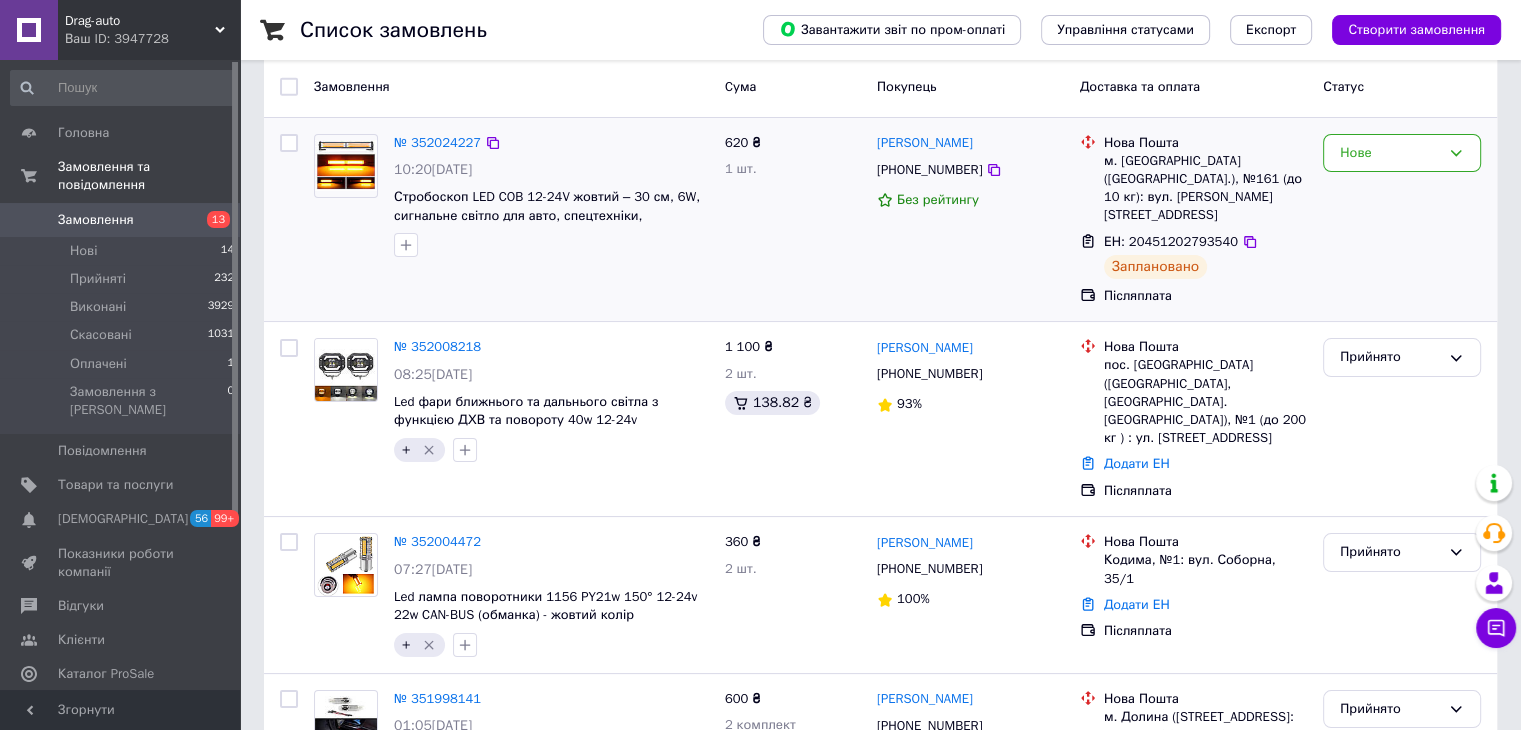 scroll, scrollTop: 0, scrollLeft: 0, axis: both 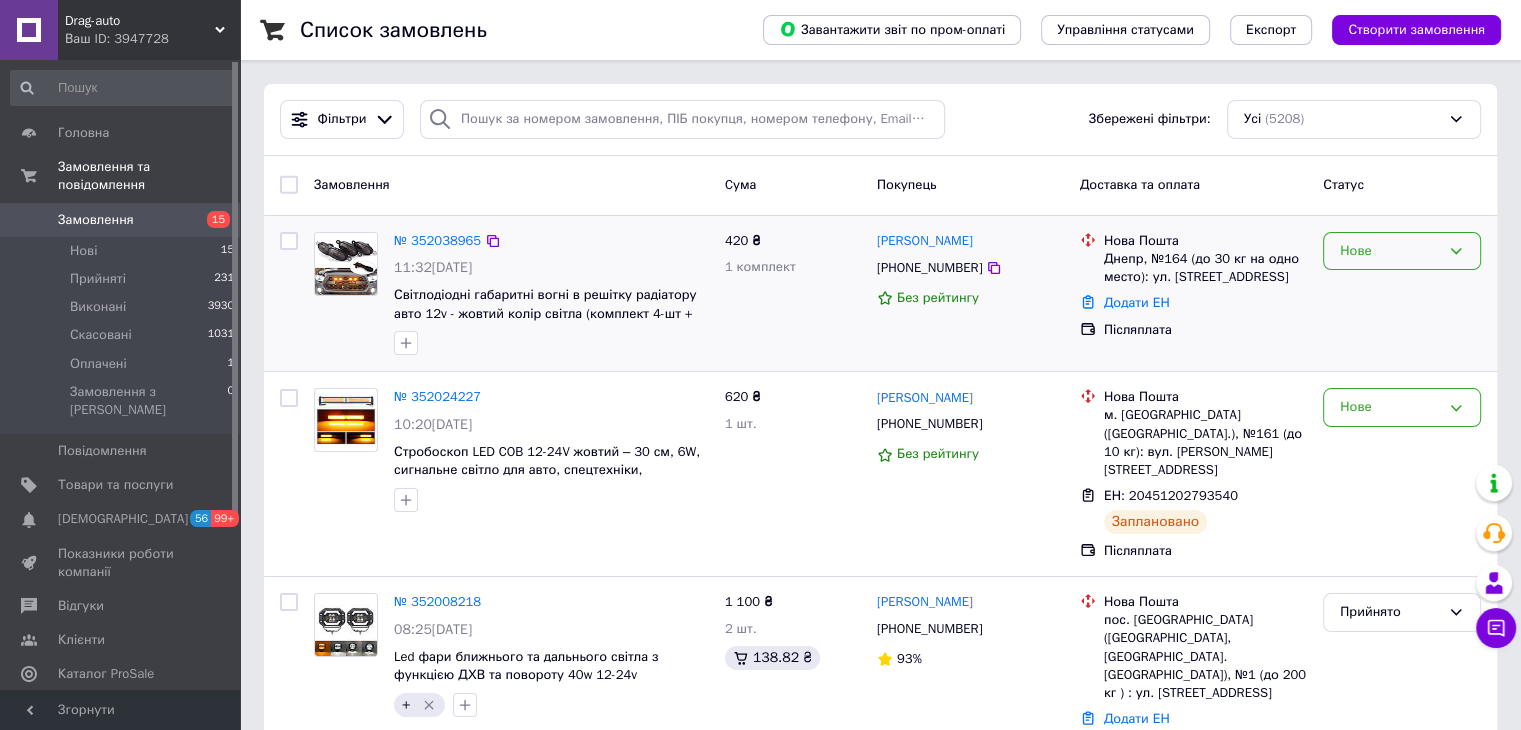 click on "Нове" at bounding box center (1390, 251) 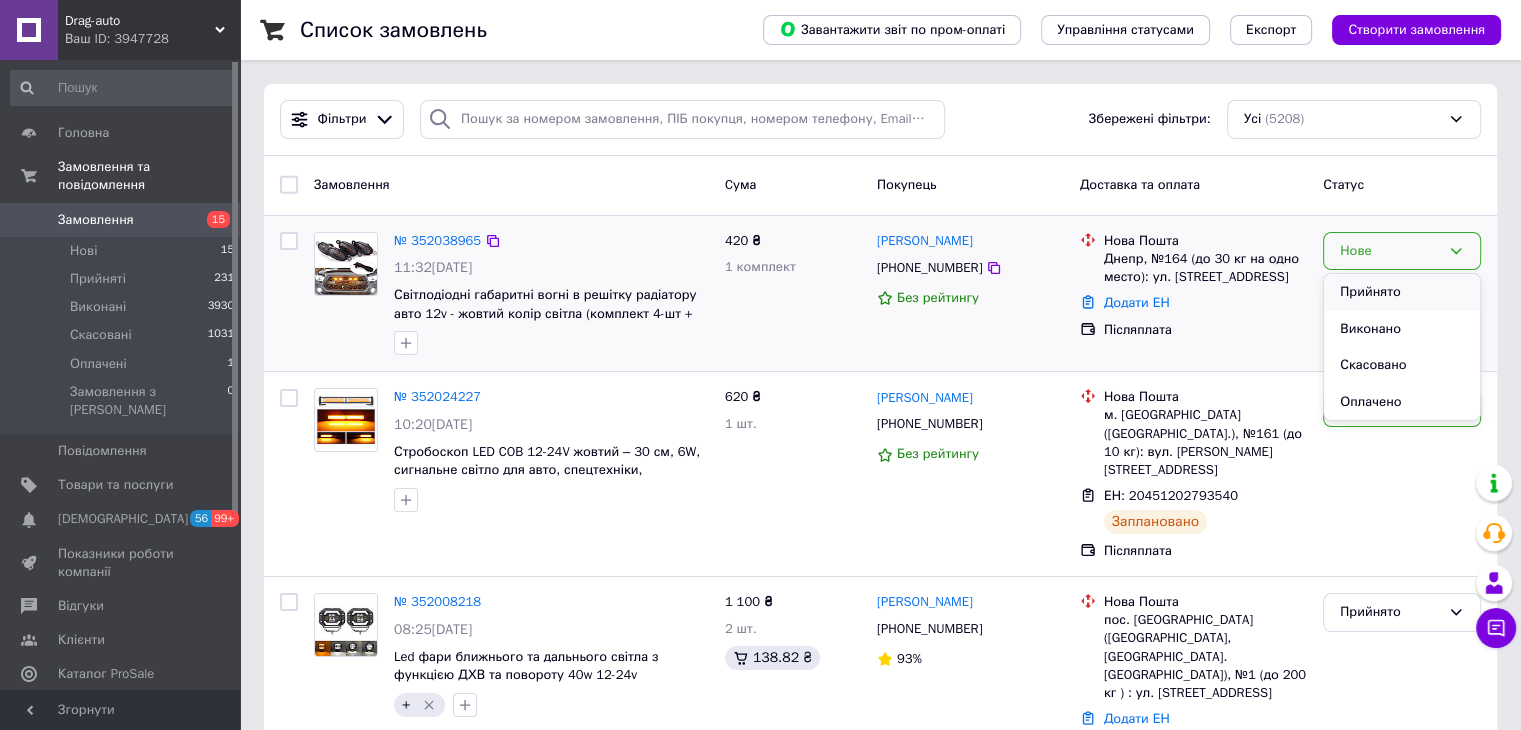 click on "Прийнято" at bounding box center [1402, 292] 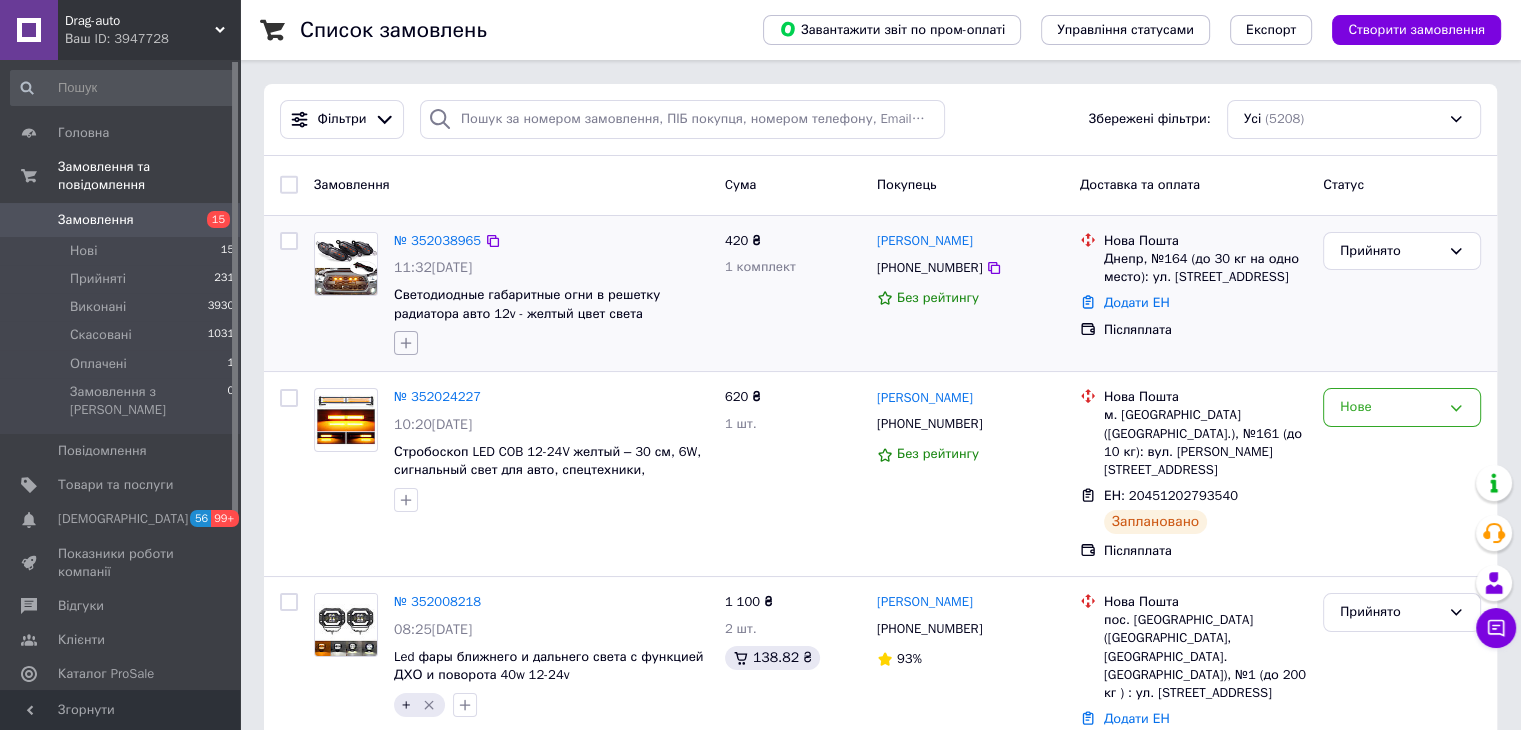 click 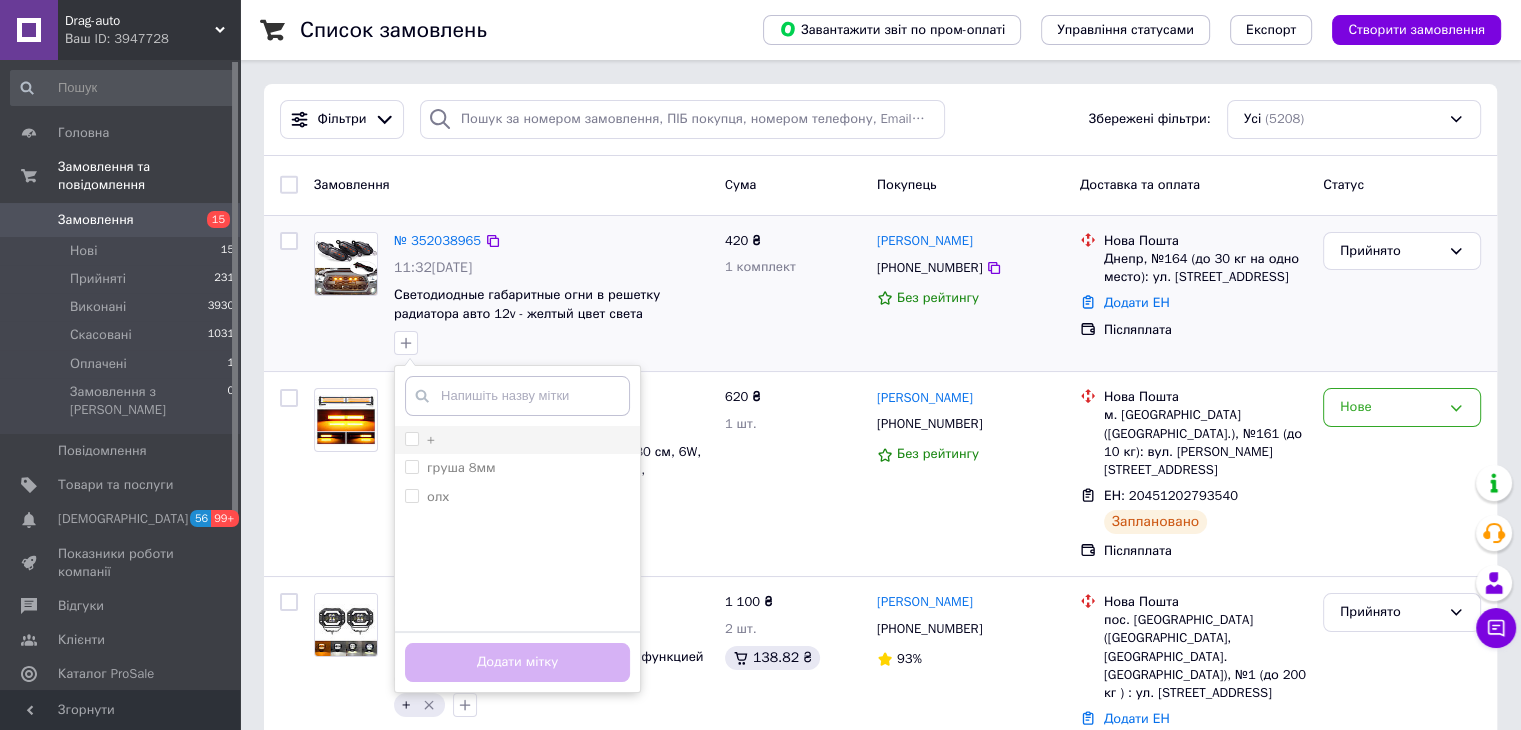 click on "+" at bounding box center (411, 438) 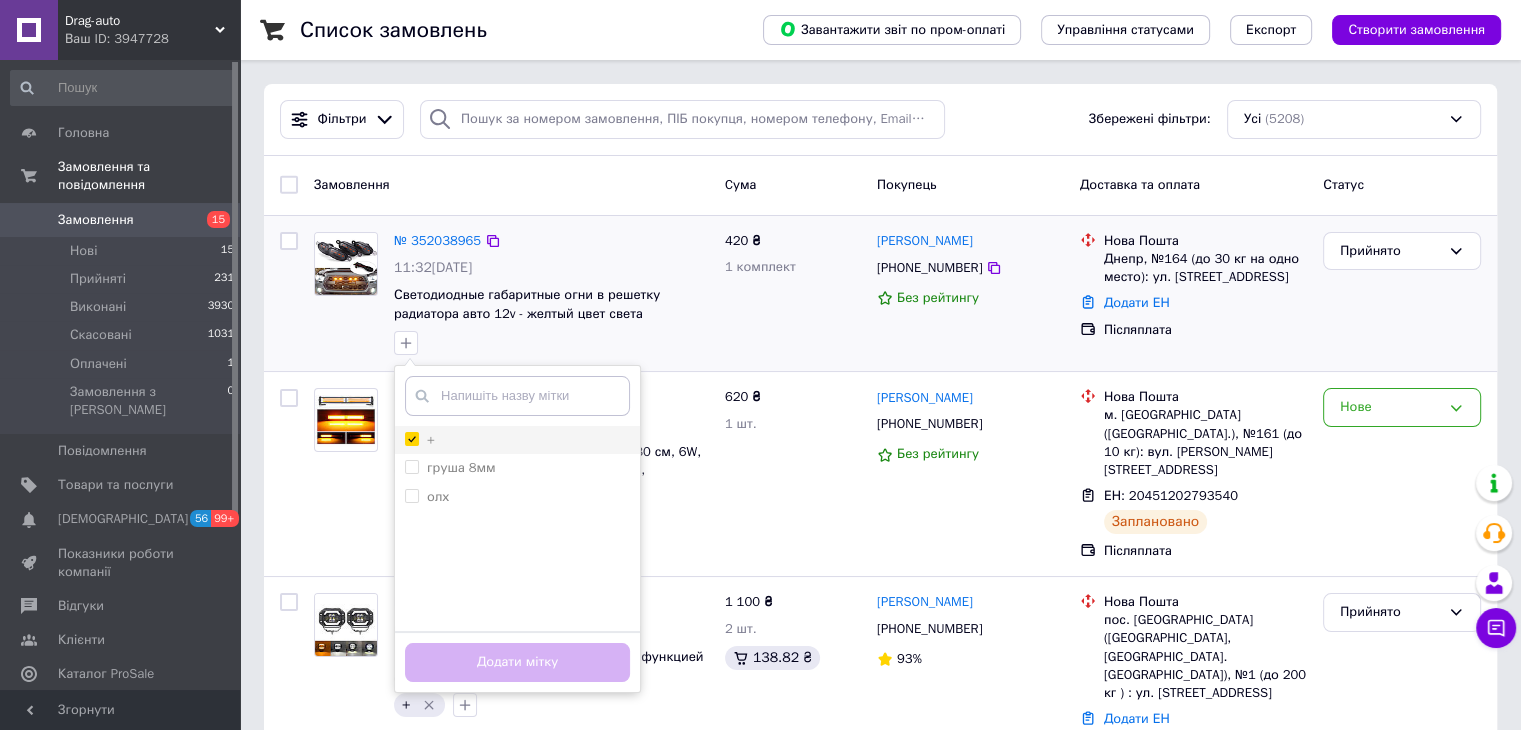 checkbox on "true" 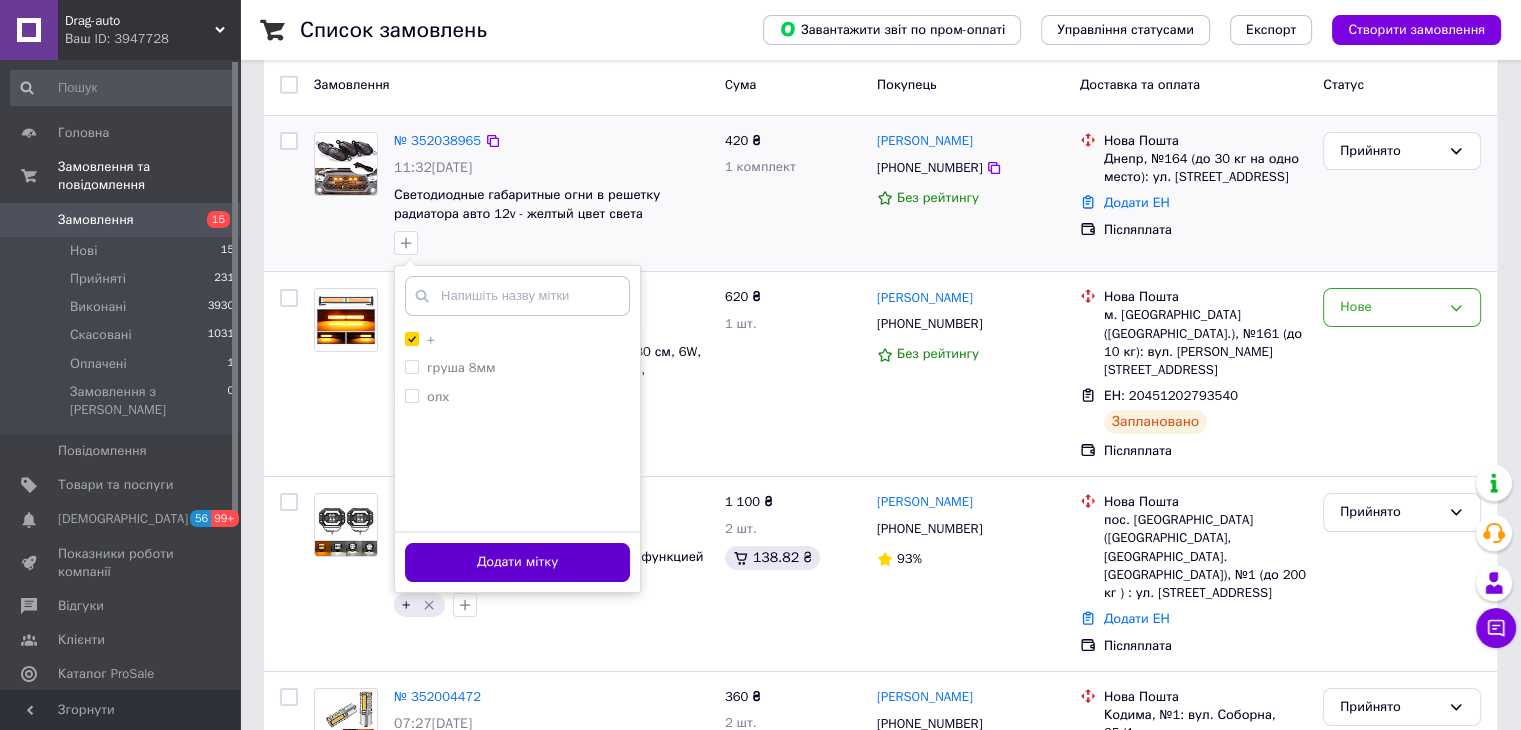 click on "Додати мітку" at bounding box center [517, 562] 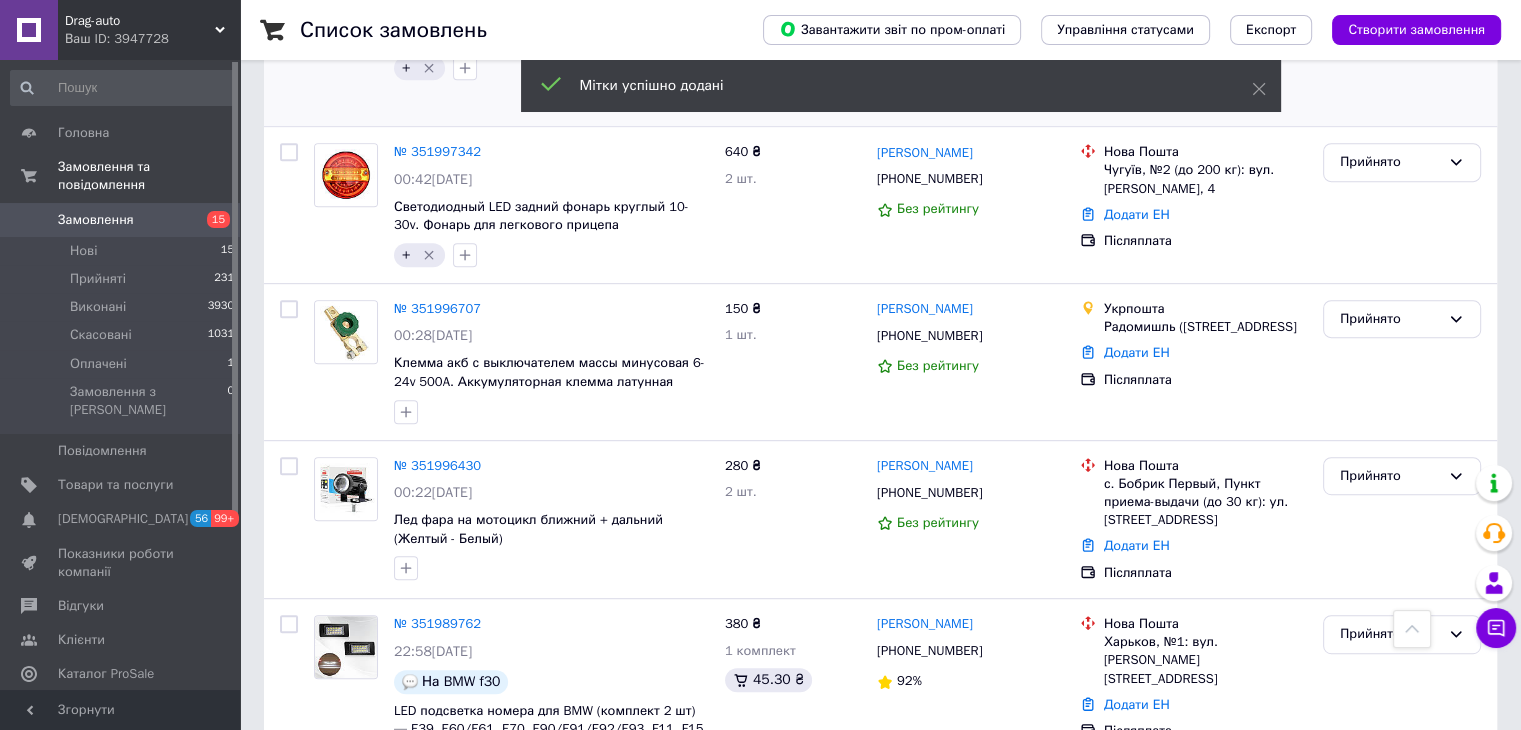 scroll, scrollTop: 1000, scrollLeft: 0, axis: vertical 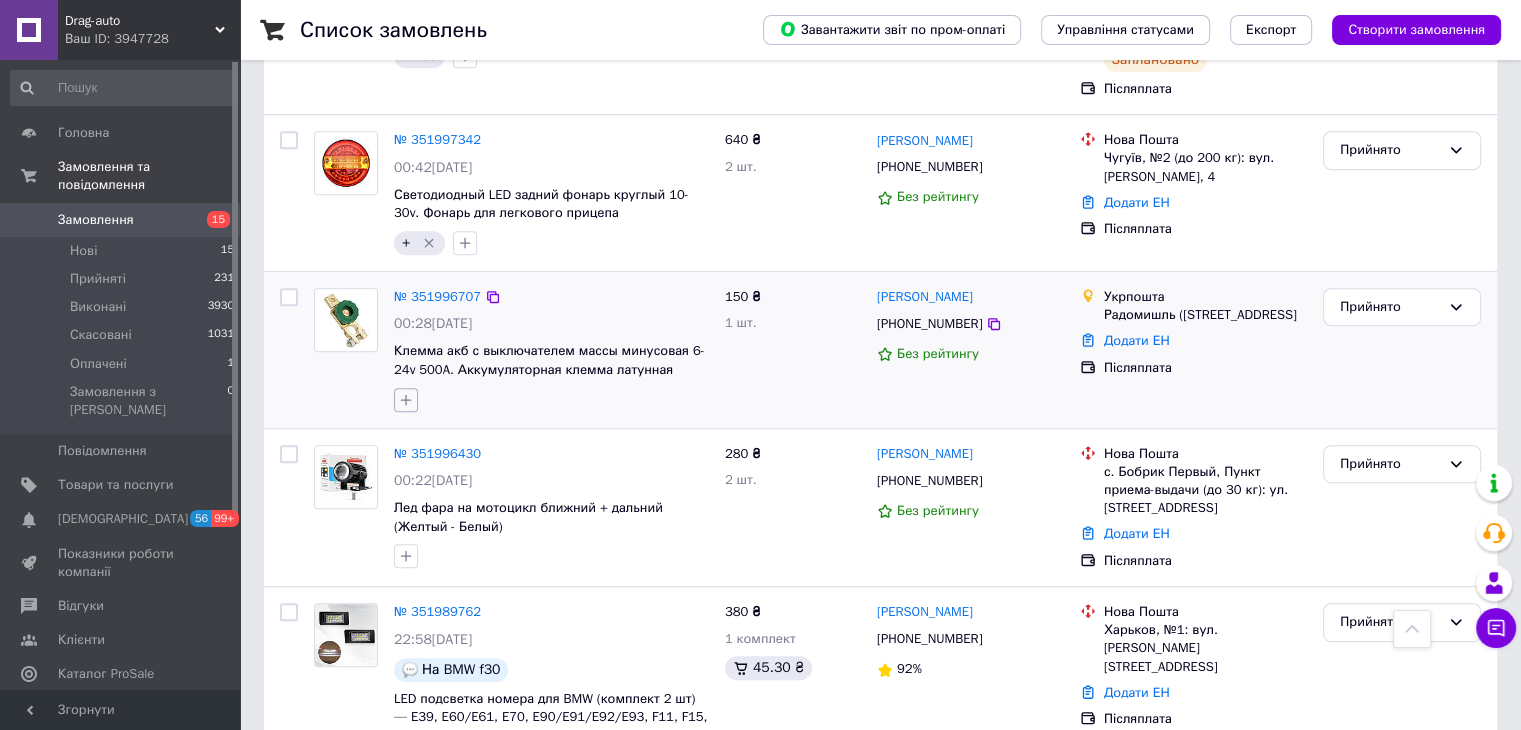 click 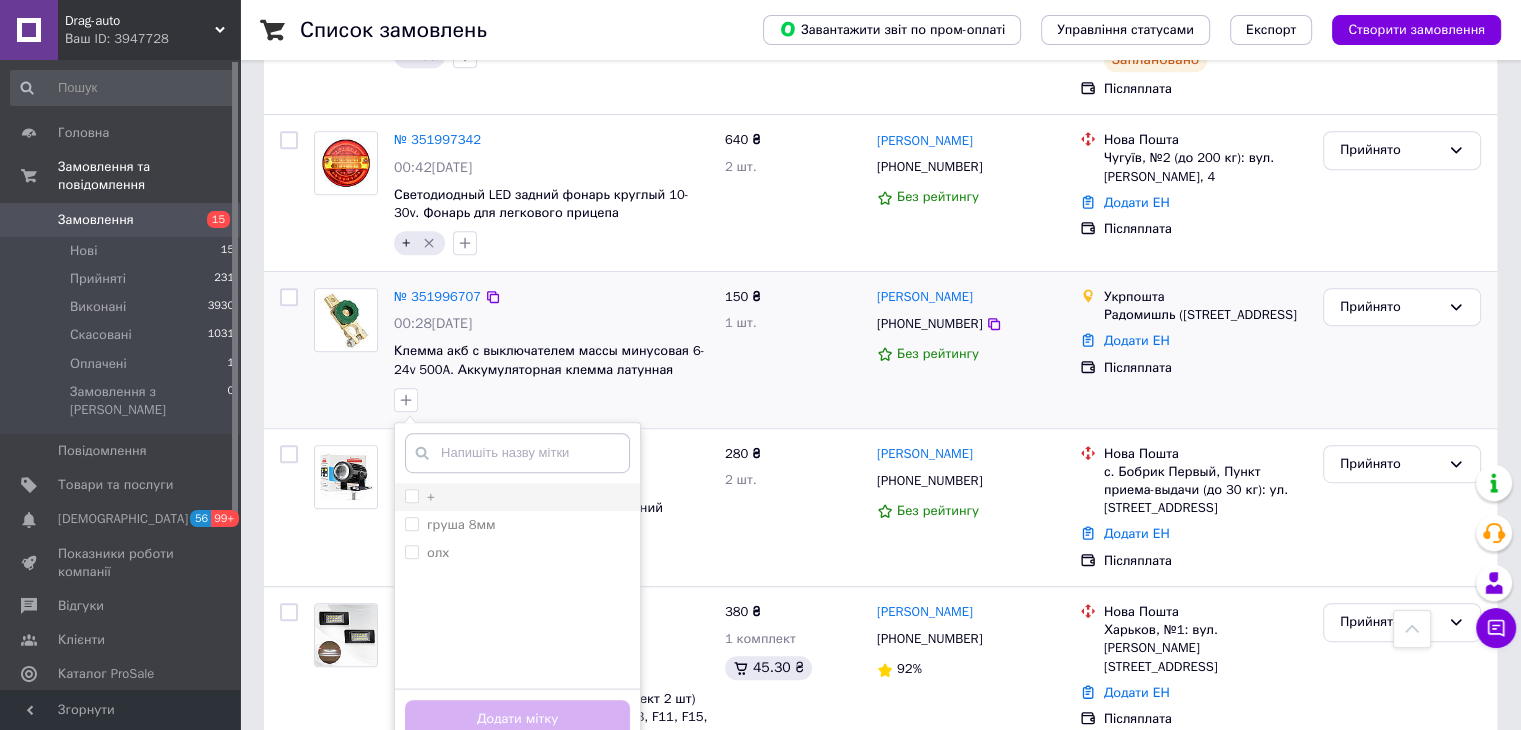 click on "+" at bounding box center [411, 495] 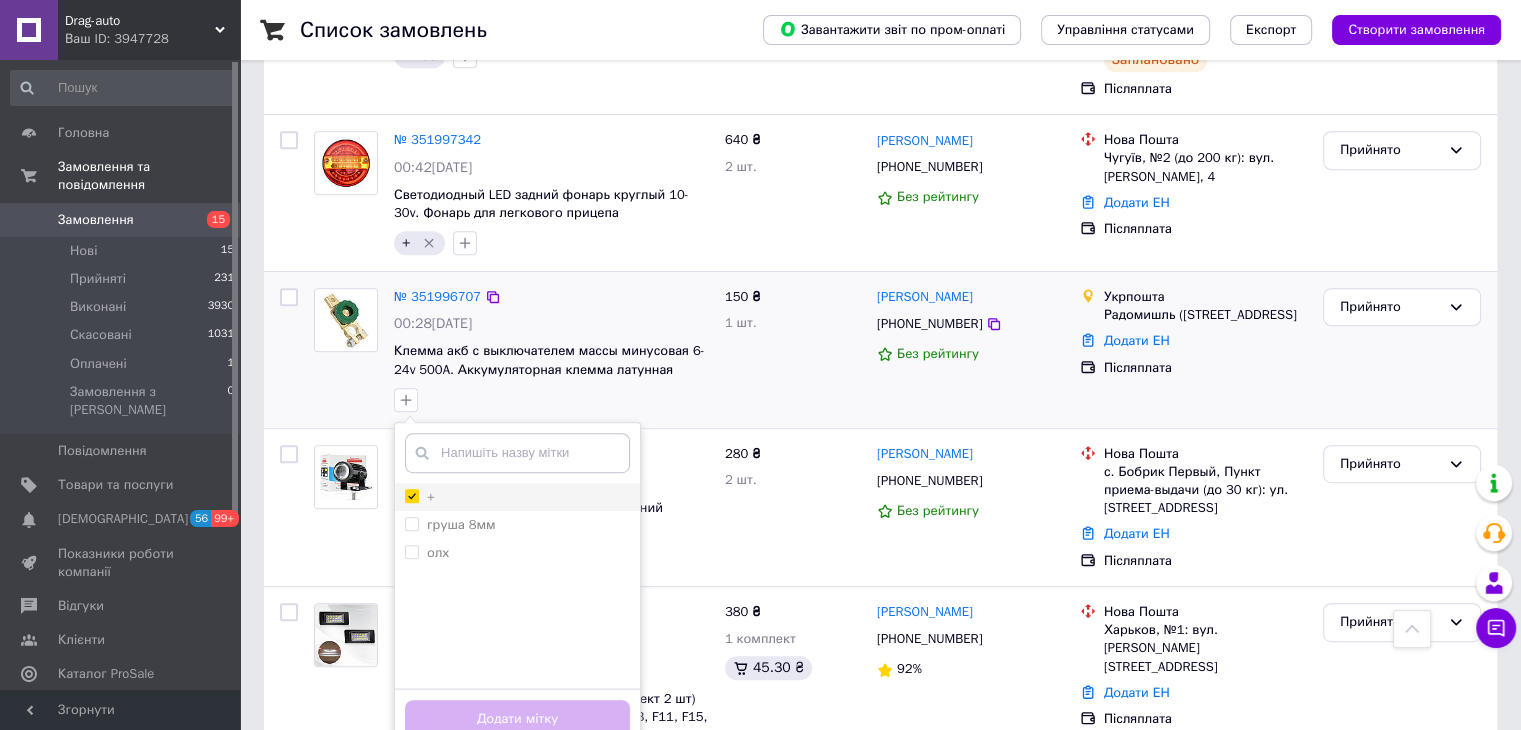checkbox on "true" 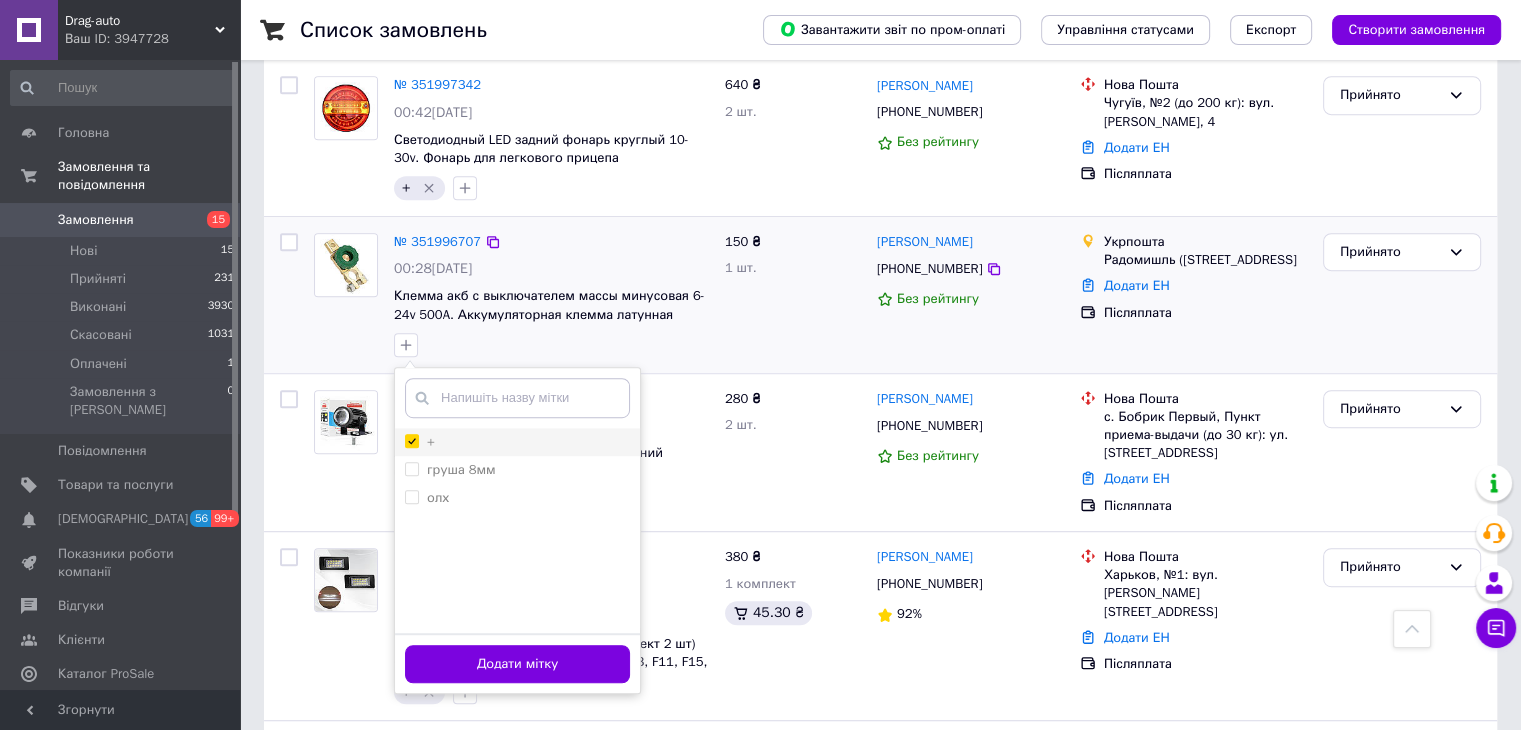 scroll, scrollTop: 1100, scrollLeft: 0, axis: vertical 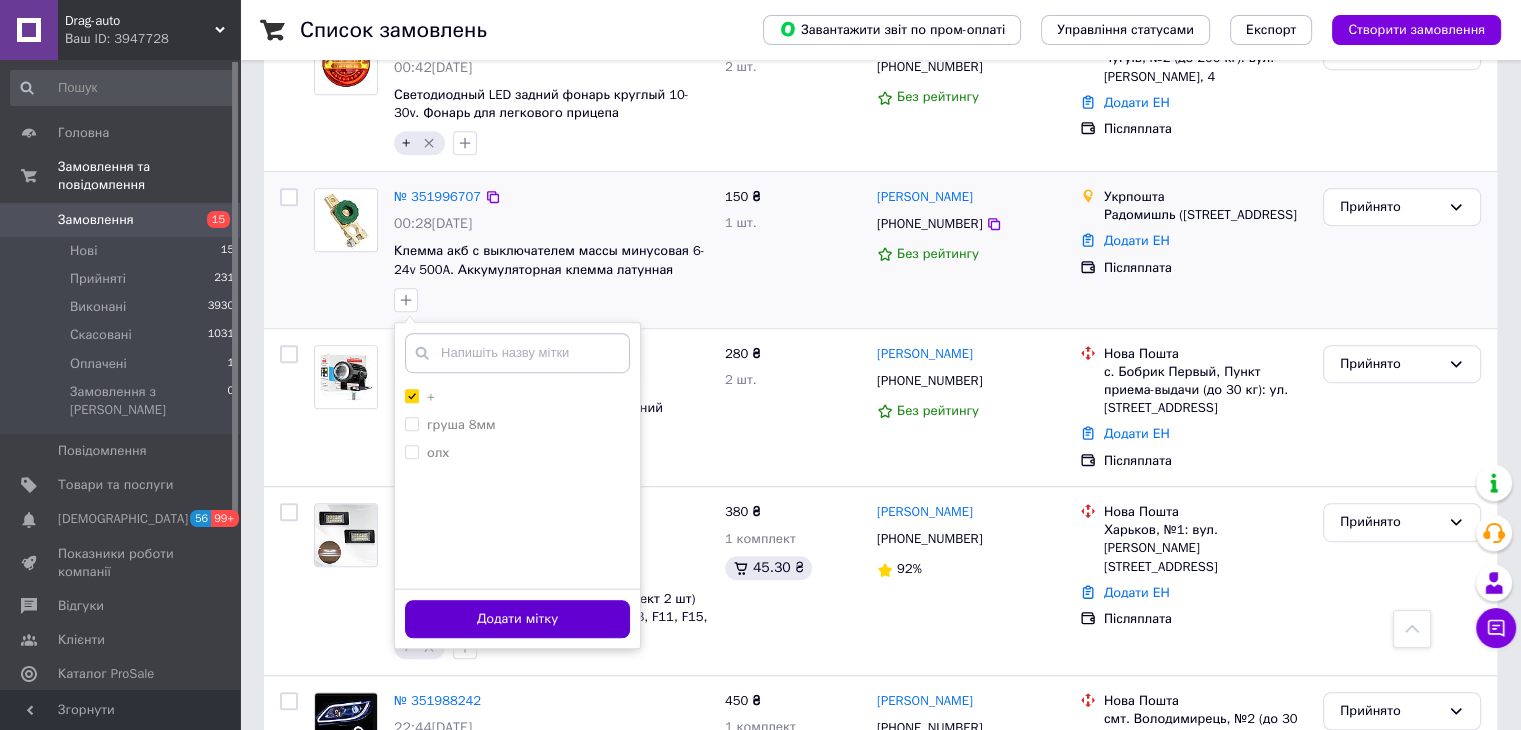 click on "Додати мітку" at bounding box center (517, 619) 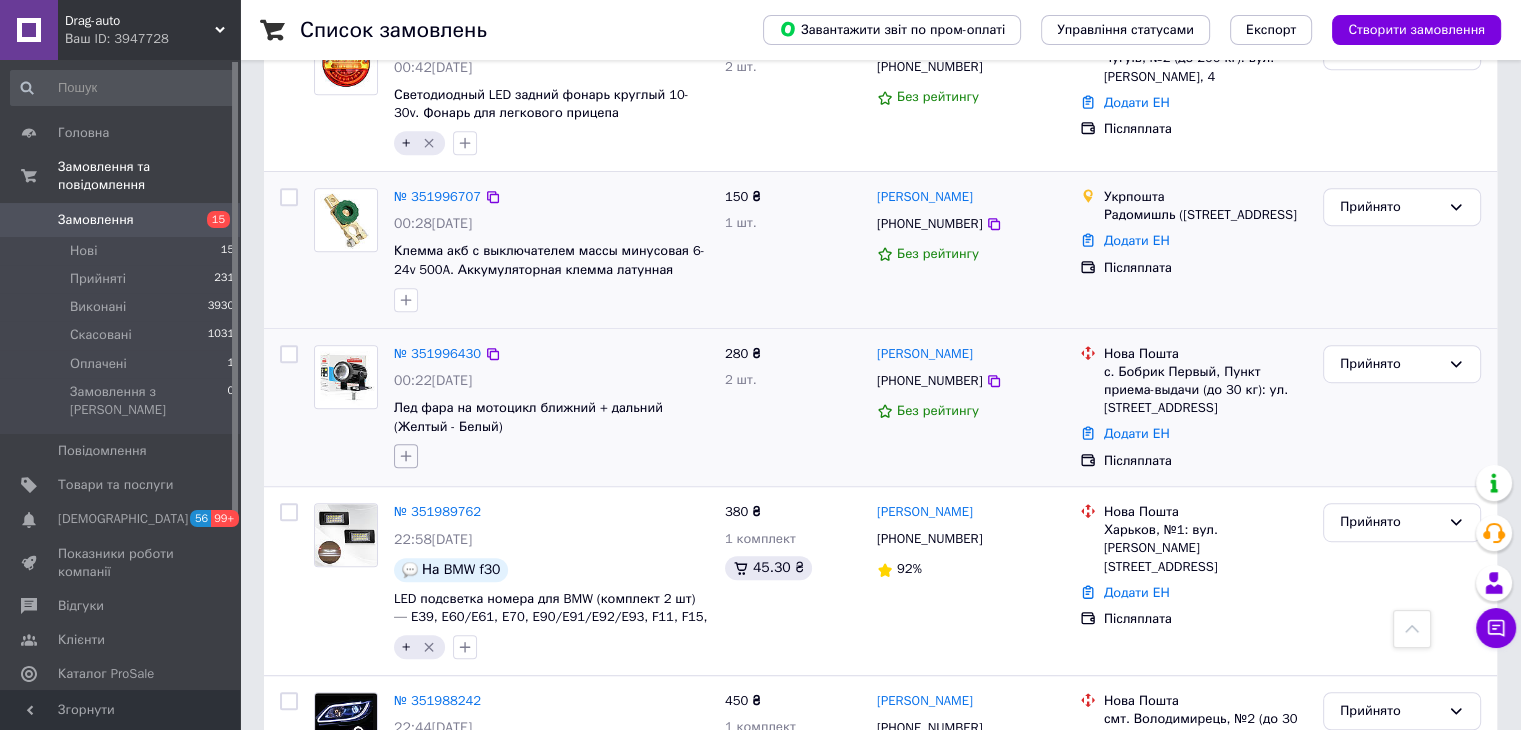 click 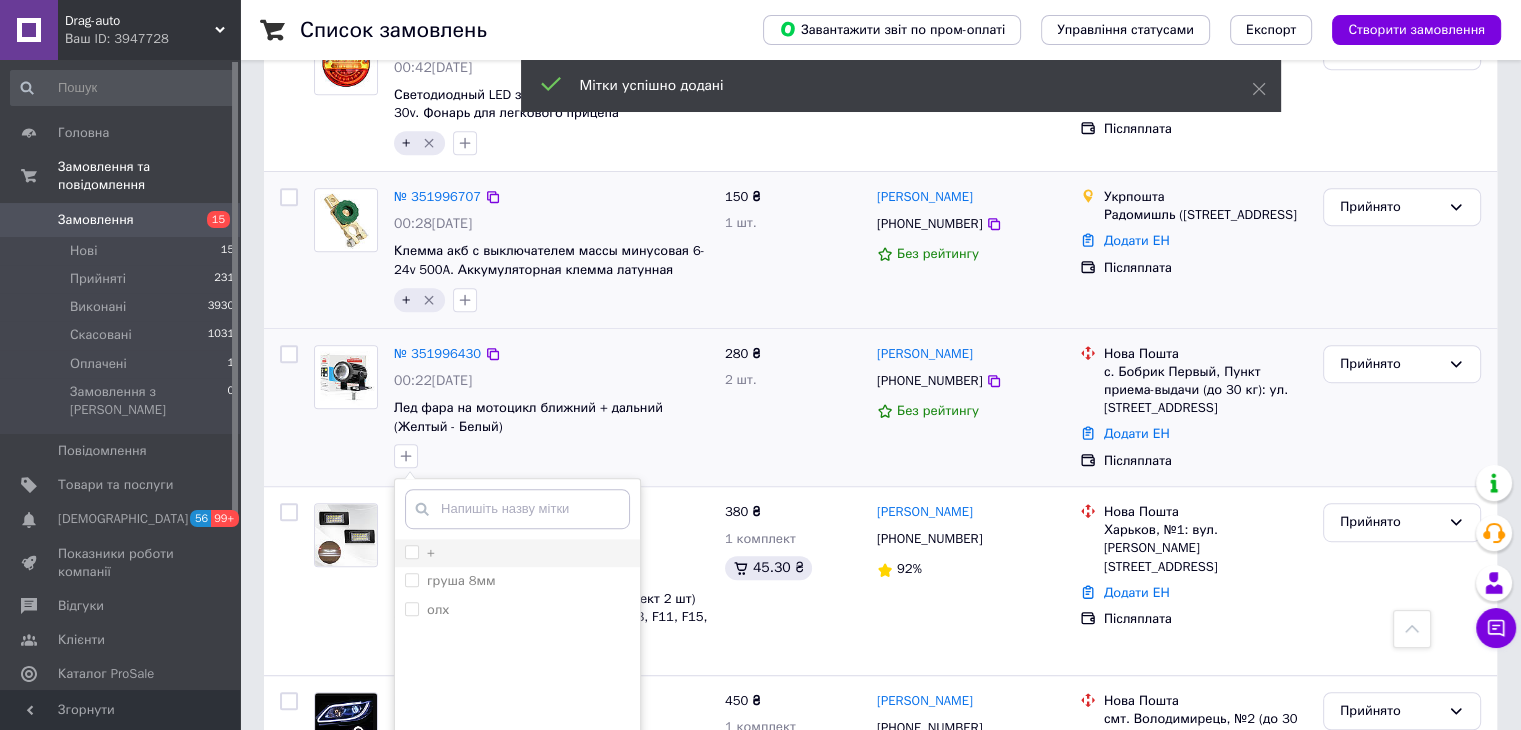 click on "+" at bounding box center [411, 551] 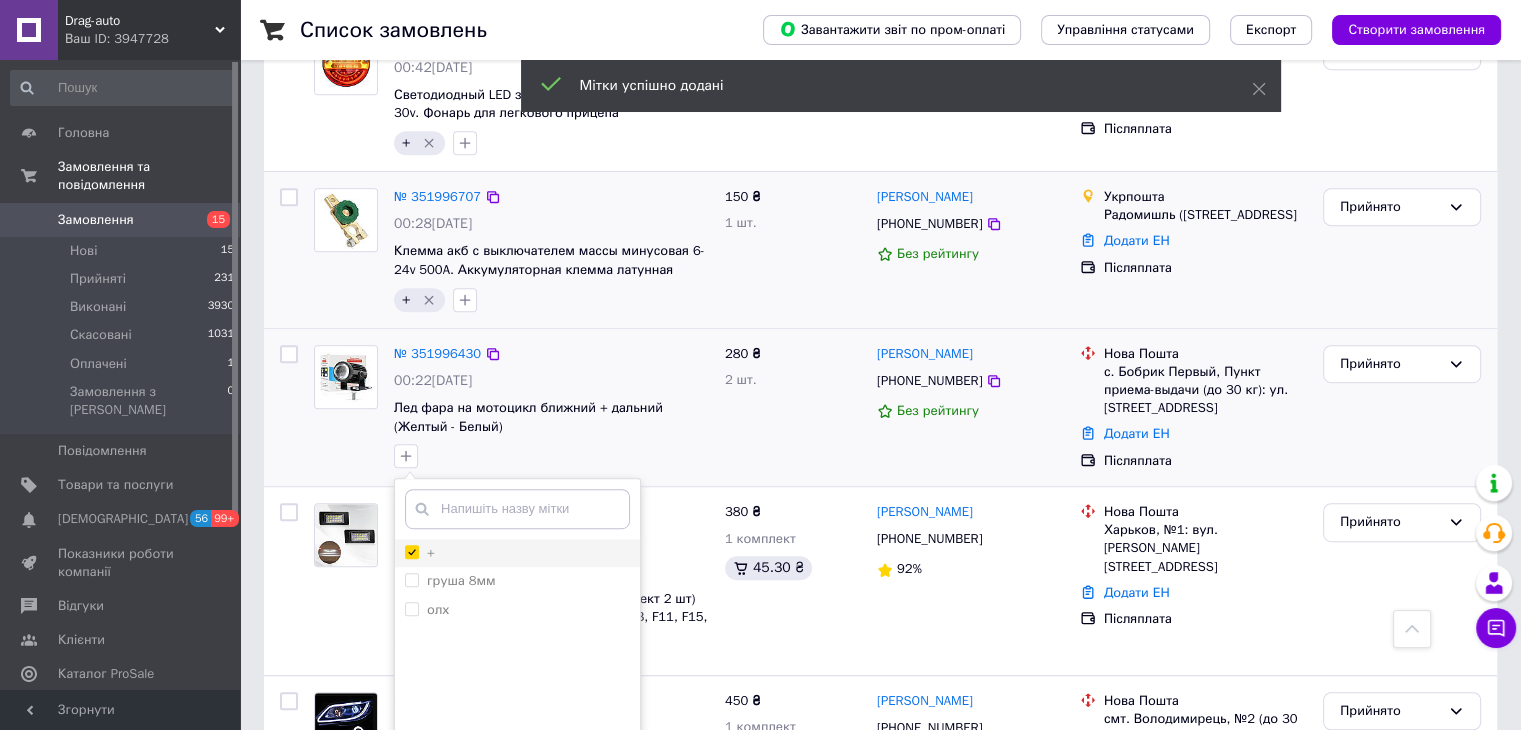 checkbox on "true" 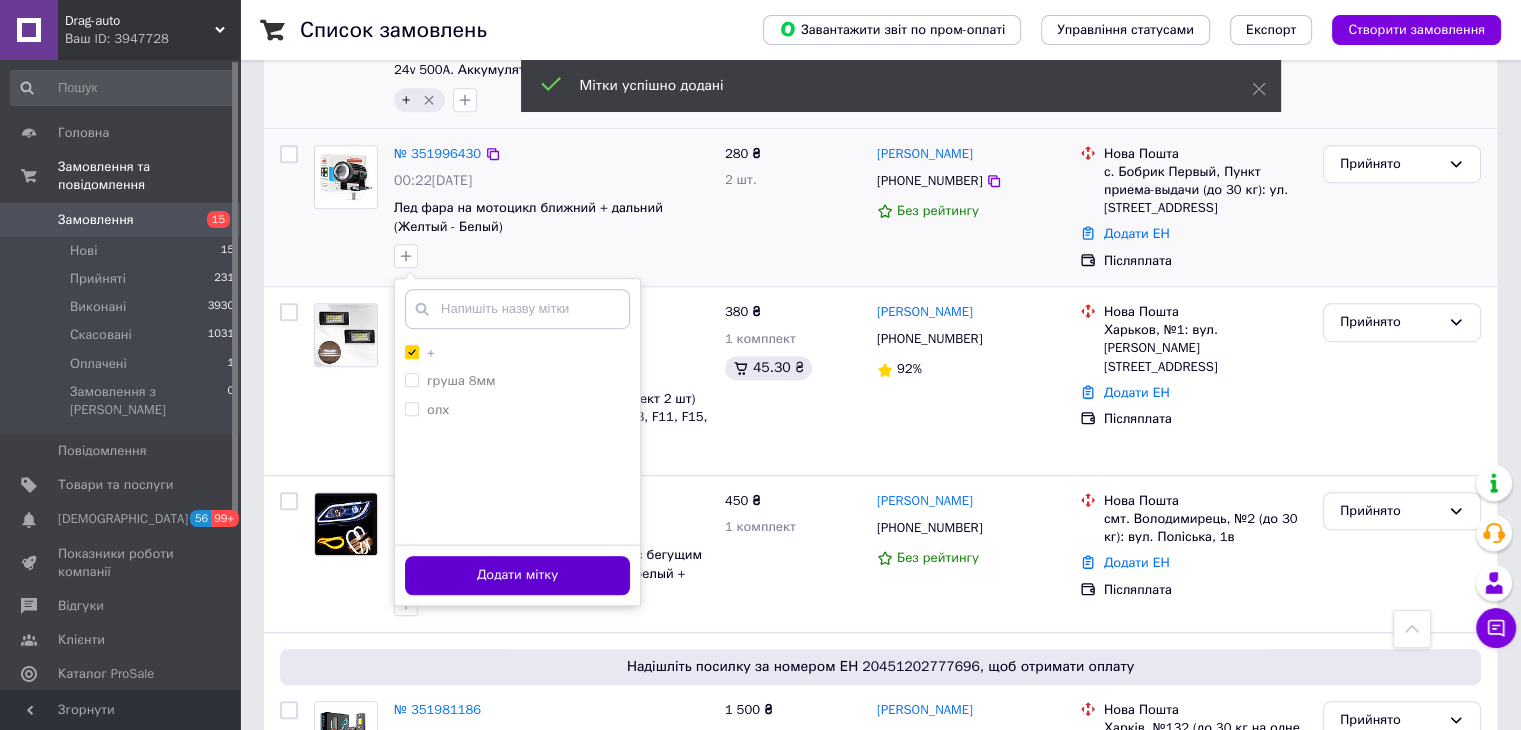 click on "Додати мітку" at bounding box center (517, 575) 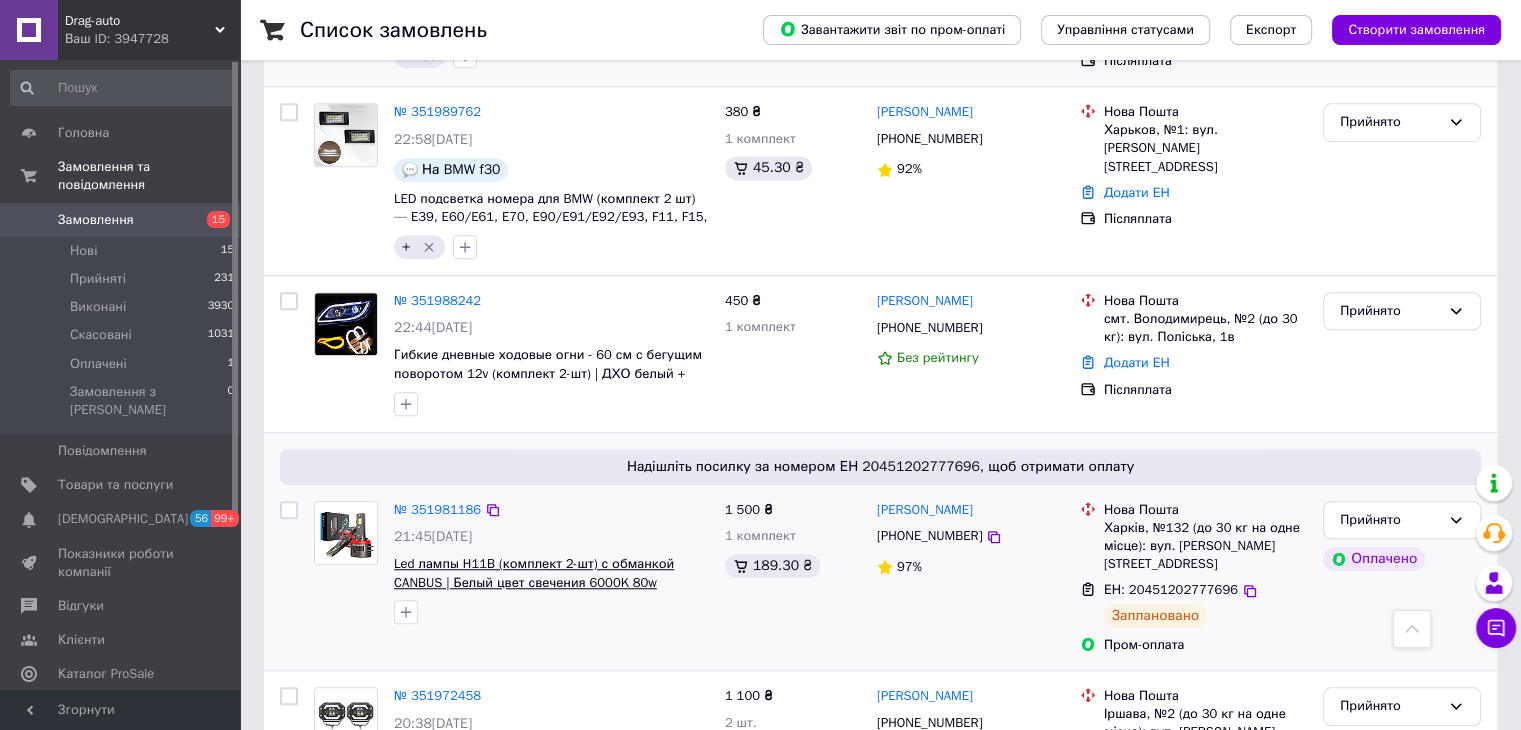 scroll, scrollTop: 1300, scrollLeft: 0, axis: vertical 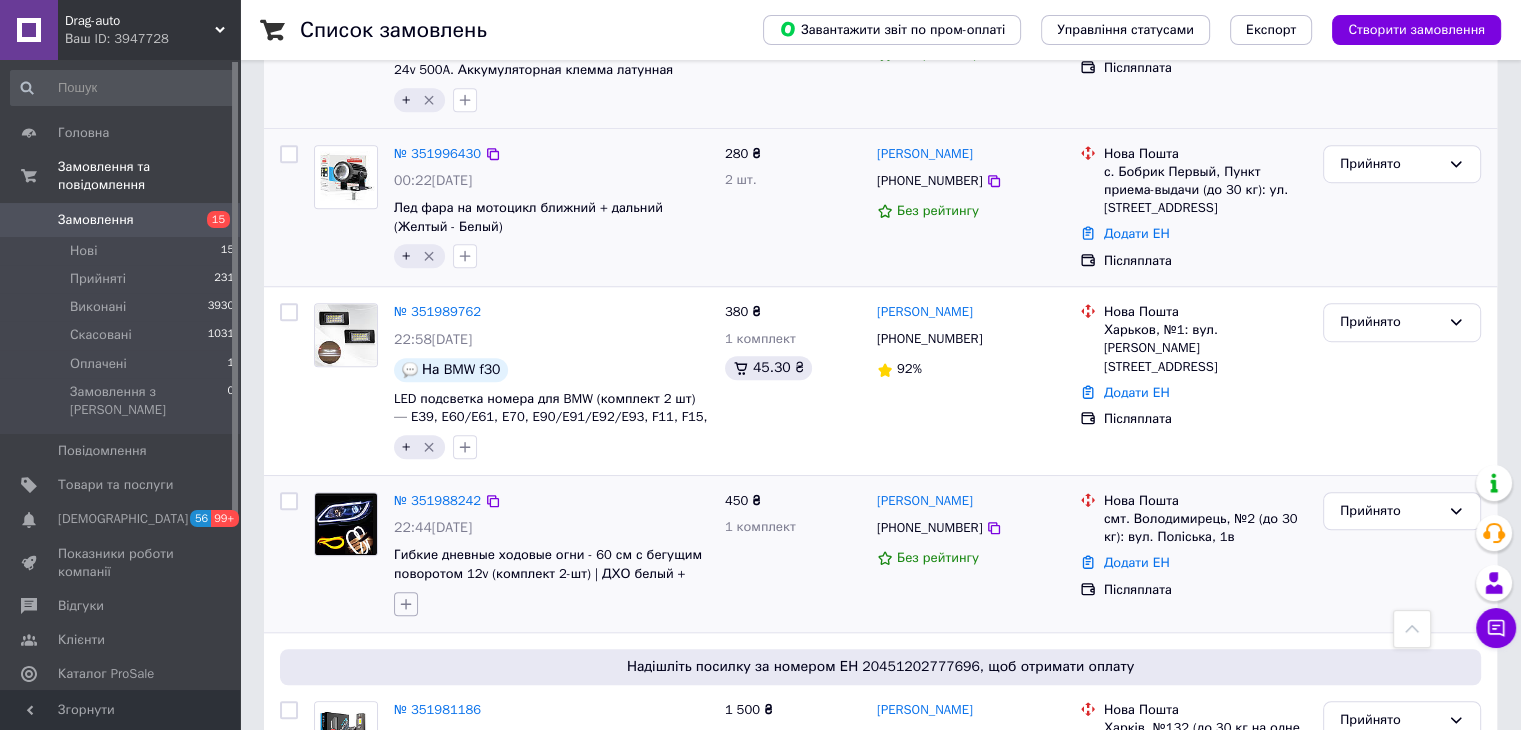 click 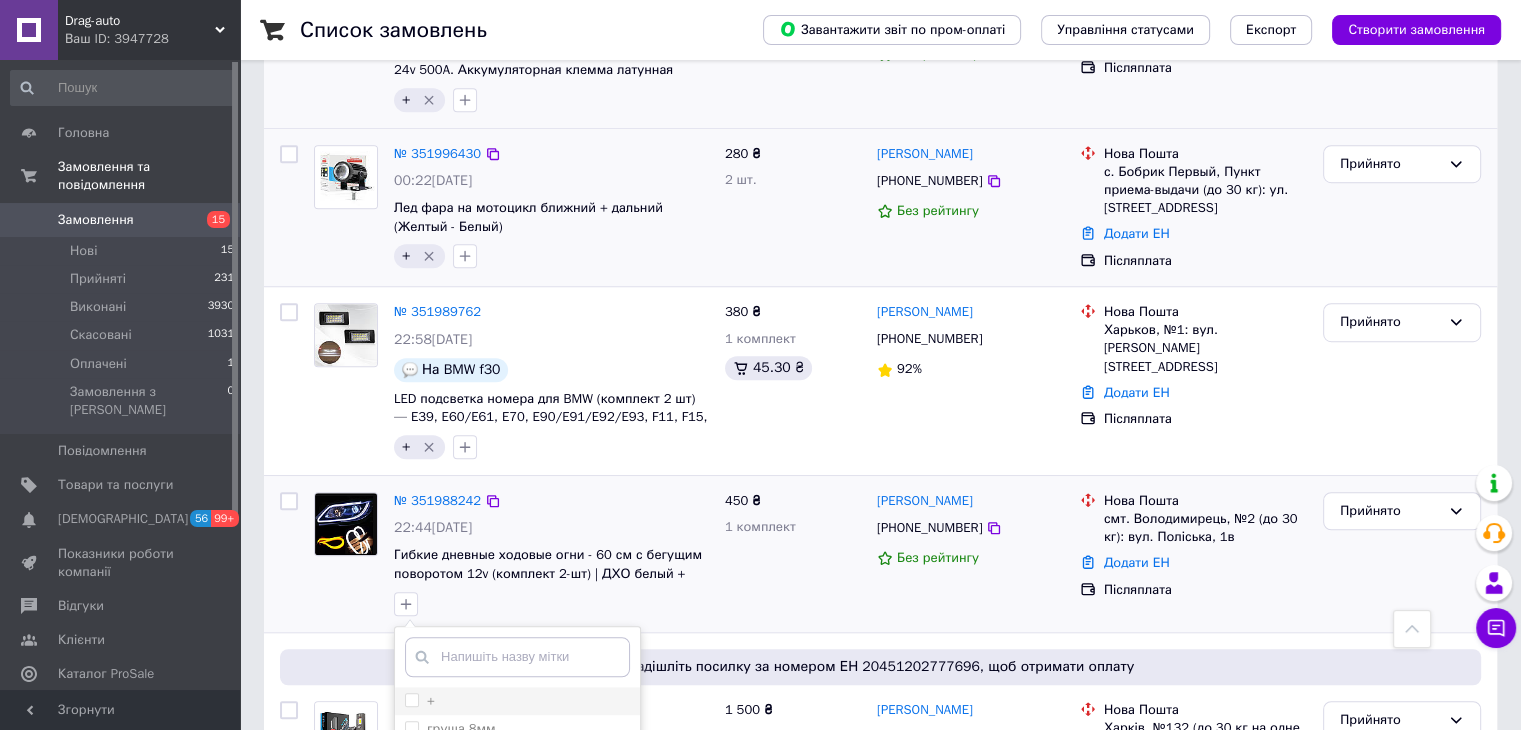 click on "+" at bounding box center [411, 699] 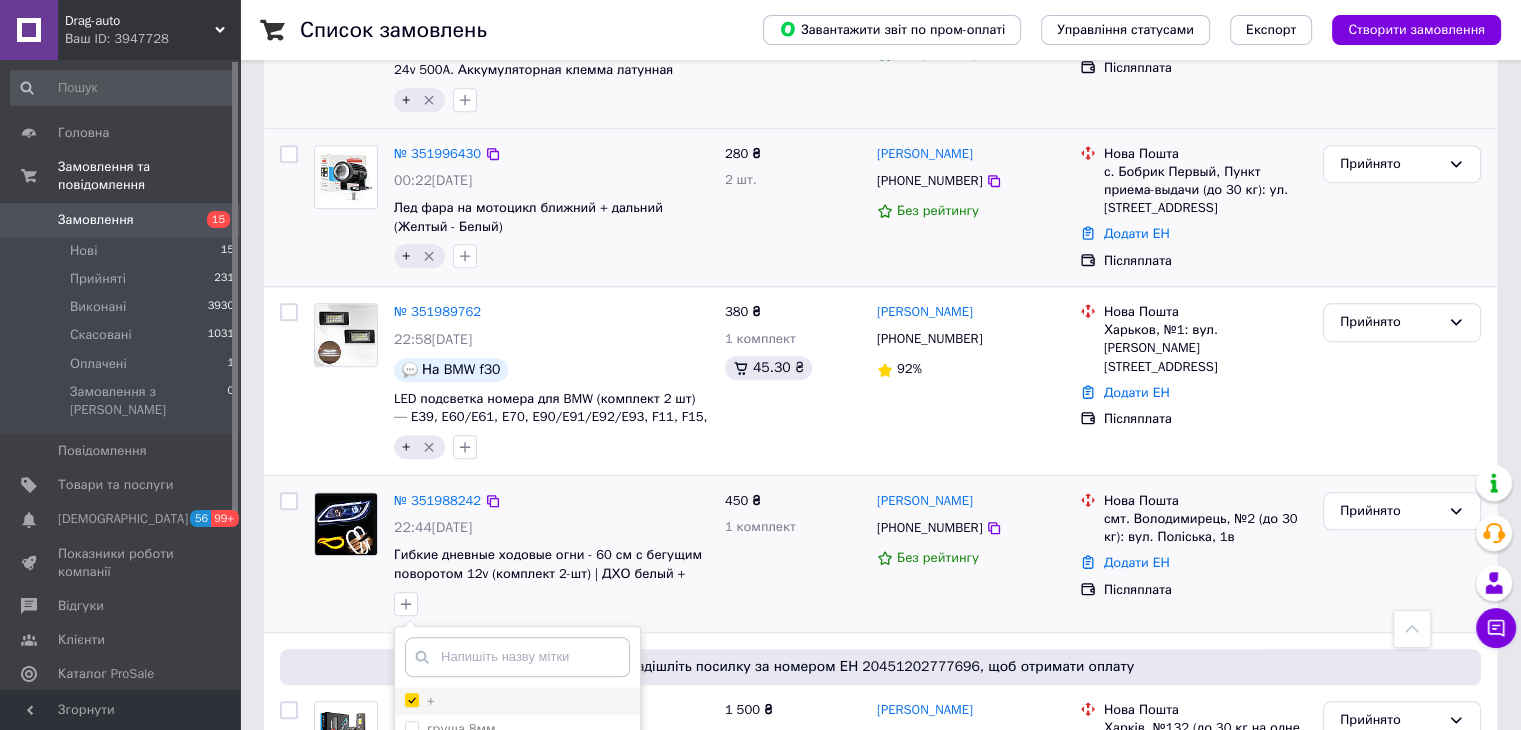 checkbox on "true" 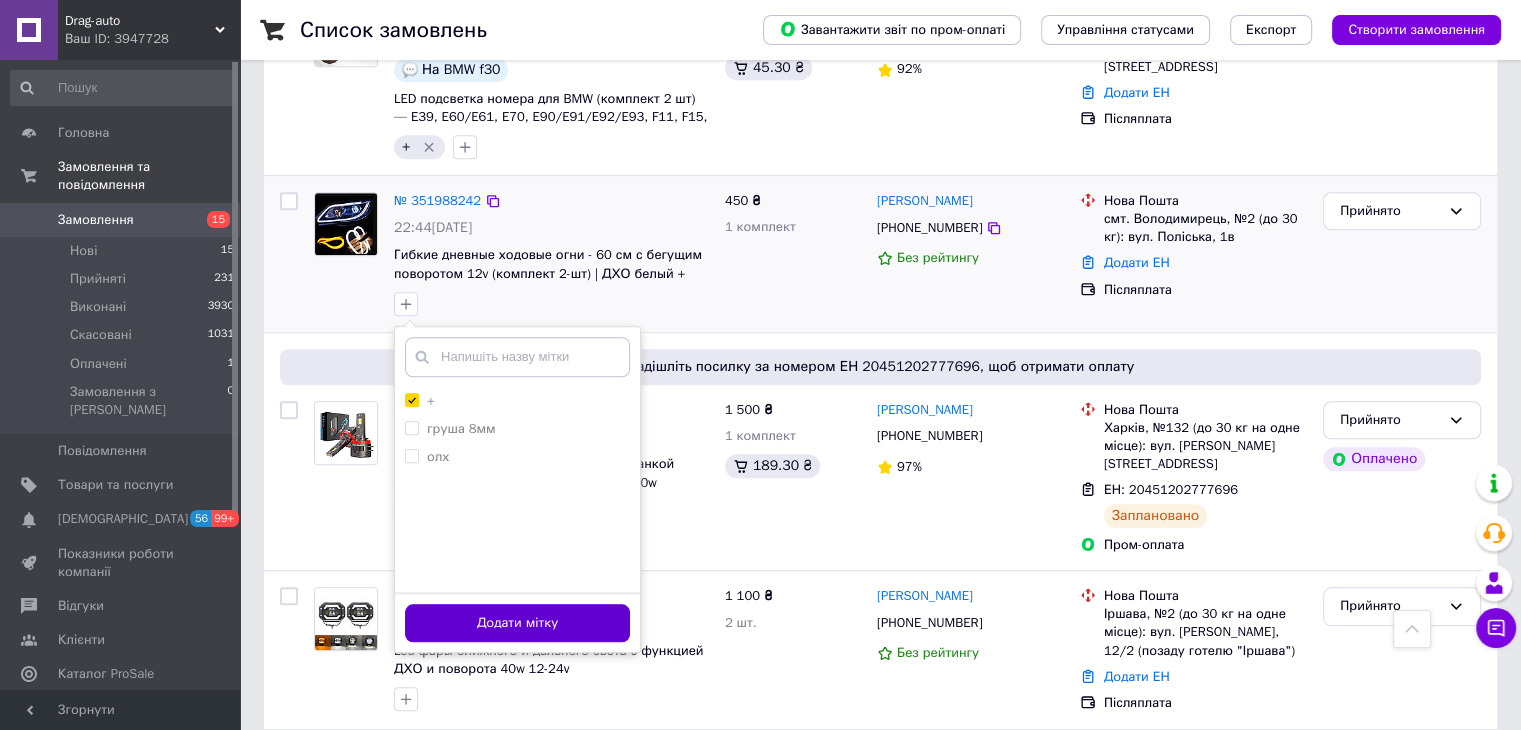 click on "Додати мітку" at bounding box center (517, 623) 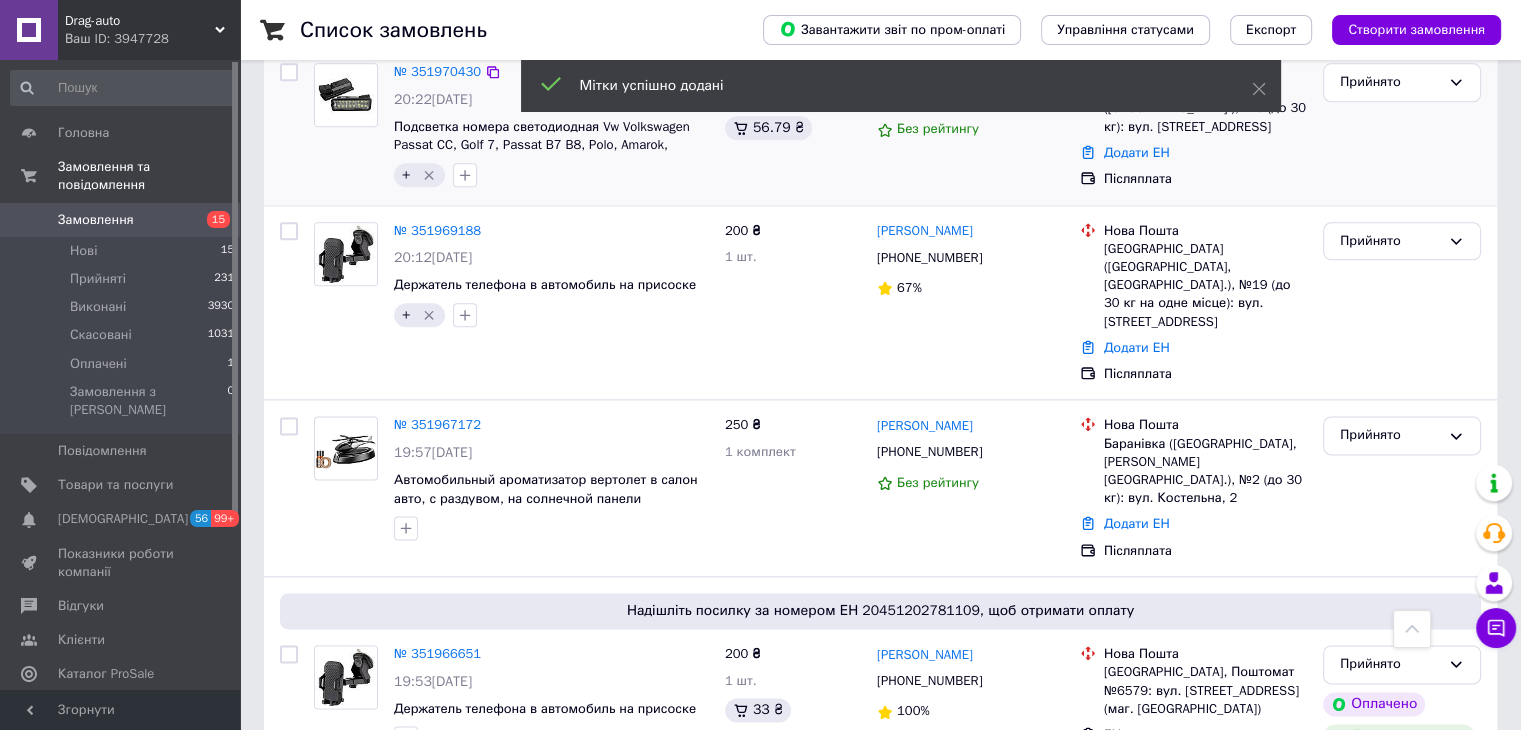 scroll, scrollTop: 2500, scrollLeft: 0, axis: vertical 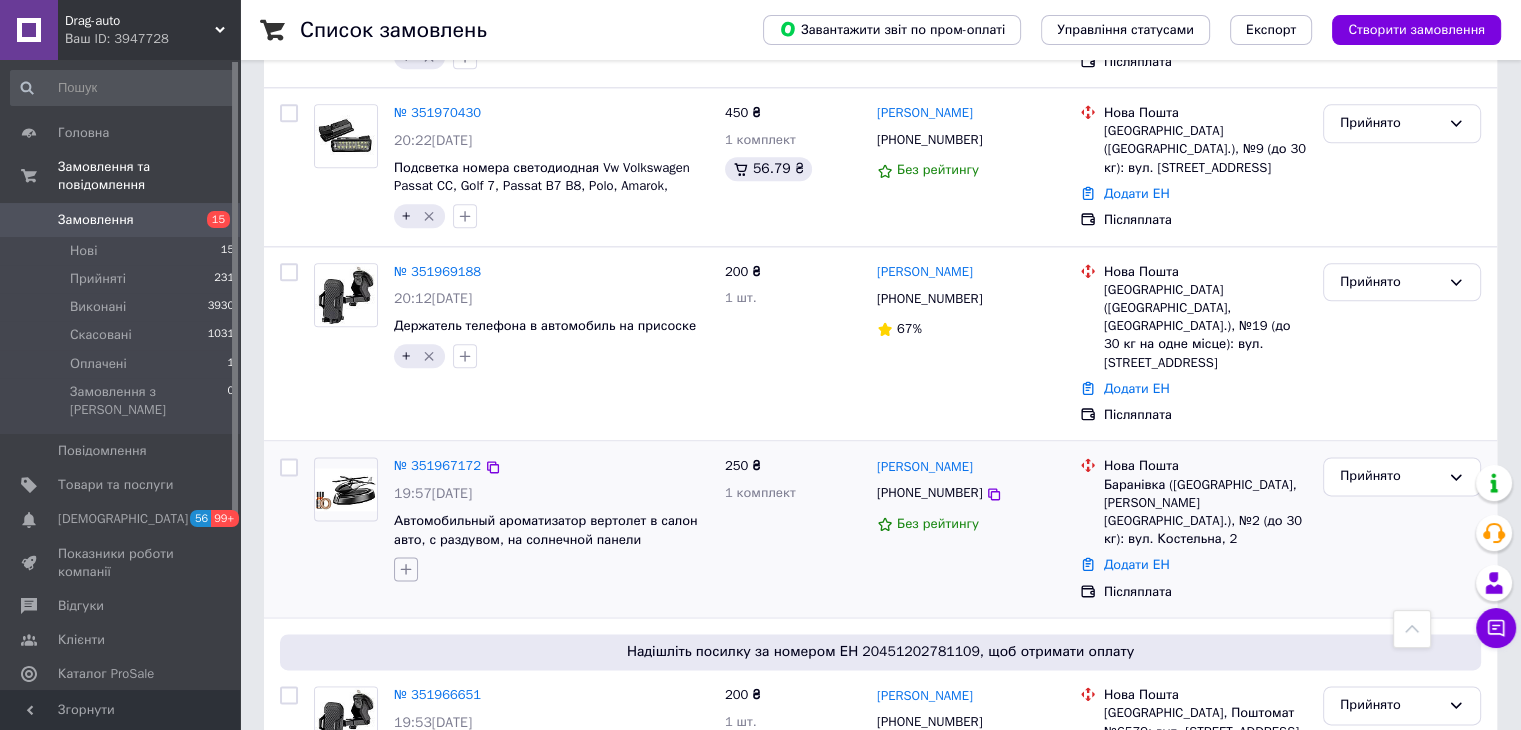 click 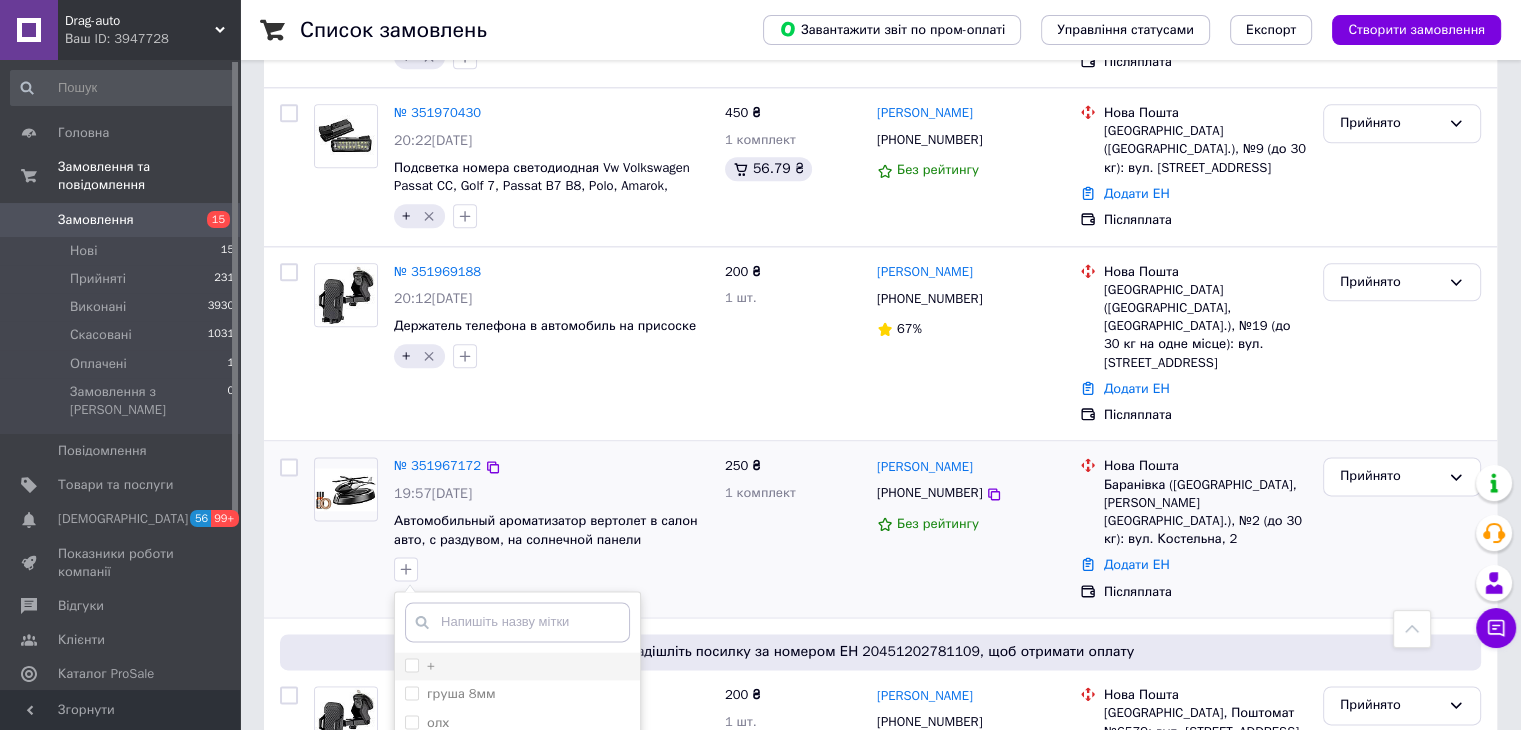 click on "+" at bounding box center [411, 664] 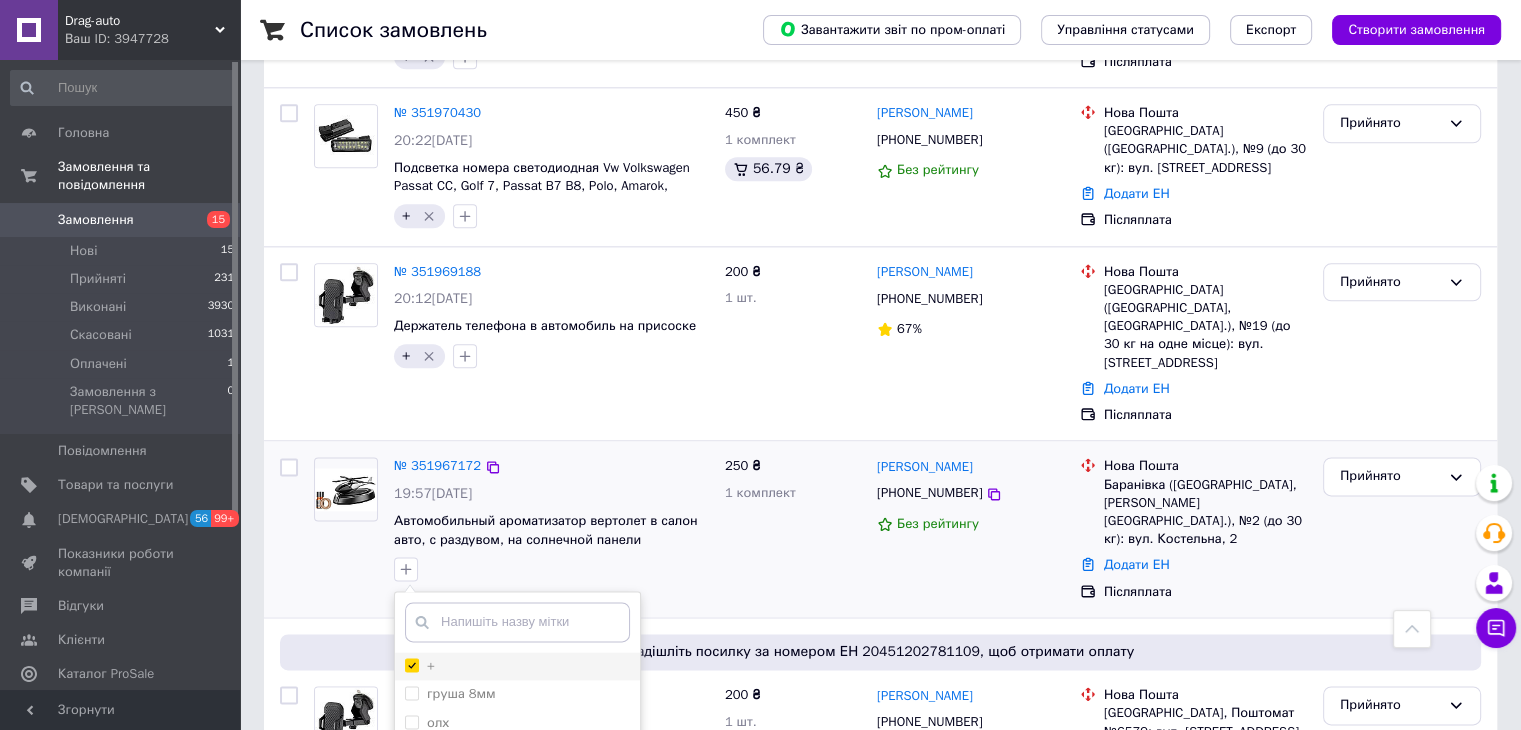 checkbox on "true" 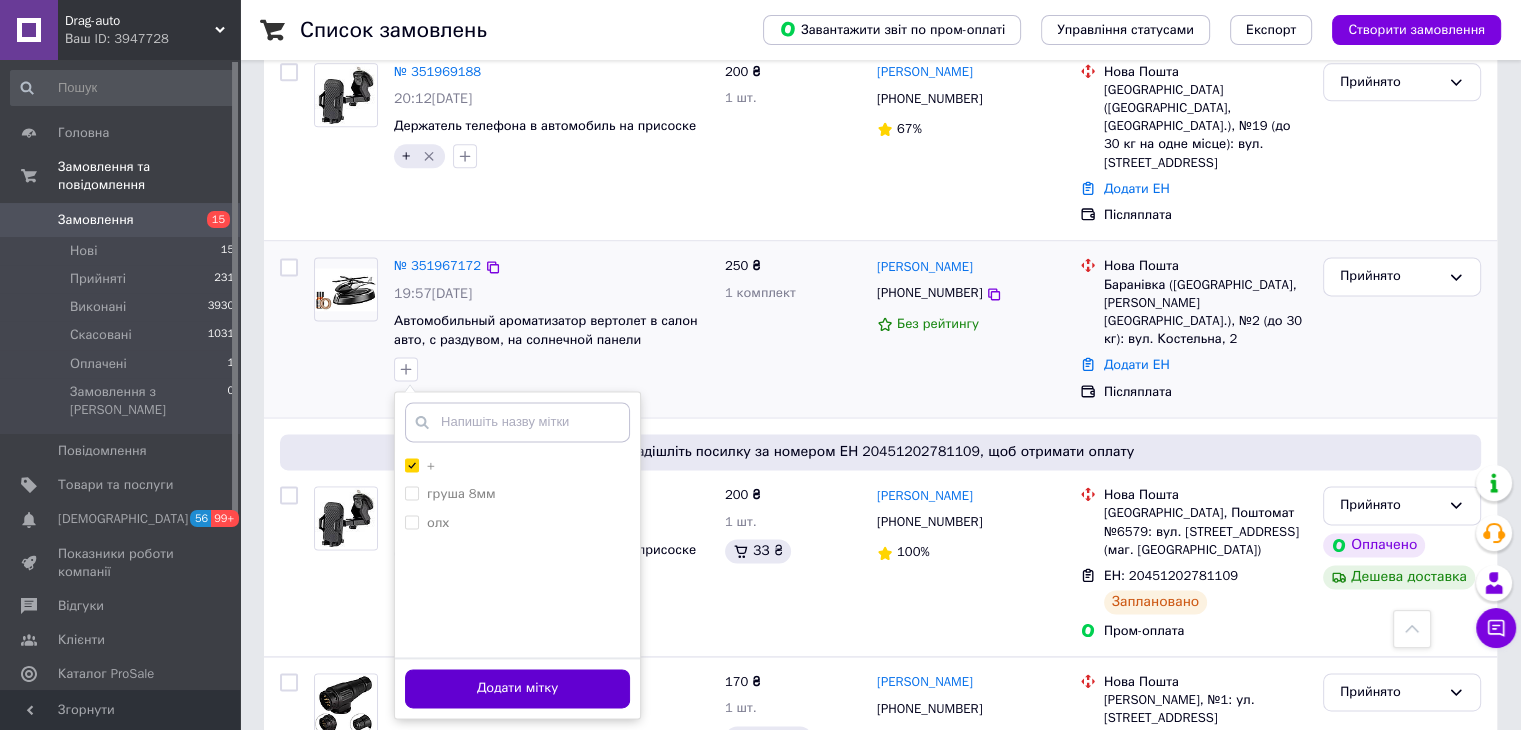 click on "Додати мітку" at bounding box center [517, 688] 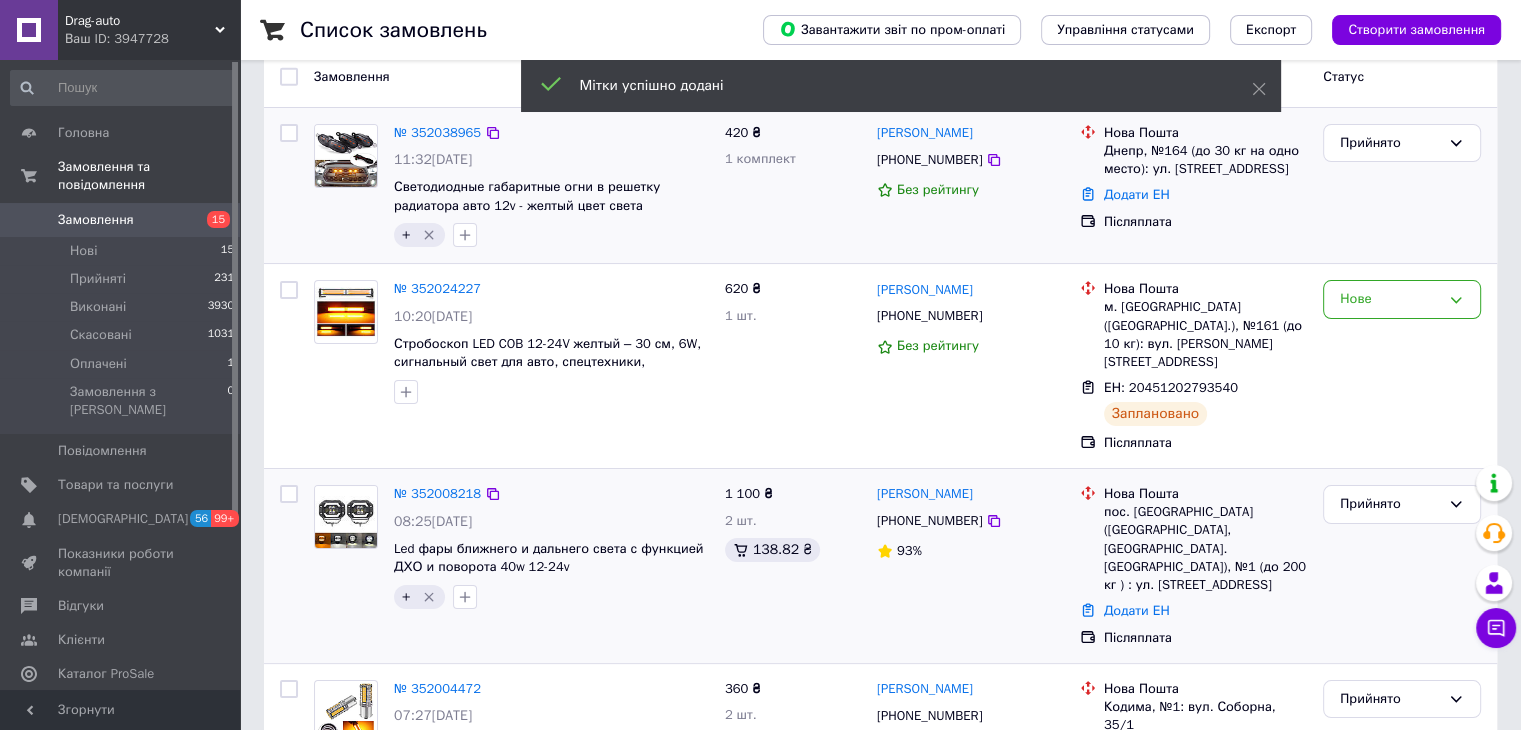 scroll, scrollTop: 0, scrollLeft: 0, axis: both 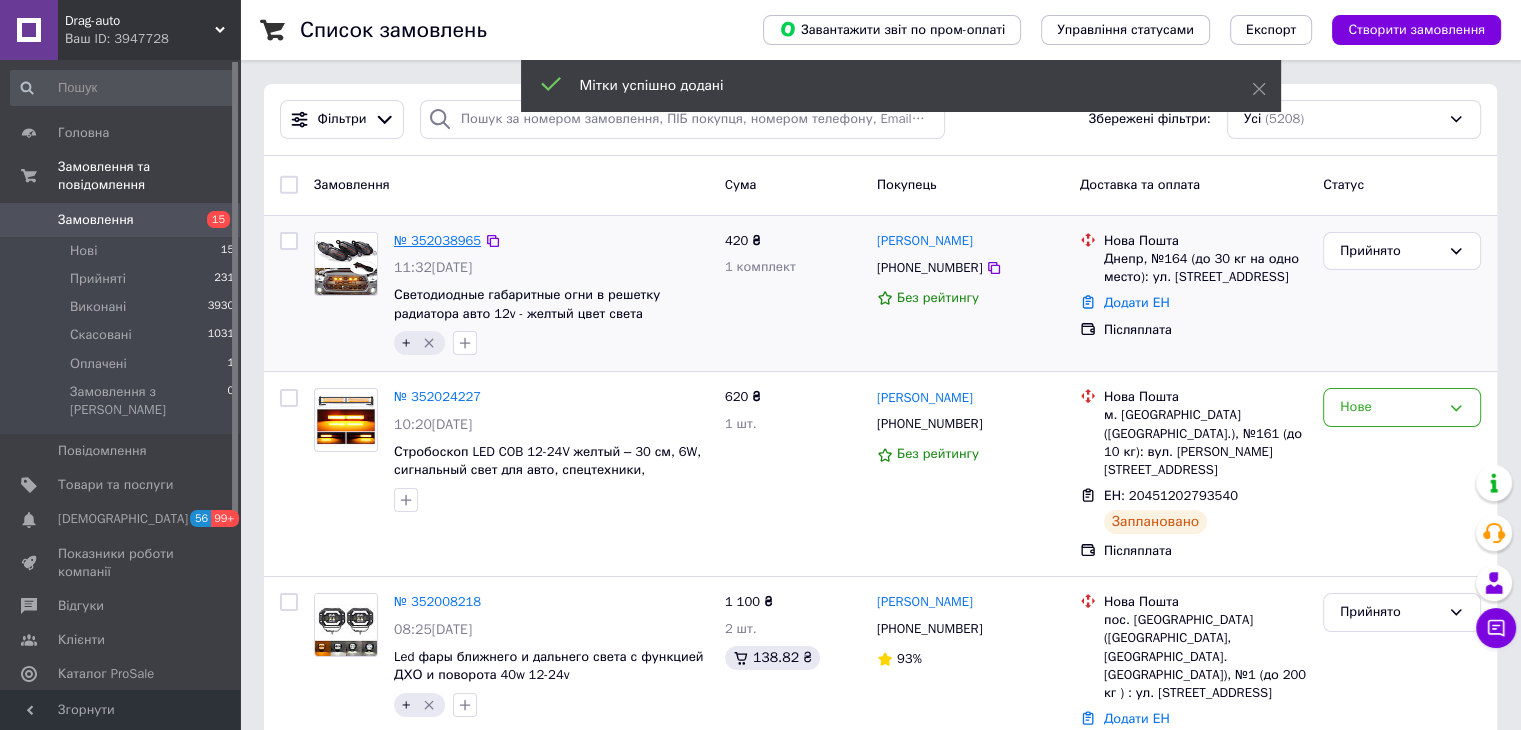 click on "№ 352038965" at bounding box center (437, 240) 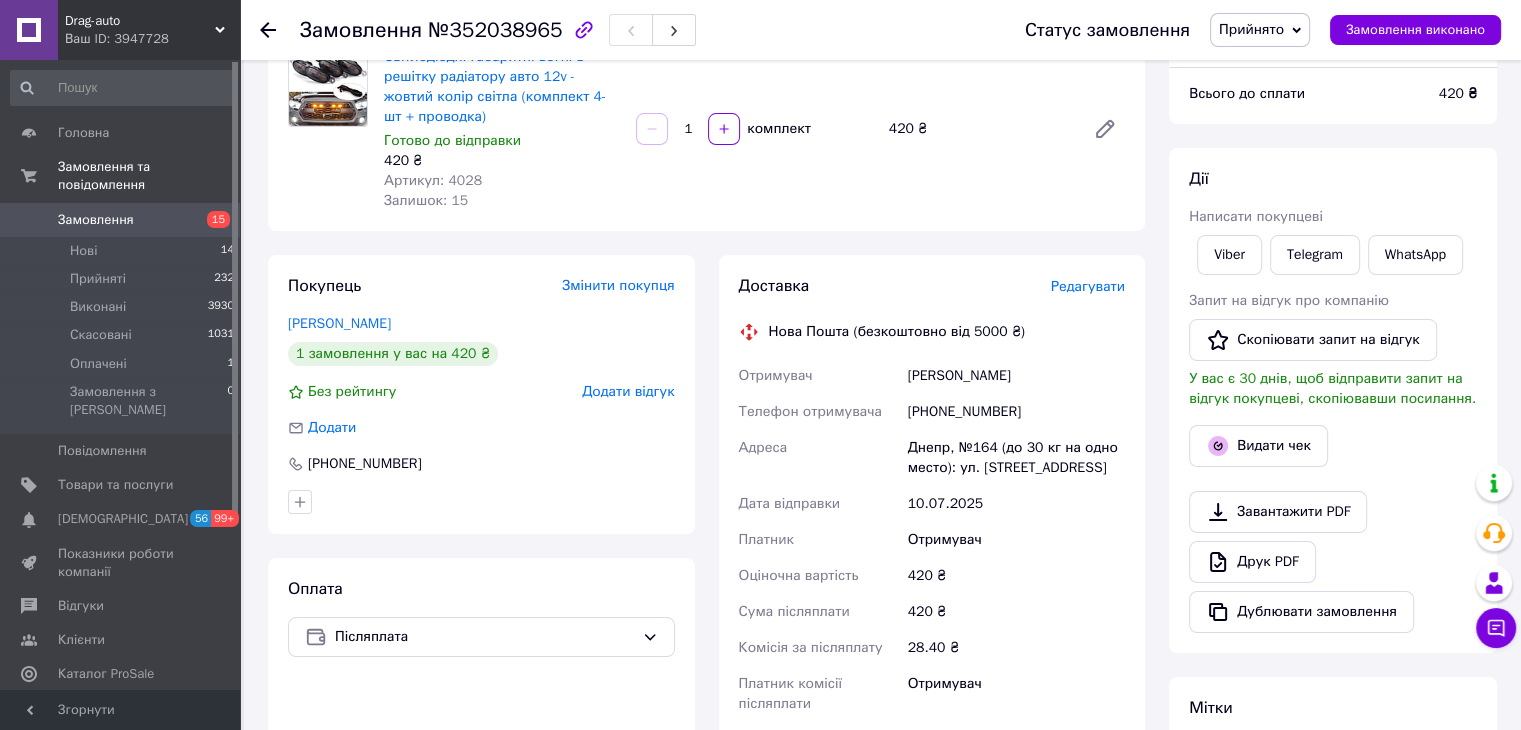 scroll, scrollTop: 484, scrollLeft: 0, axis: vertical 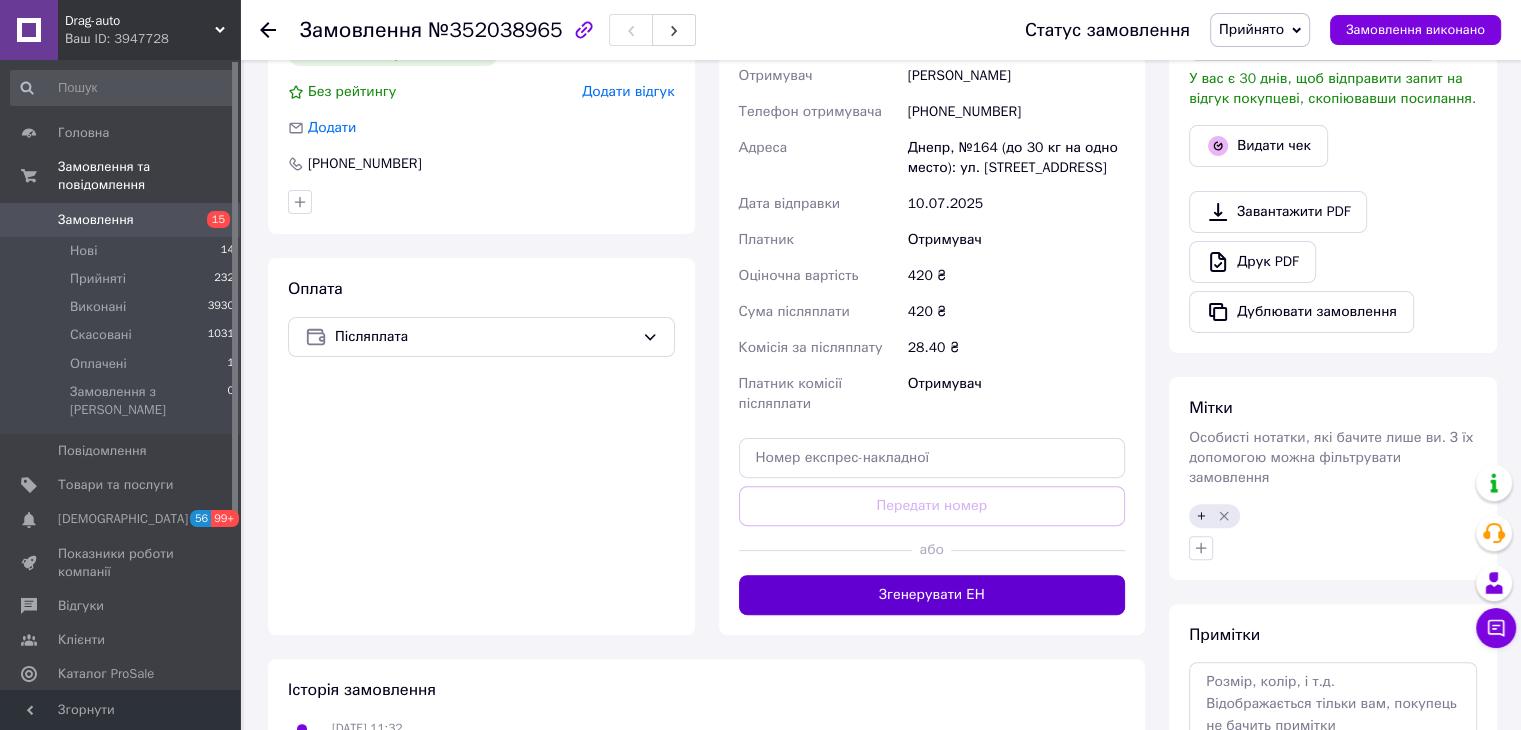click on "Згенерувати ЕН" at bounding box center [932, 595] 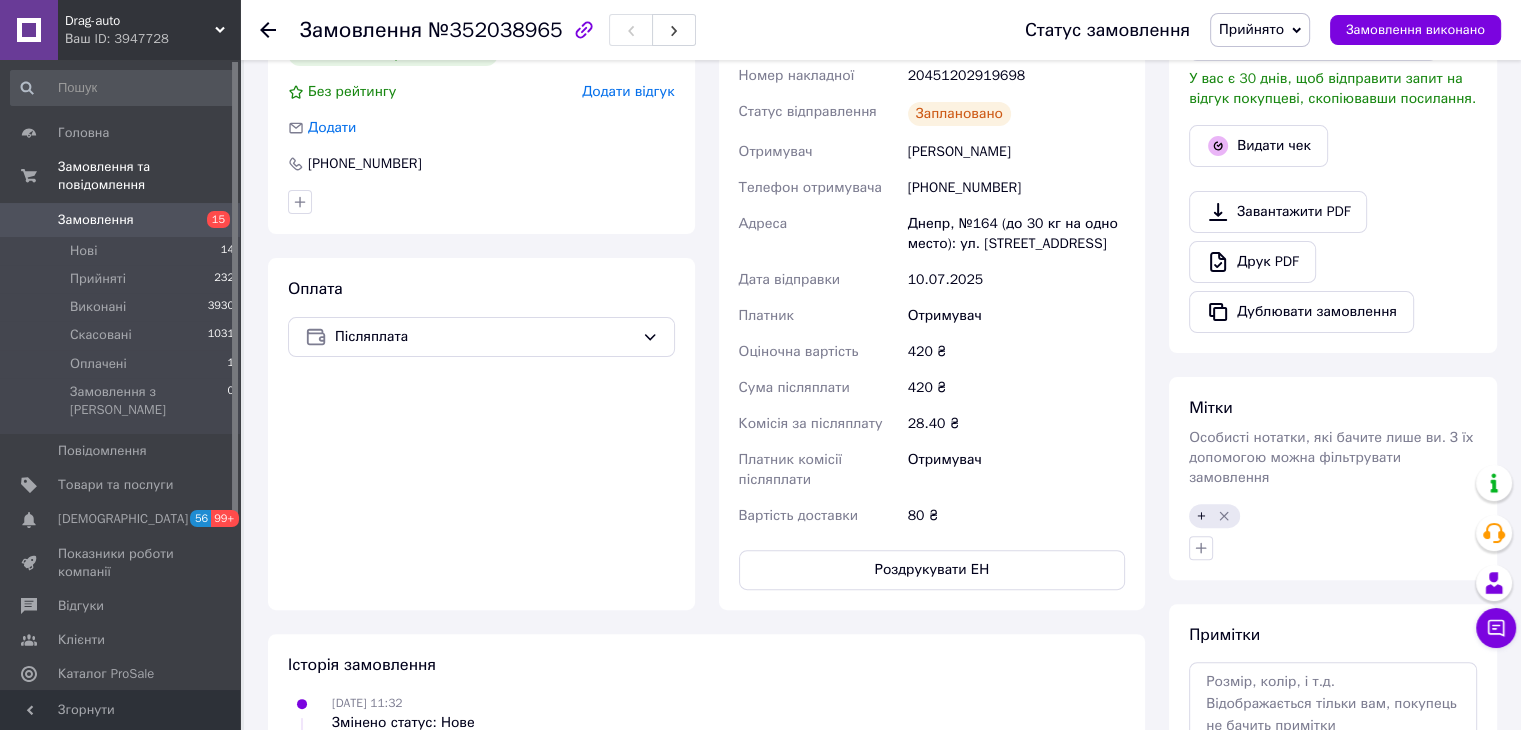 scroll, scrollTop: 0, scrollLeft: 0, axis: both 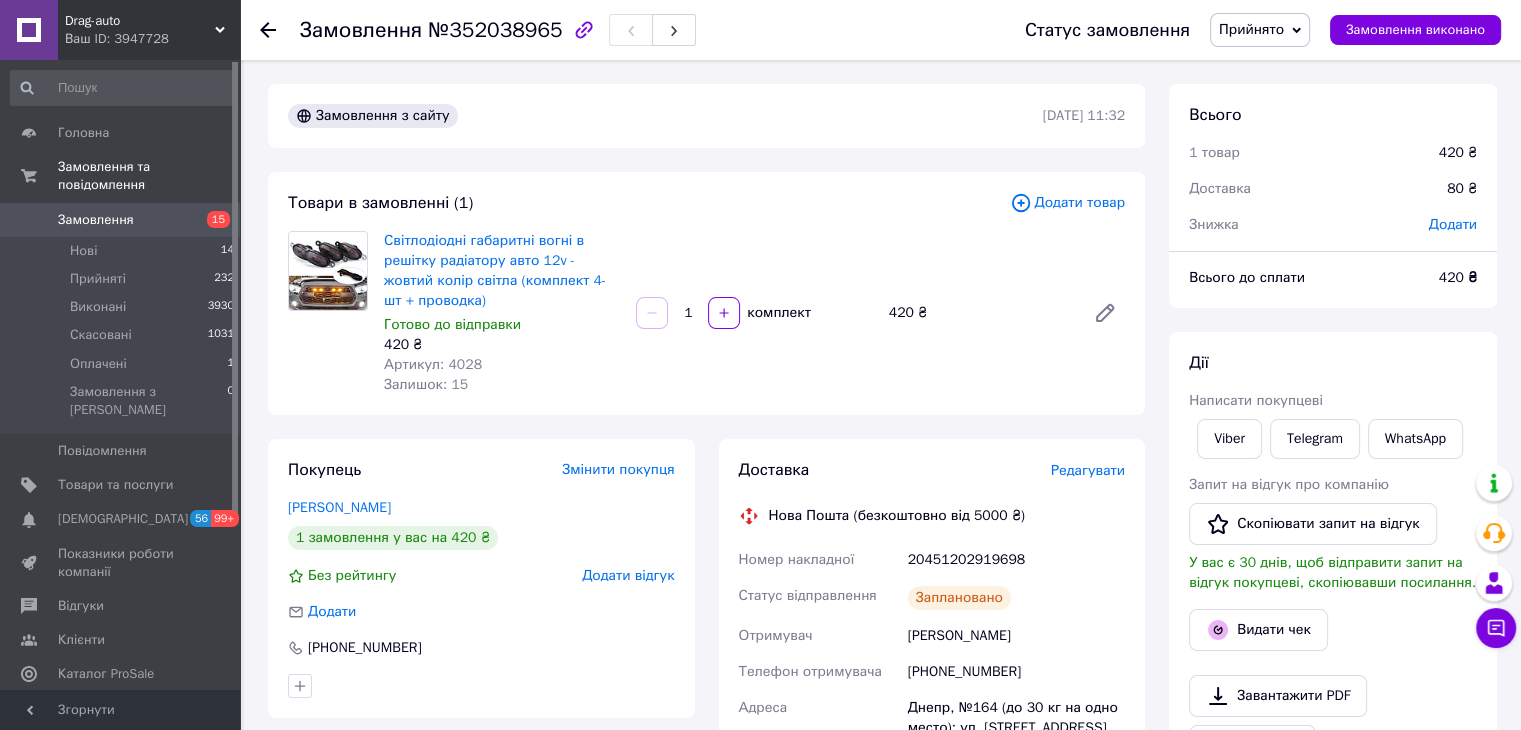 click 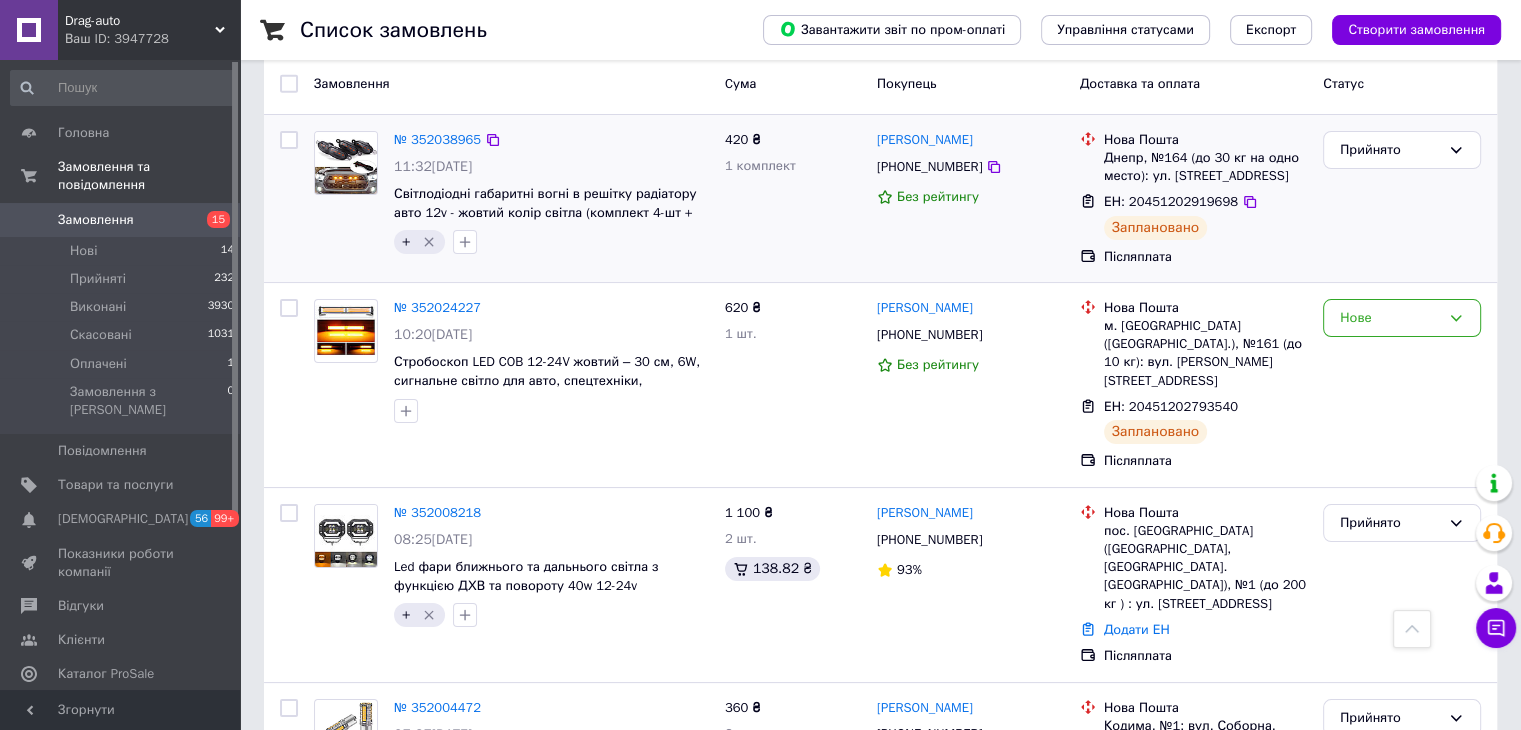 scroll, scrollTop: 100, scrollLeft: 0, axis: vertical 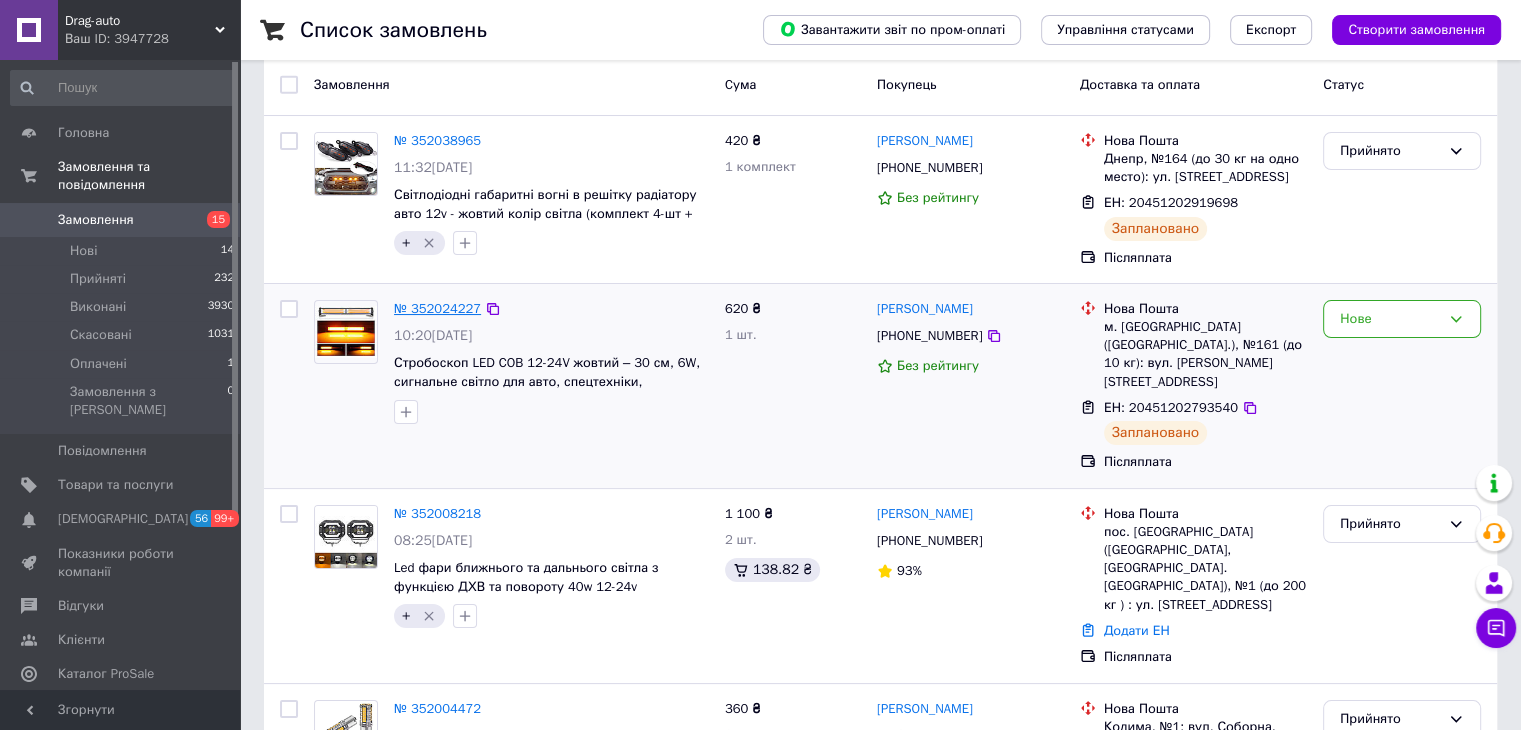 click on "№ 352024227" at bounding box center (437, 308) 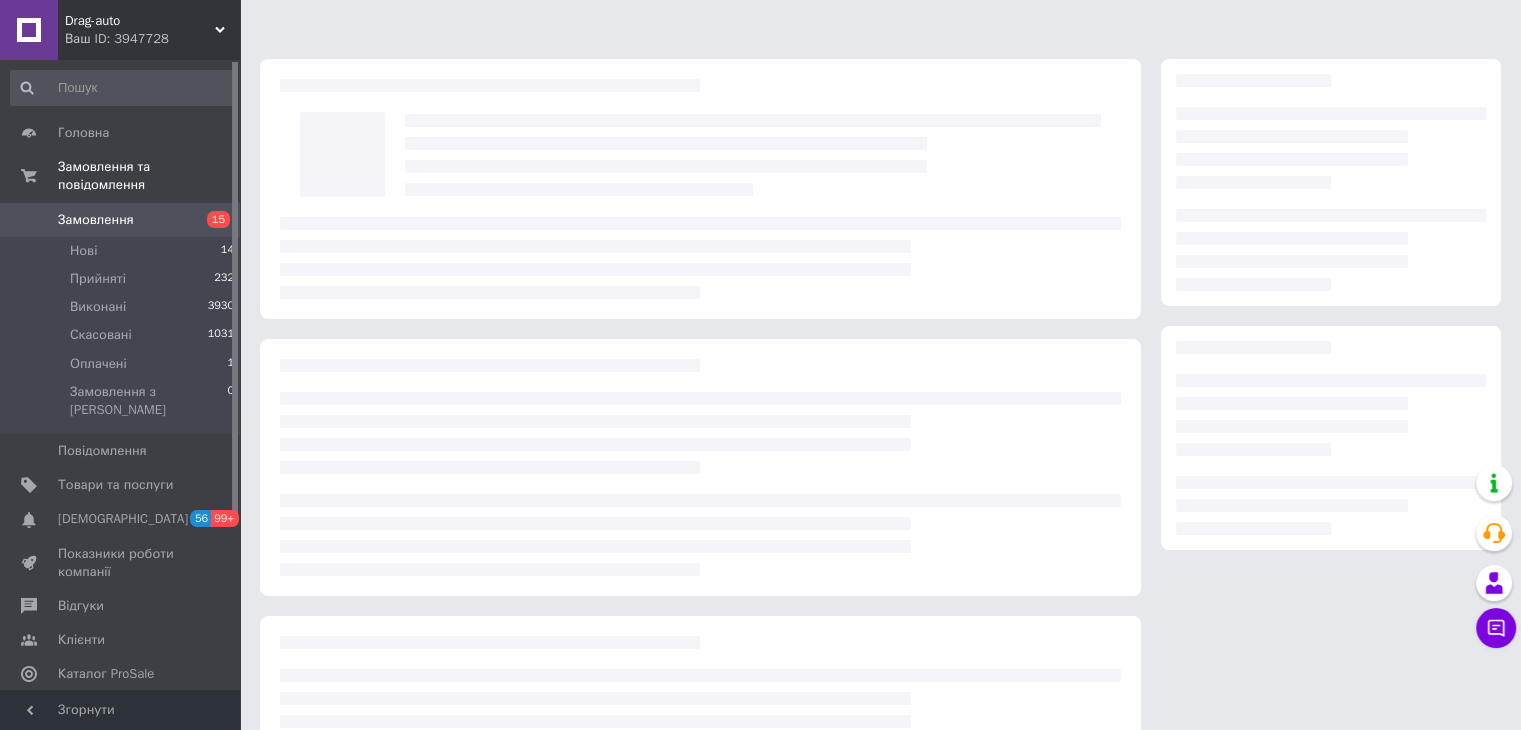 scroll, scrollTop: 0, scrollLeft: 0, axis: both 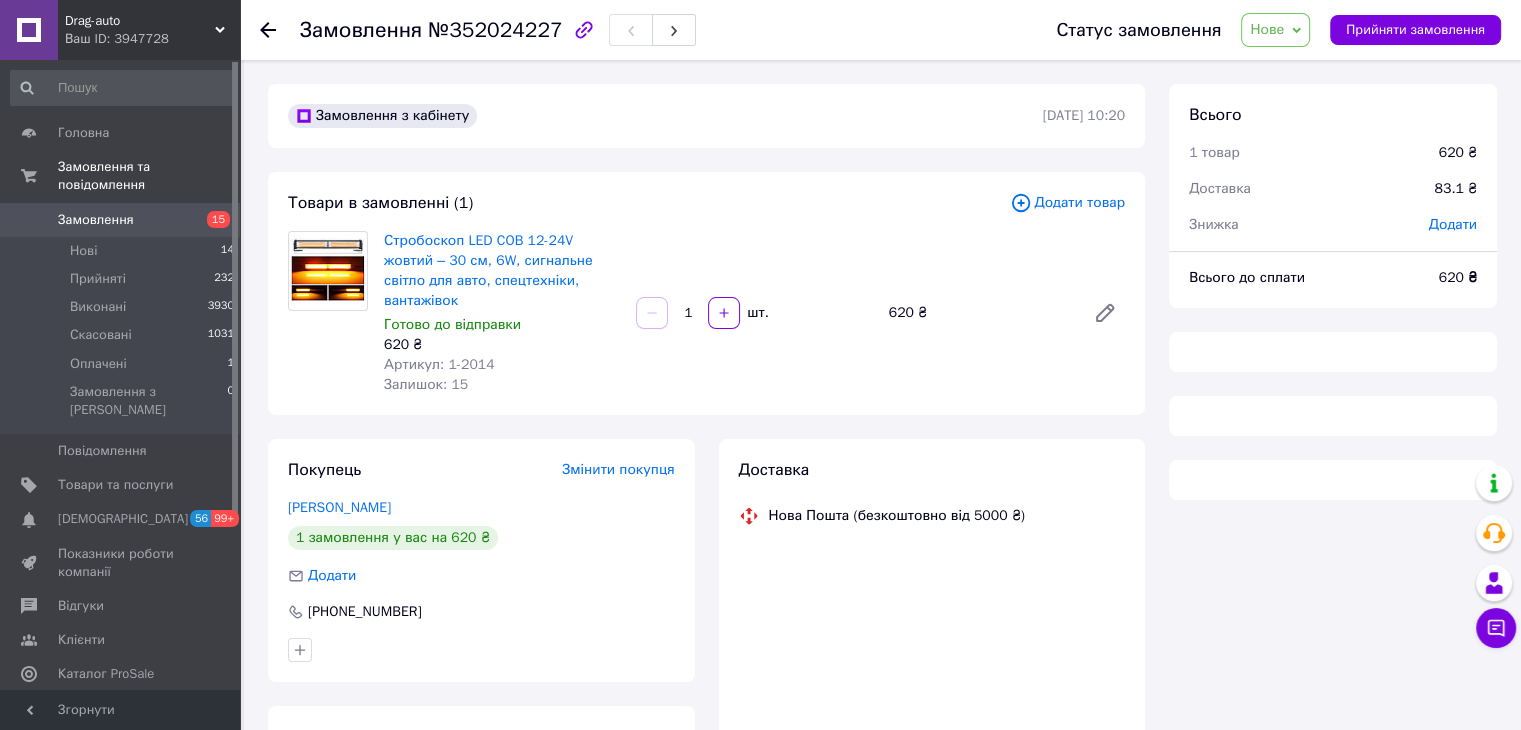 click 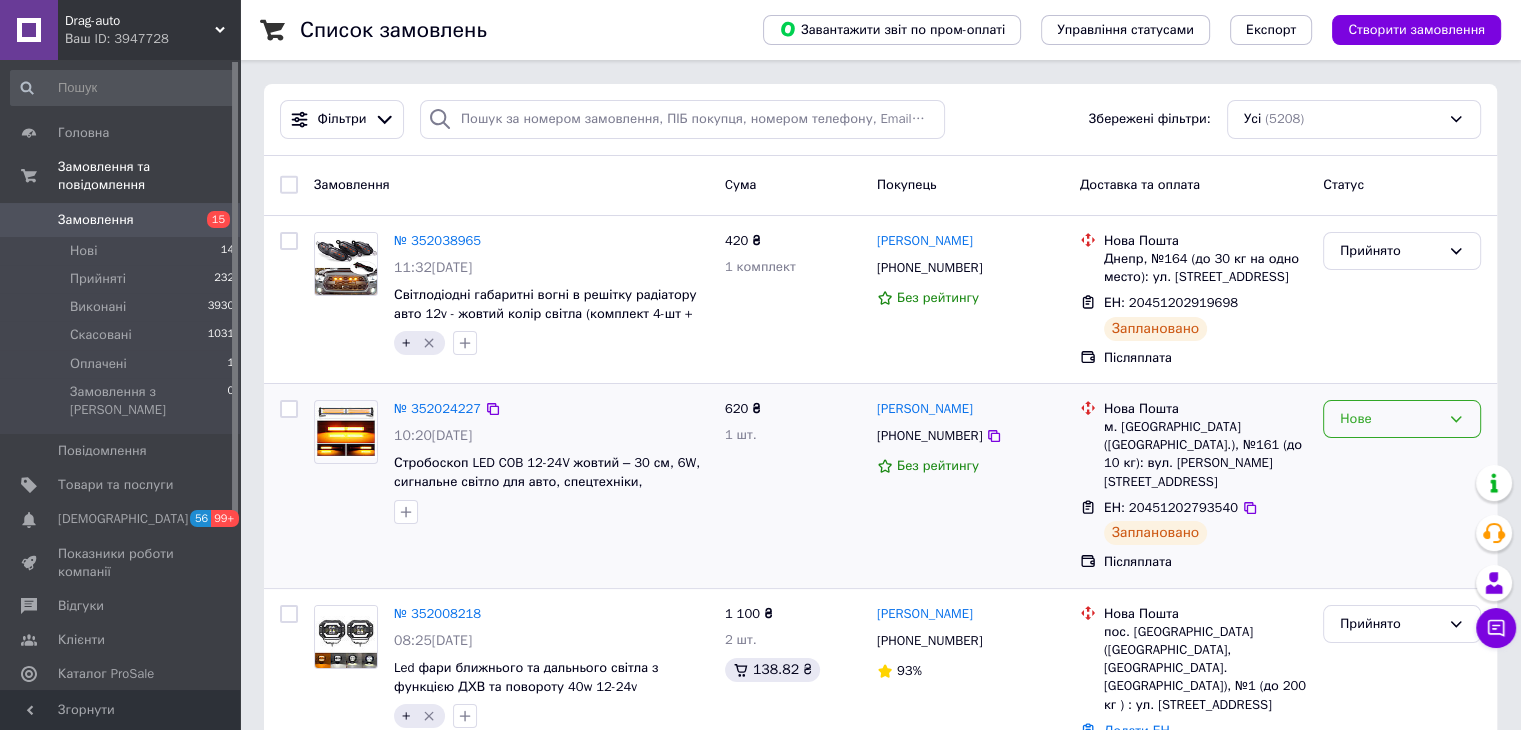 click on "Нове" at bounding box center [1390, 419] 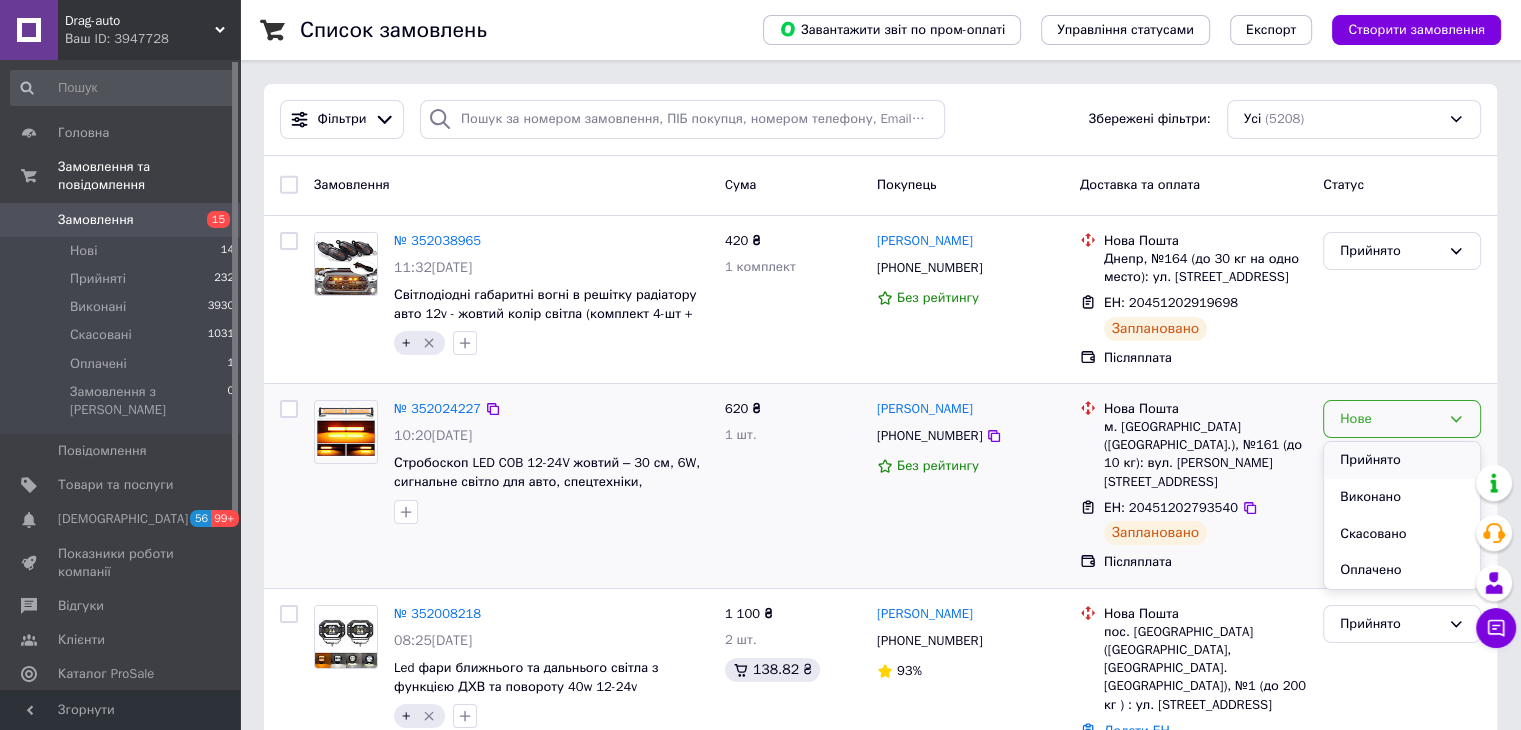 click on "Прийнято" at bounding box center (1402, 460) 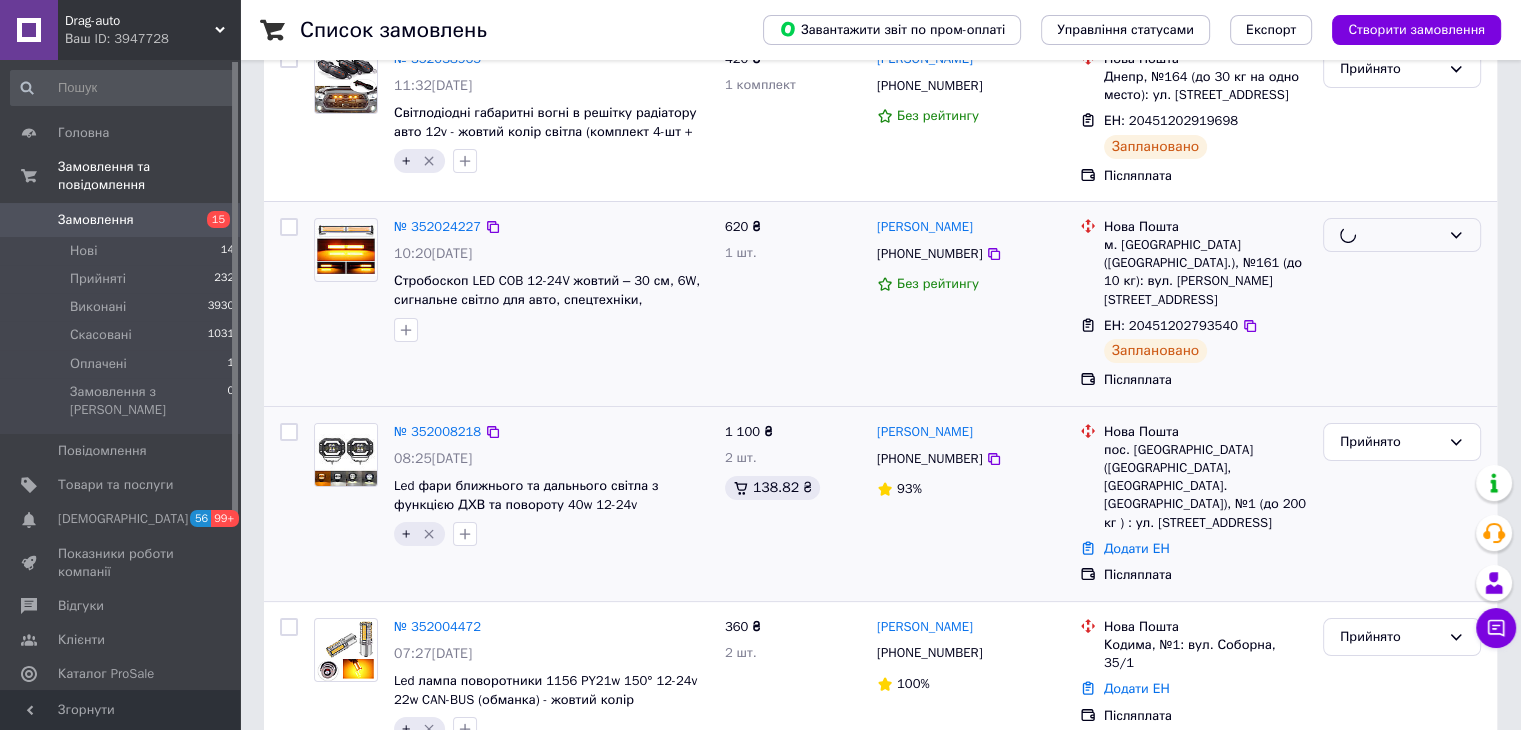 scroll, scrollTop: 200, scrollLeft: 0, axis: vertical 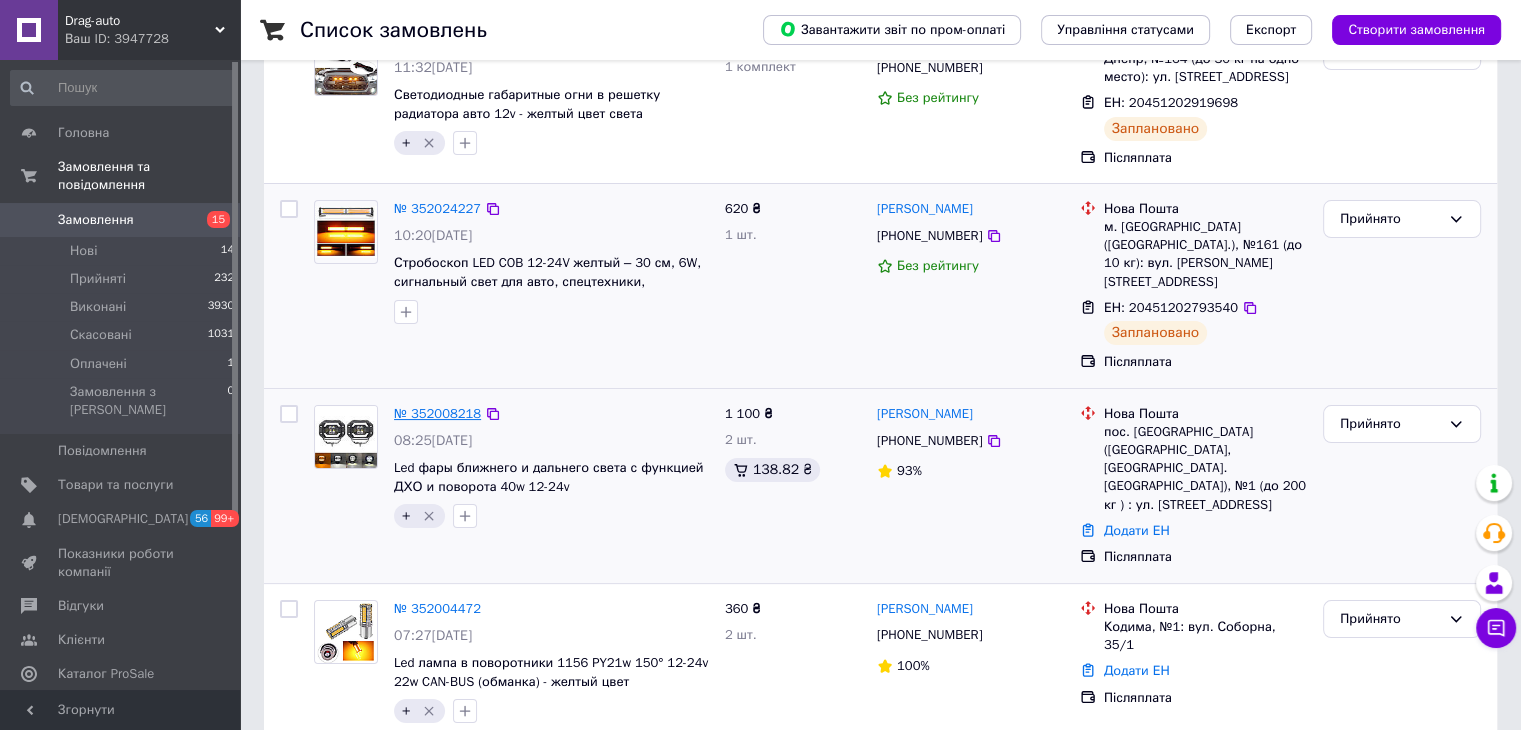 click on "№ 352008218" at bounding box center [437, 413] 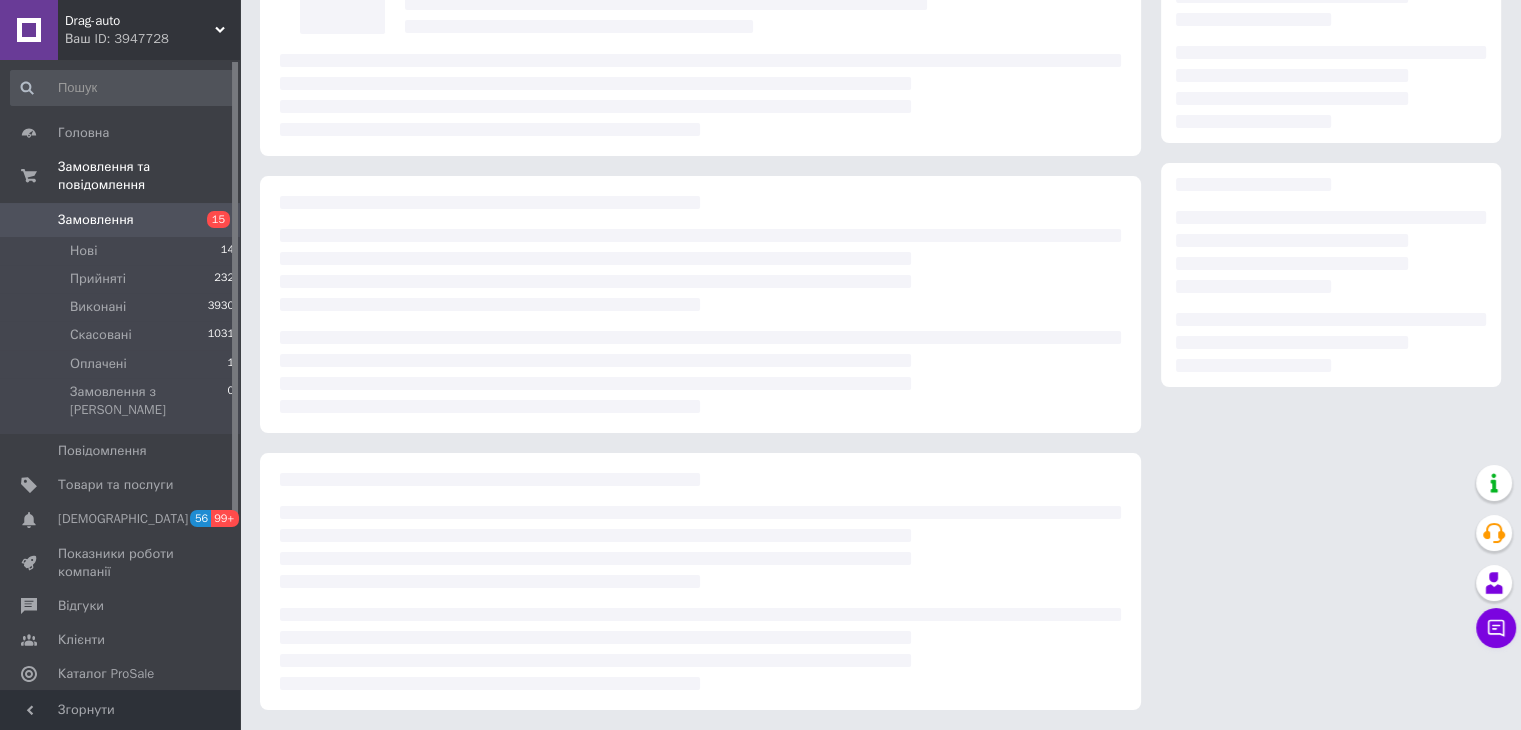 scroll, scrollTop: 184, scrollLeft: 0, axis: vertical 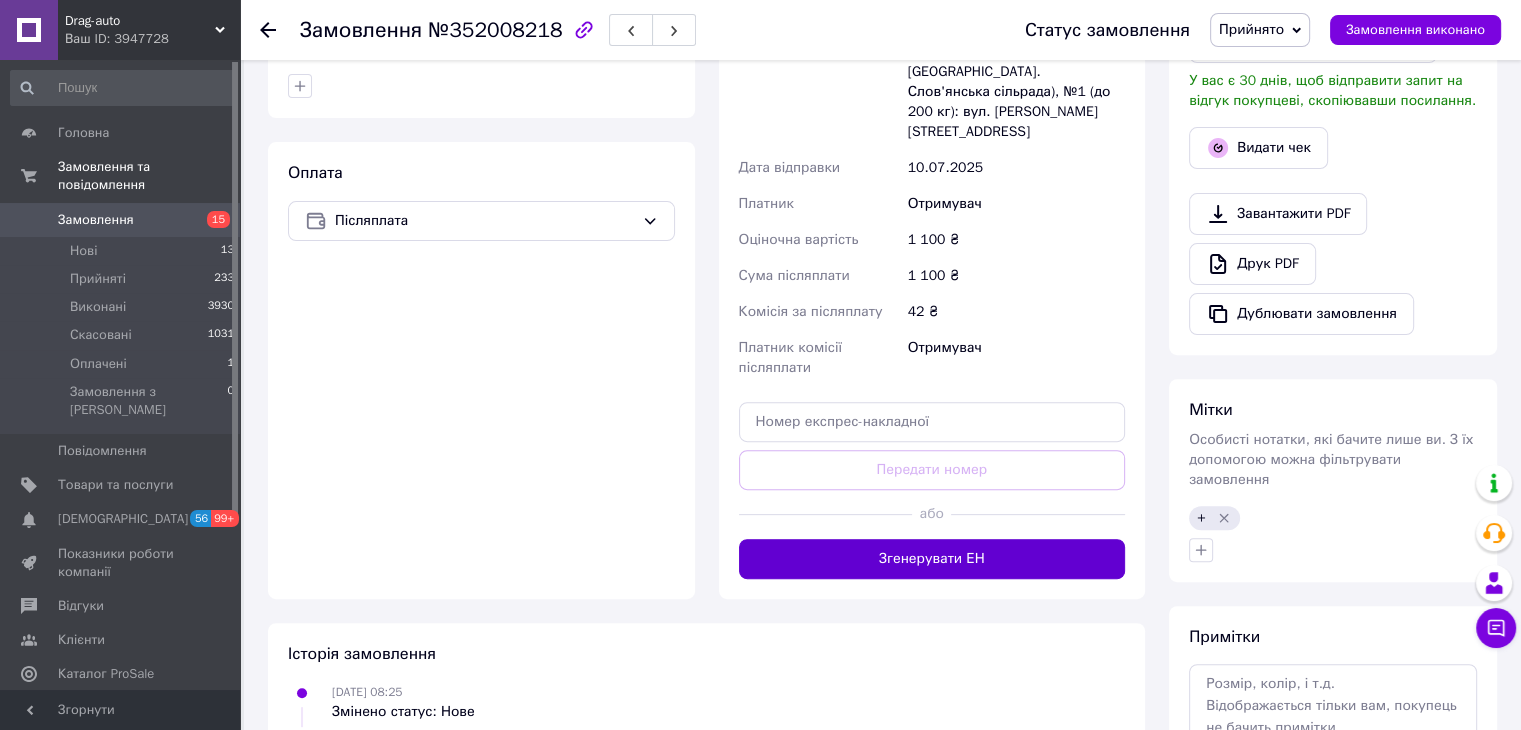 click on "Згенерувати ЕН" at bounding box center [932, 559] 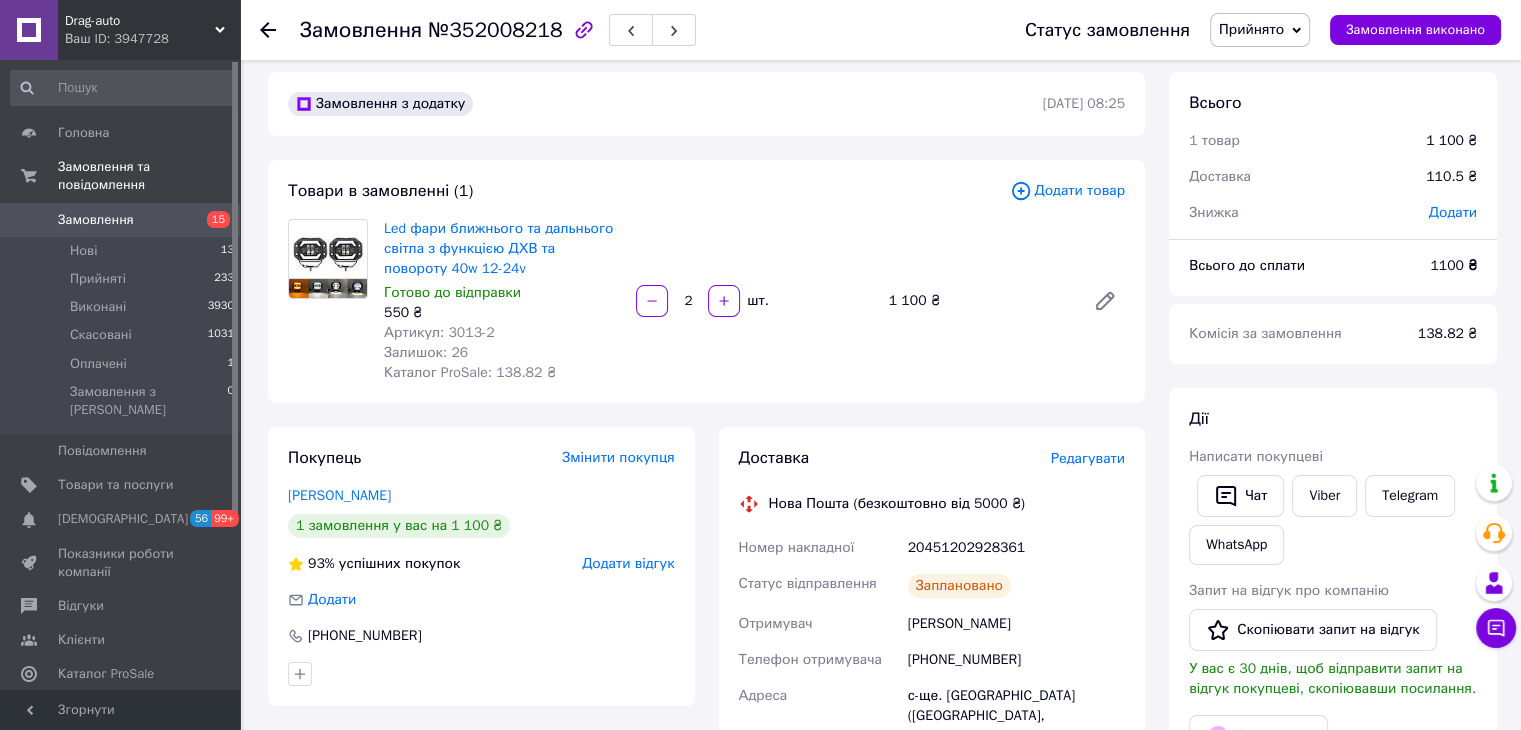 scroll, scrollTop: 0, scrollLeft: 0, axis: both 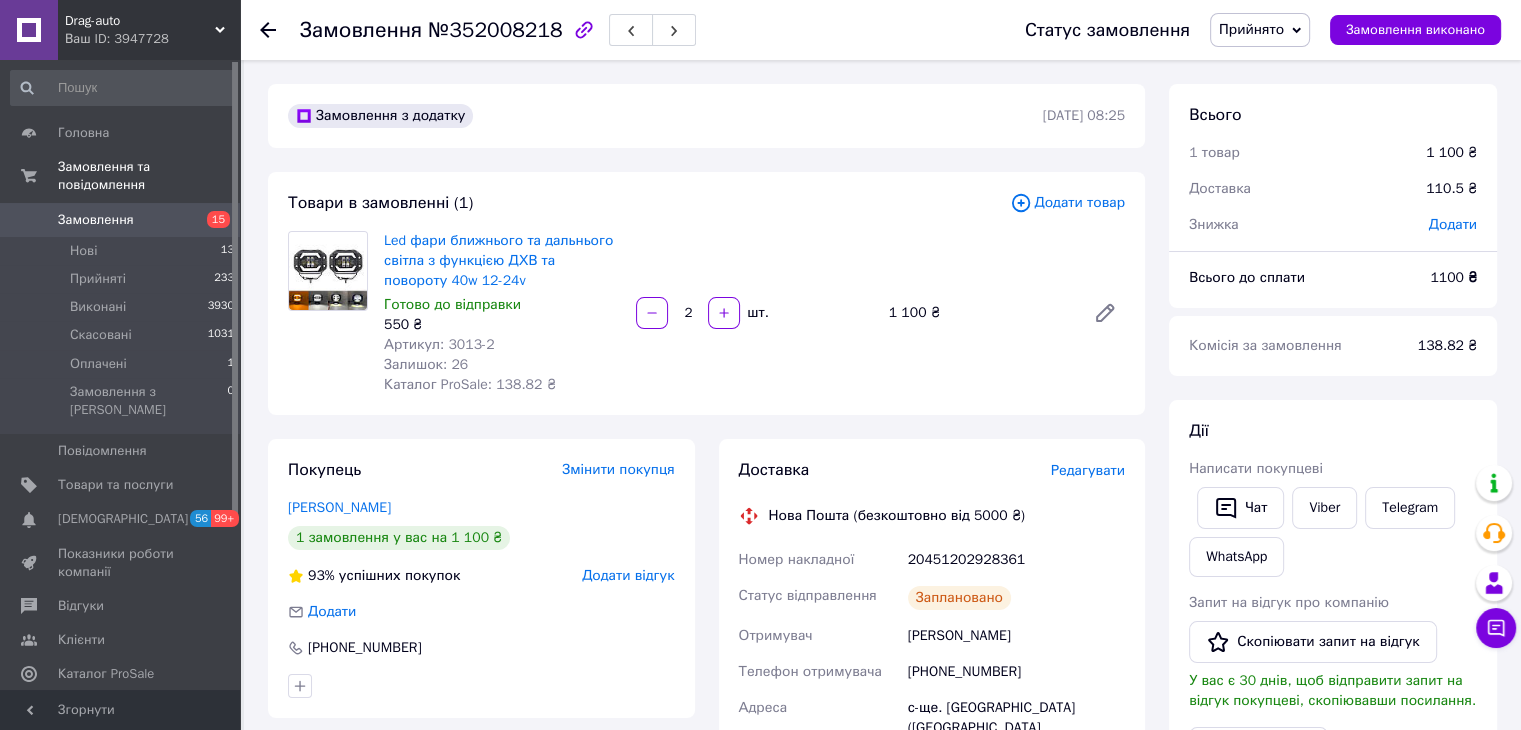 click 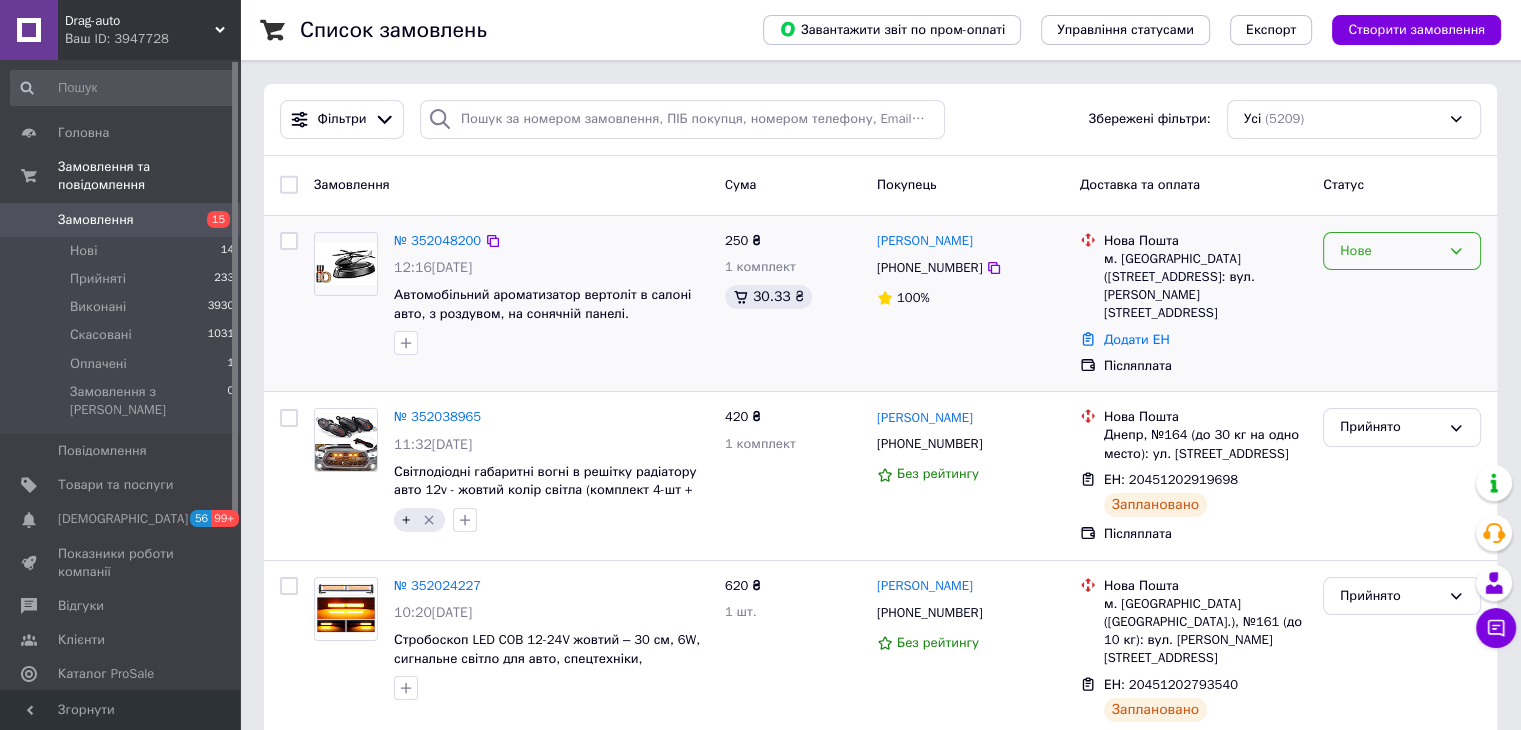 click on "Нове" at bounding box center (1390, 251) 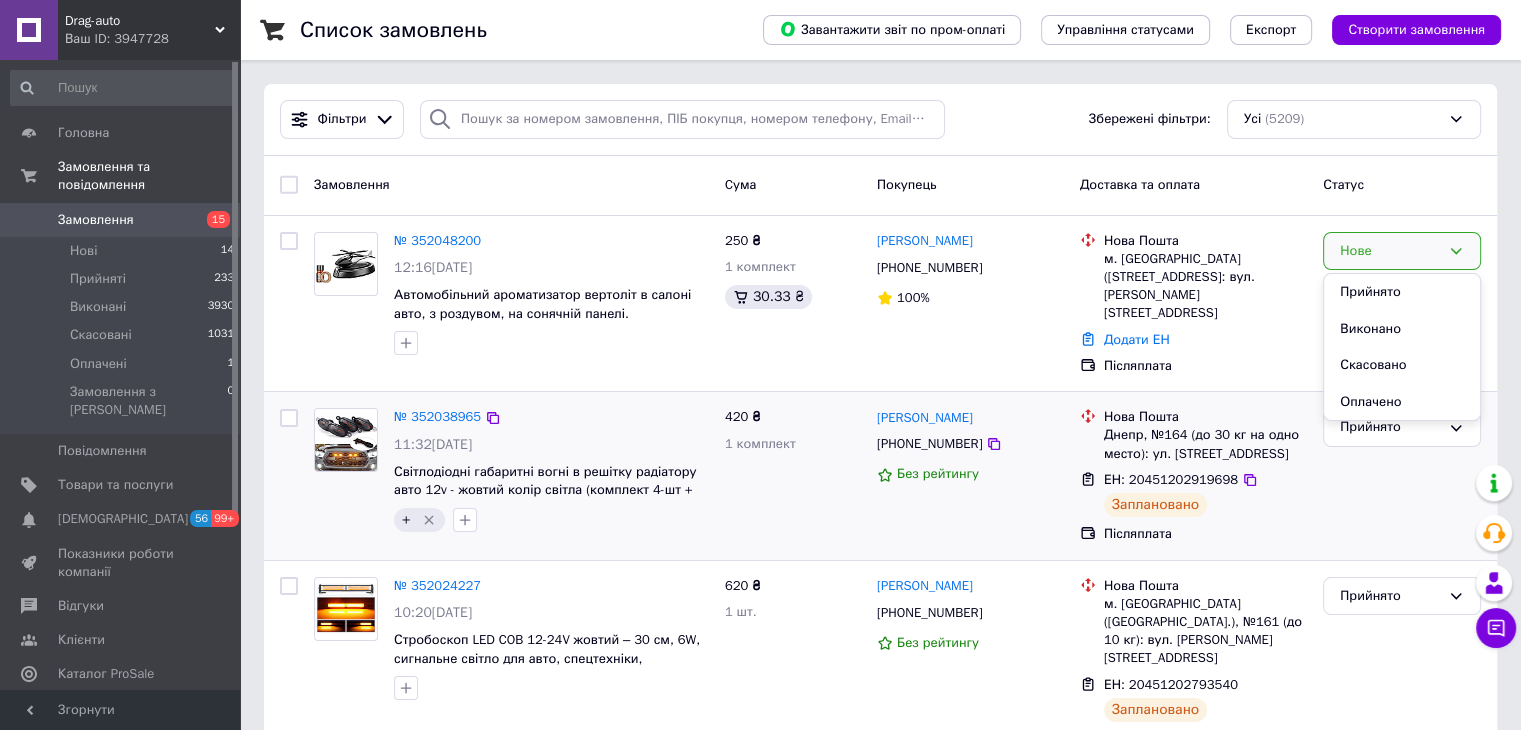 click on "Прийнято" at bounding box center [1402, 292] 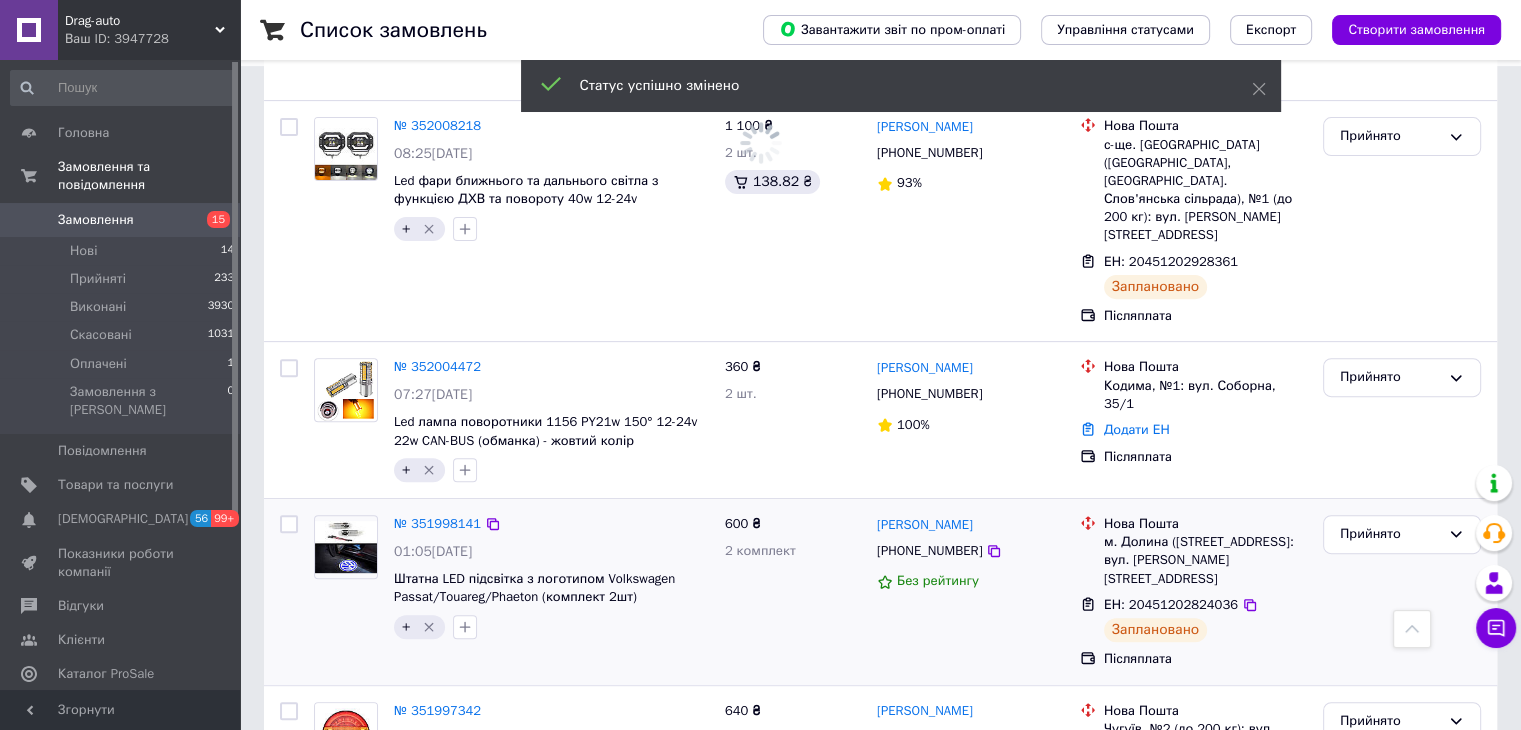 scroll, scrollTop: 700, scrollLeft: 0, axis: vertical 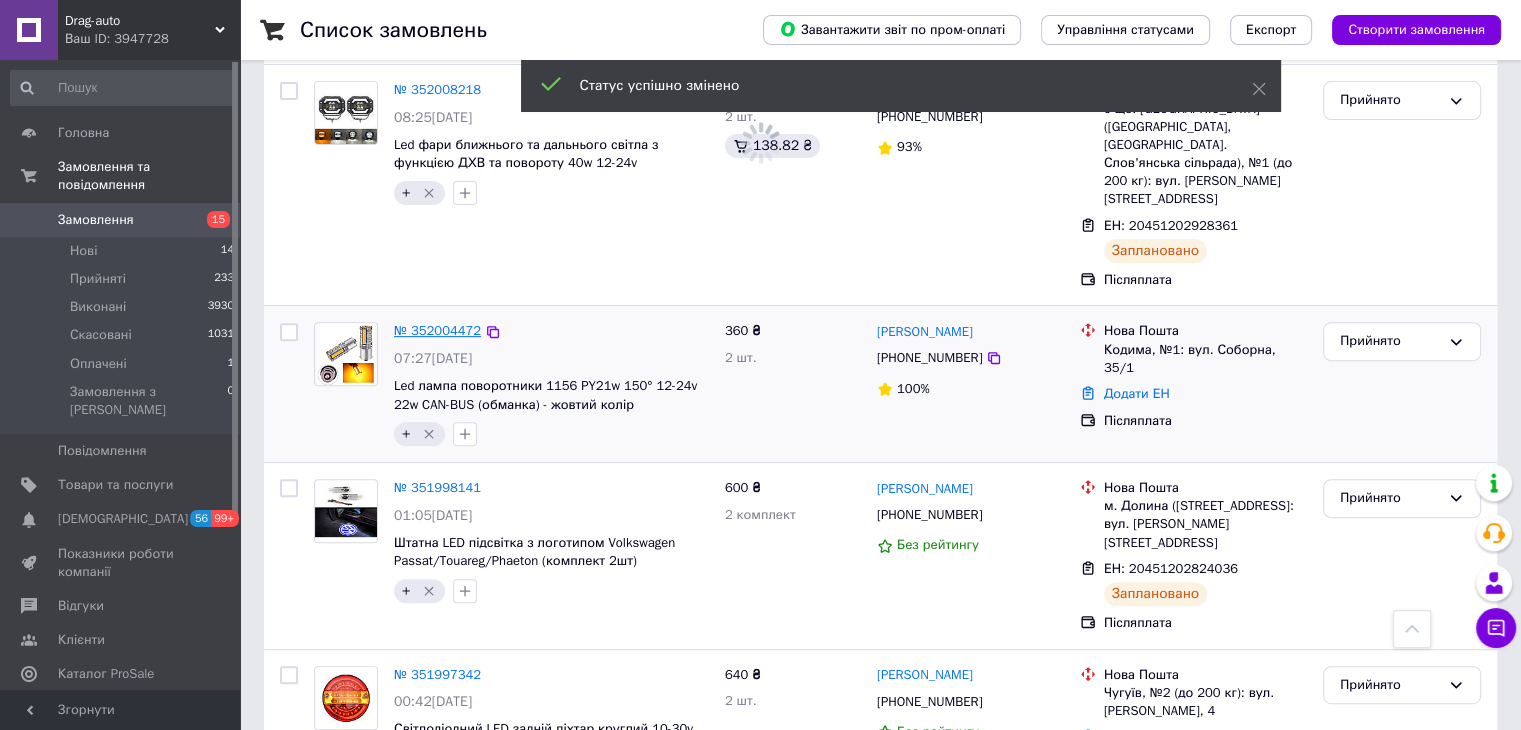 click on "№ 352004472" at bounding box center [437, 330] 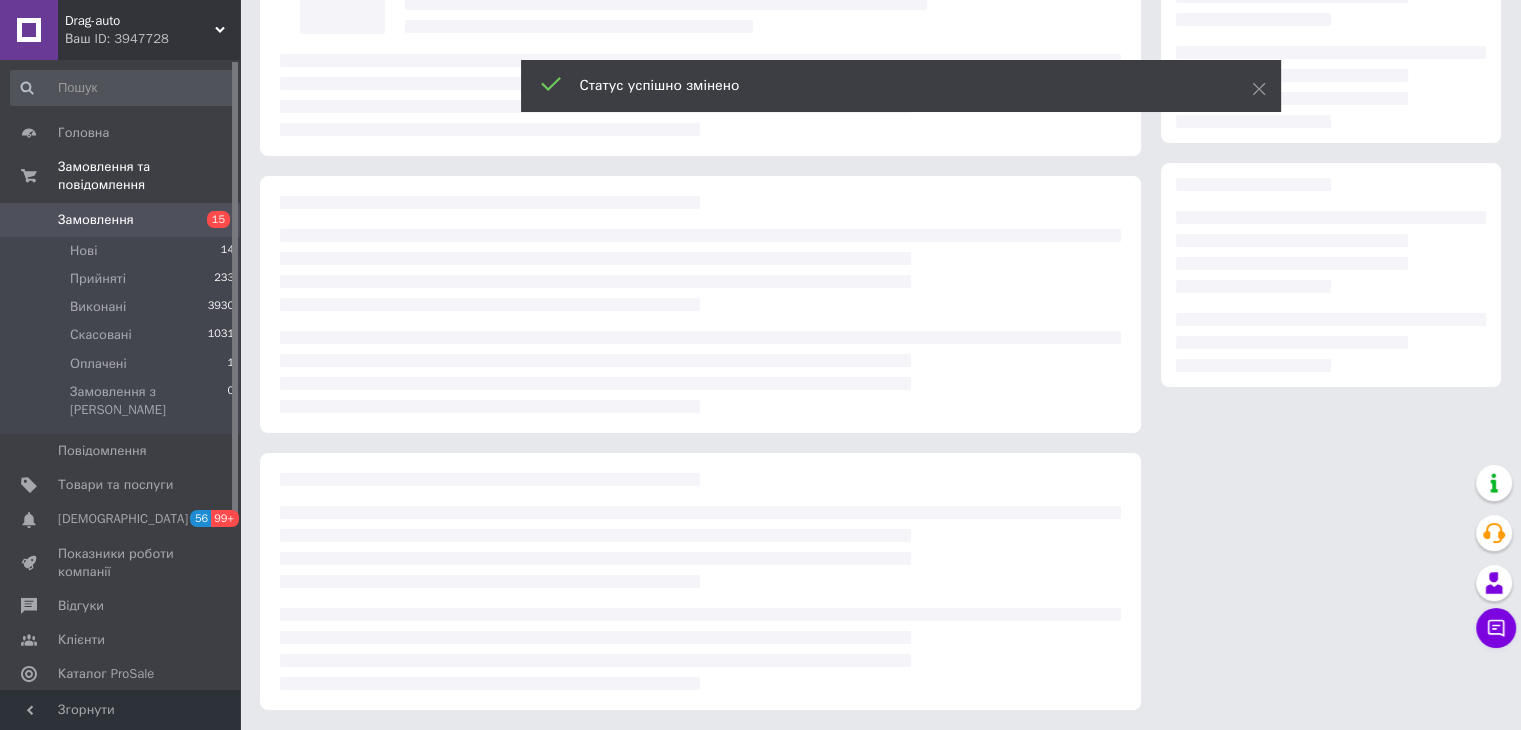scroll, scrollTop: 0, scrollLeft: 0, axis: both 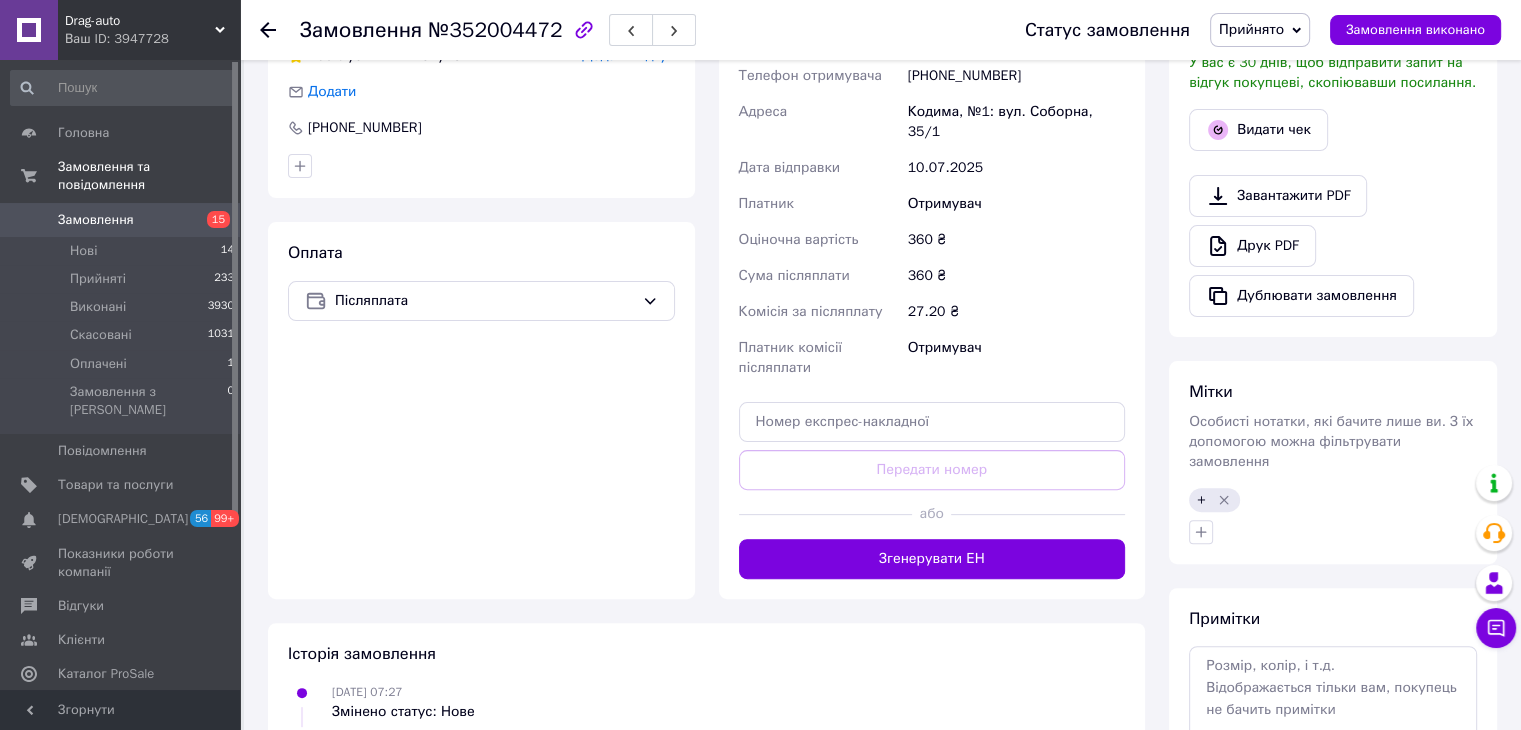 click on "Згенерувати ЕН" at bounding box center [932, 559] 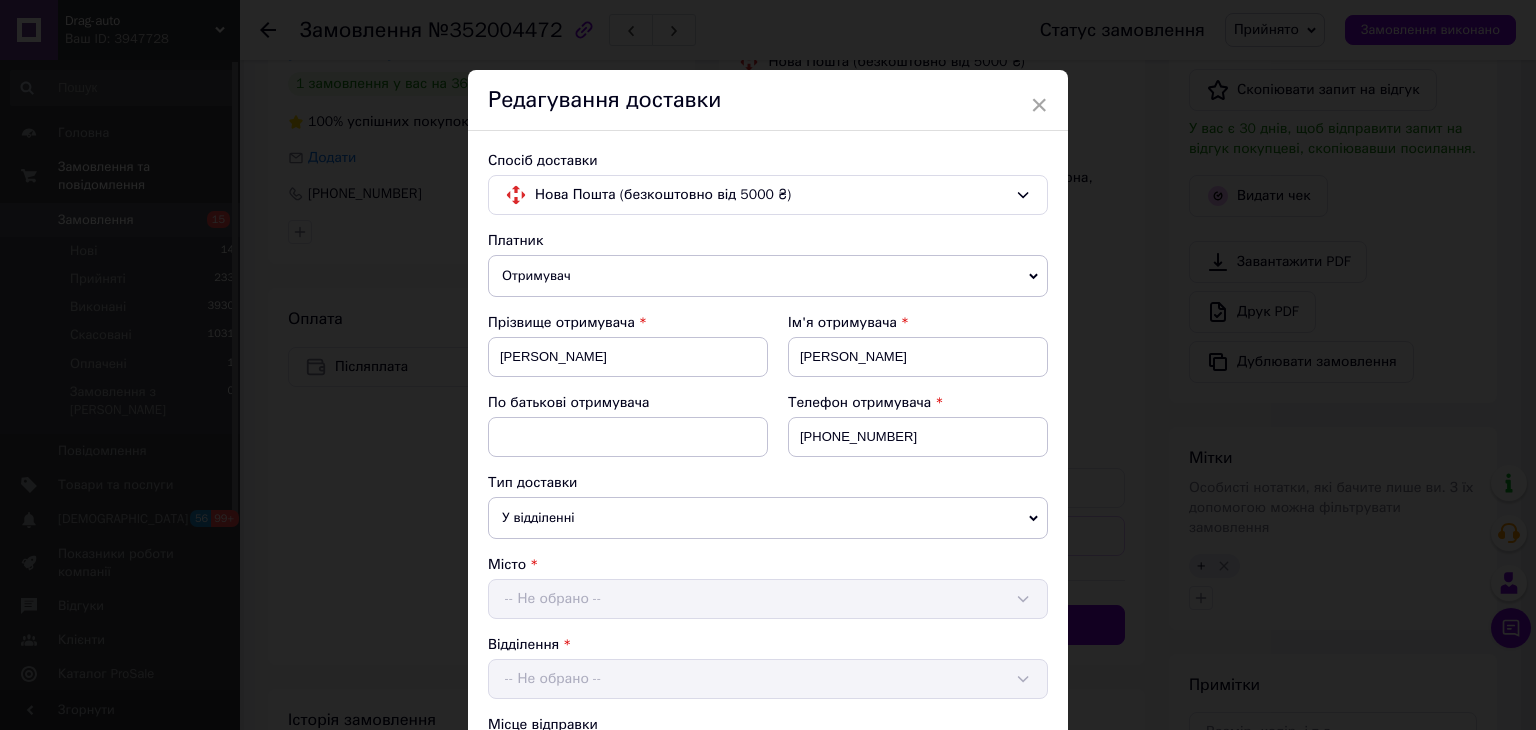 scroll, scrollTop: 400, scrollLeft: 0, axis: vertical 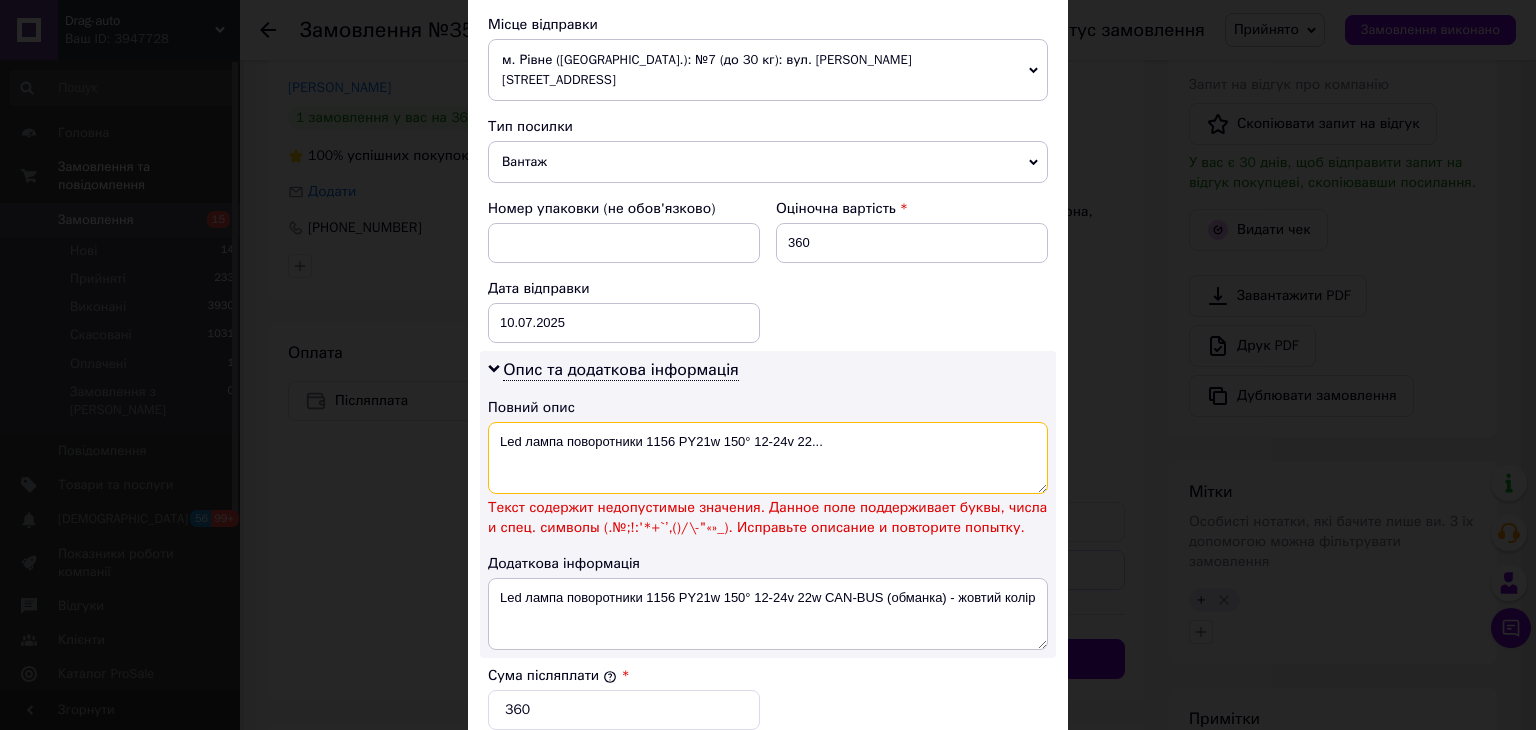 click on "Led лампа поворотники 1156 PY21w 150° 12-24v 22..." at bounding box center [768, 458] 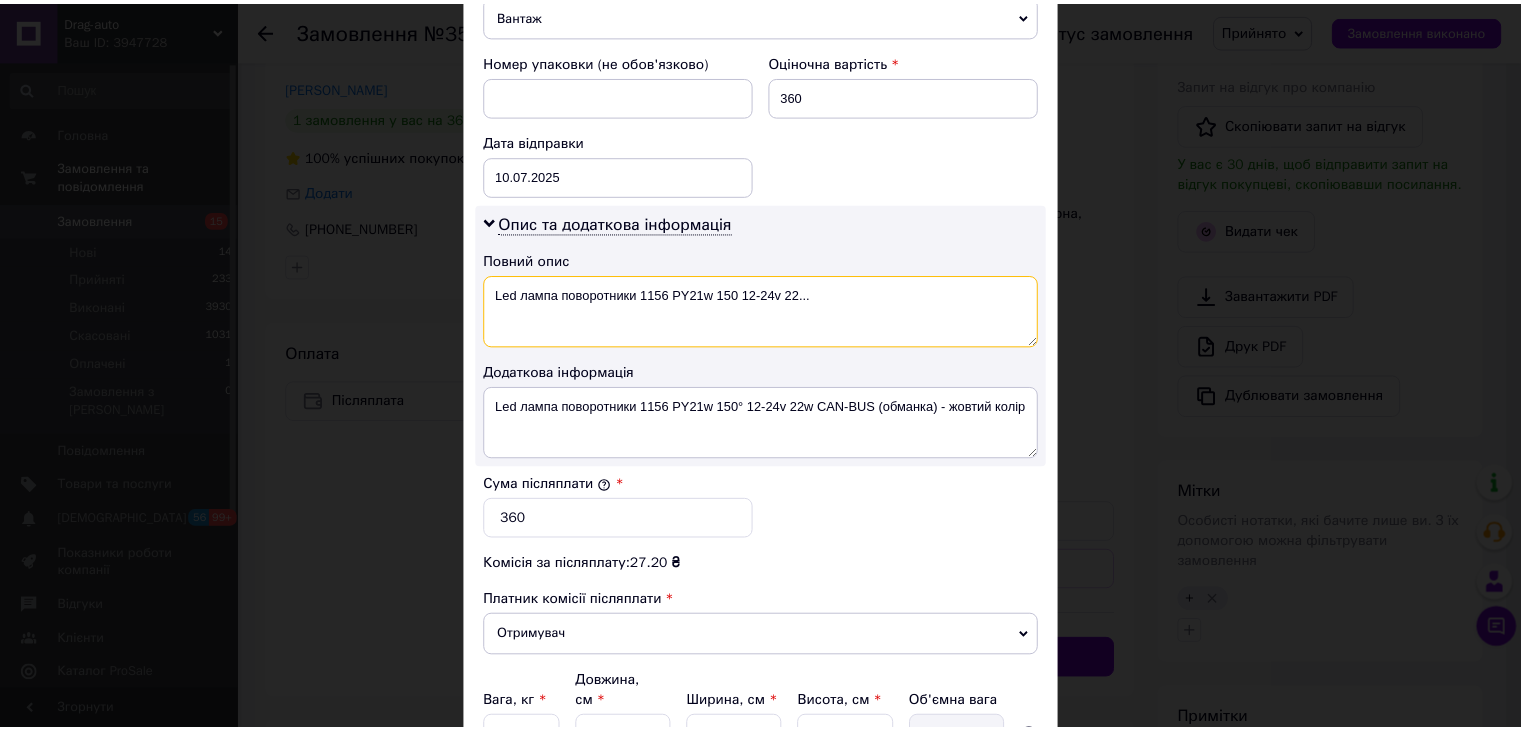 scroll, scrollTop: 1013, scrollLeft: 0, axis: vertical 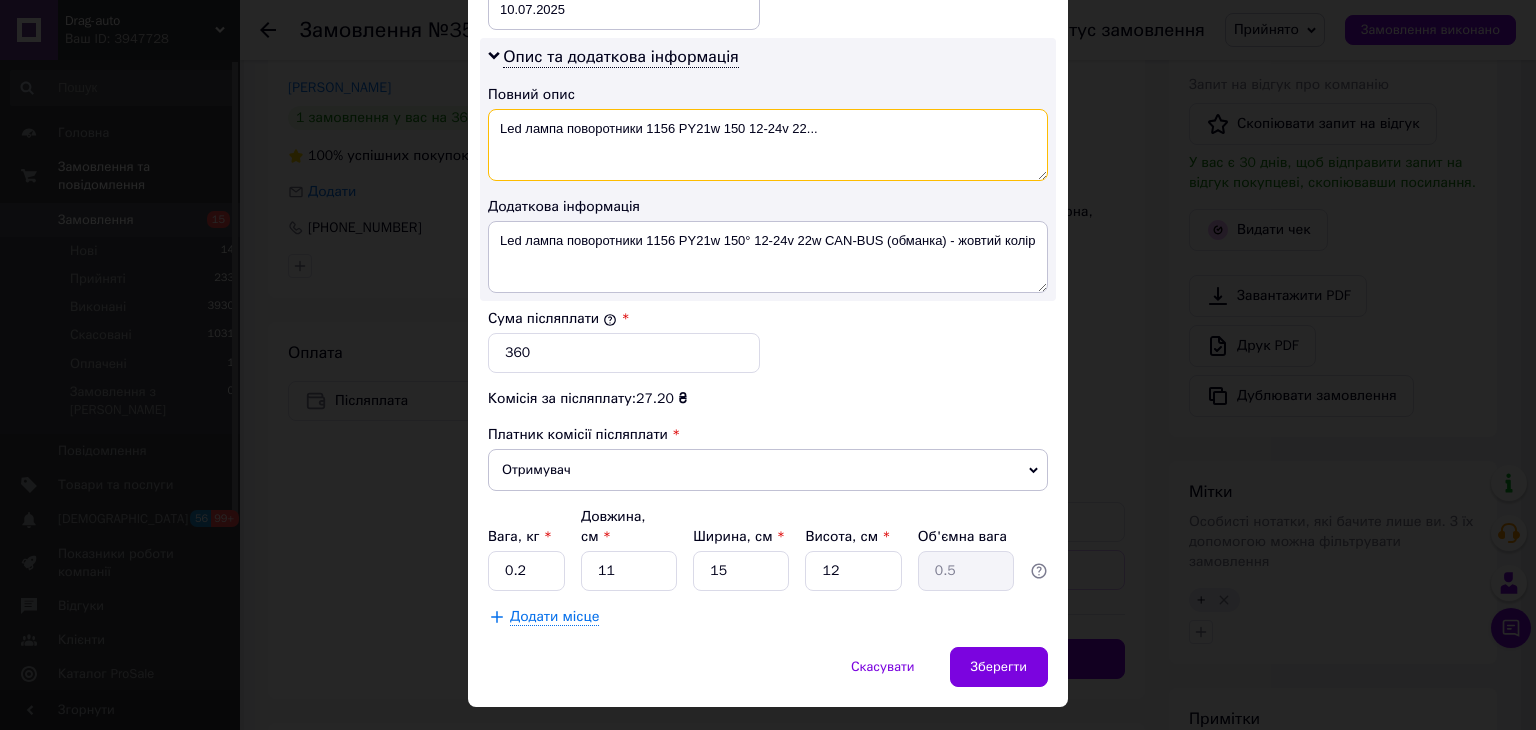 type on "Led лампа поворотники 1156 PY21w 150 12-24v 22..." 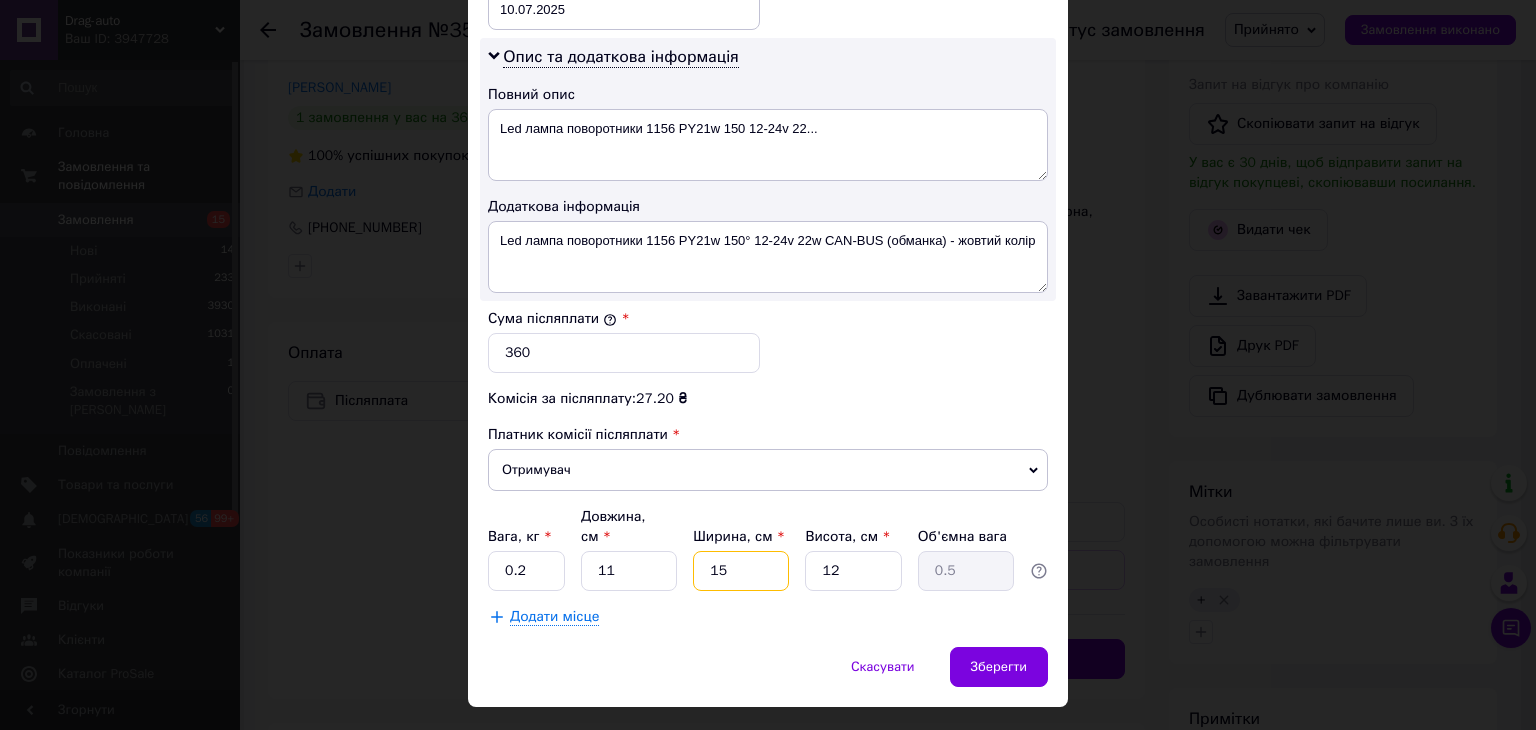 click on "15" at bounding box center (741, 571) 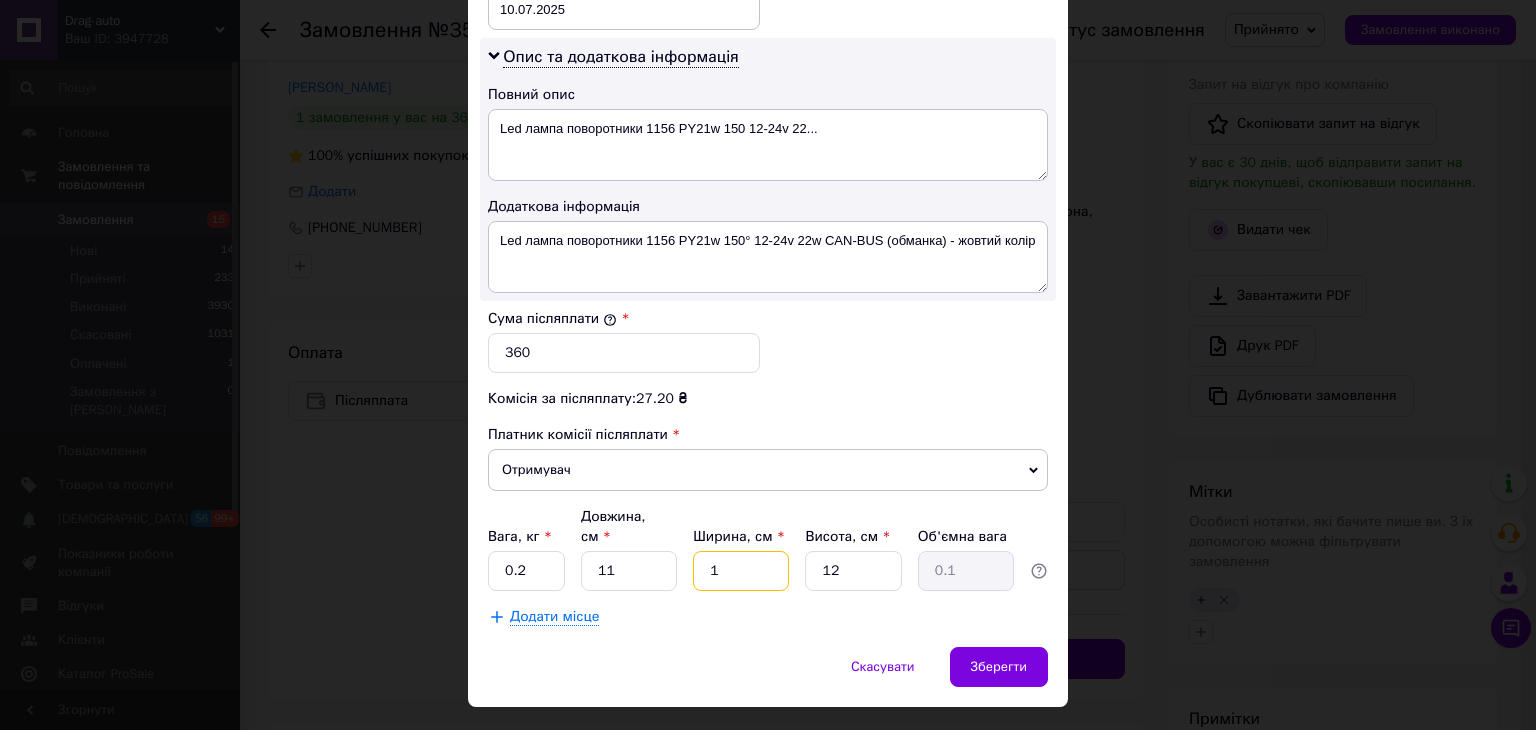 type 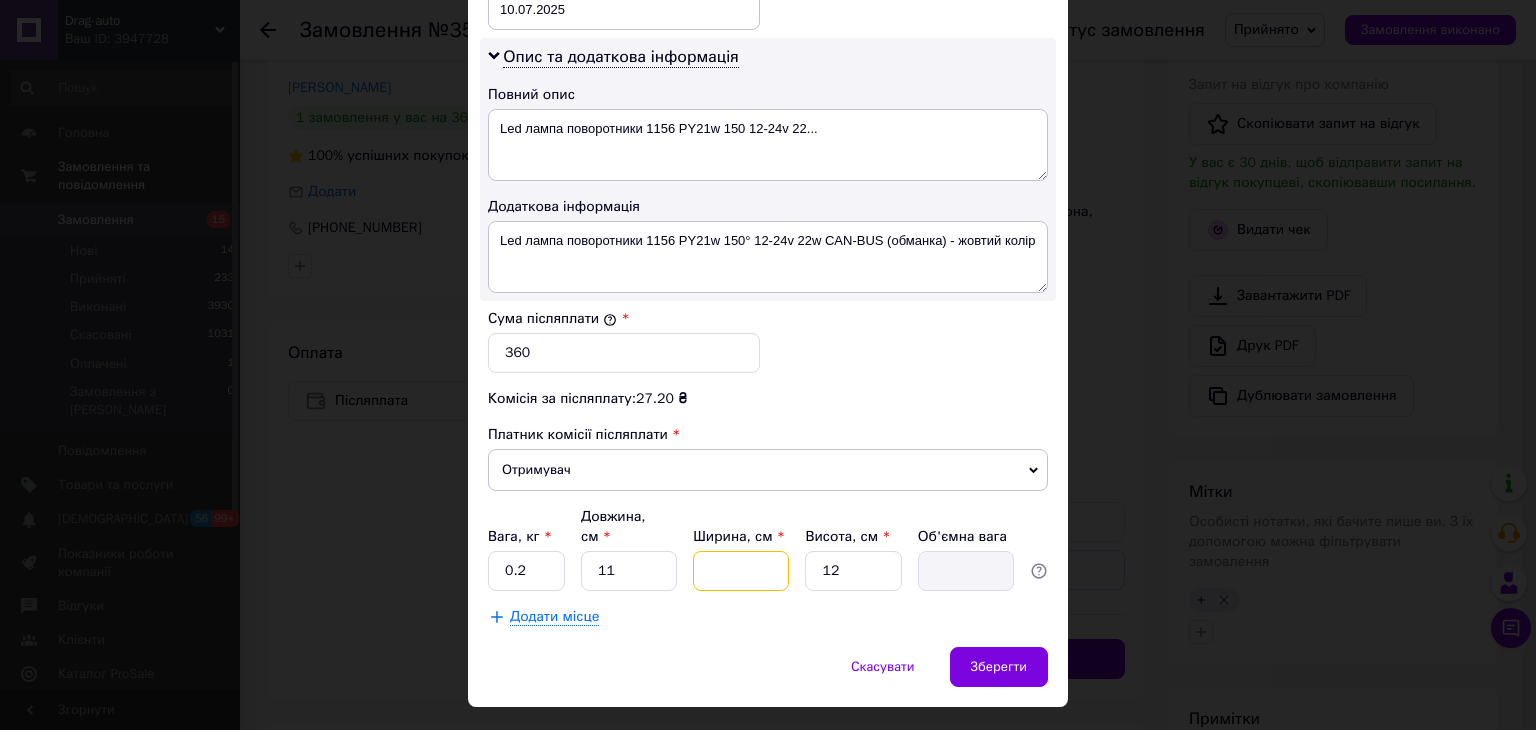 type on "1" 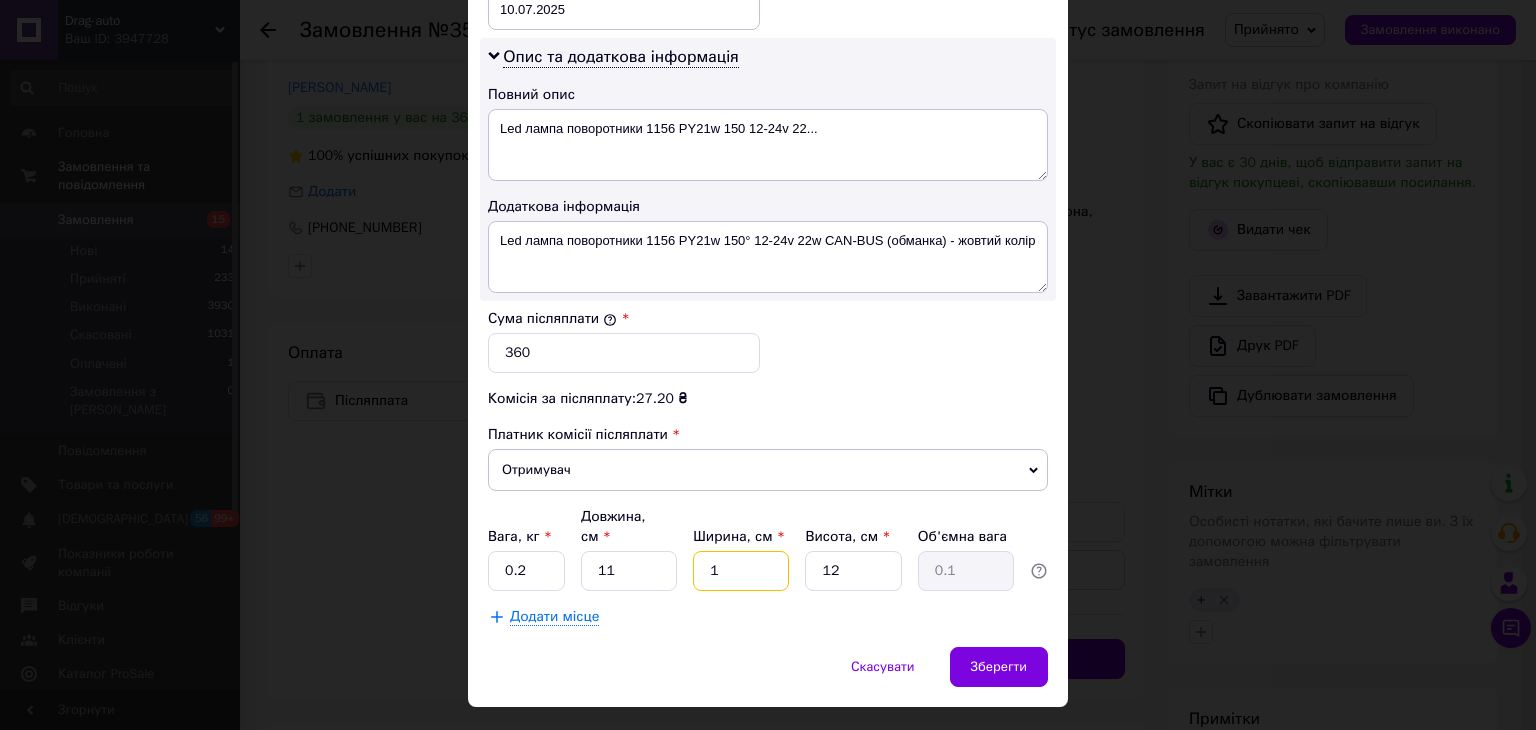 type on "10" 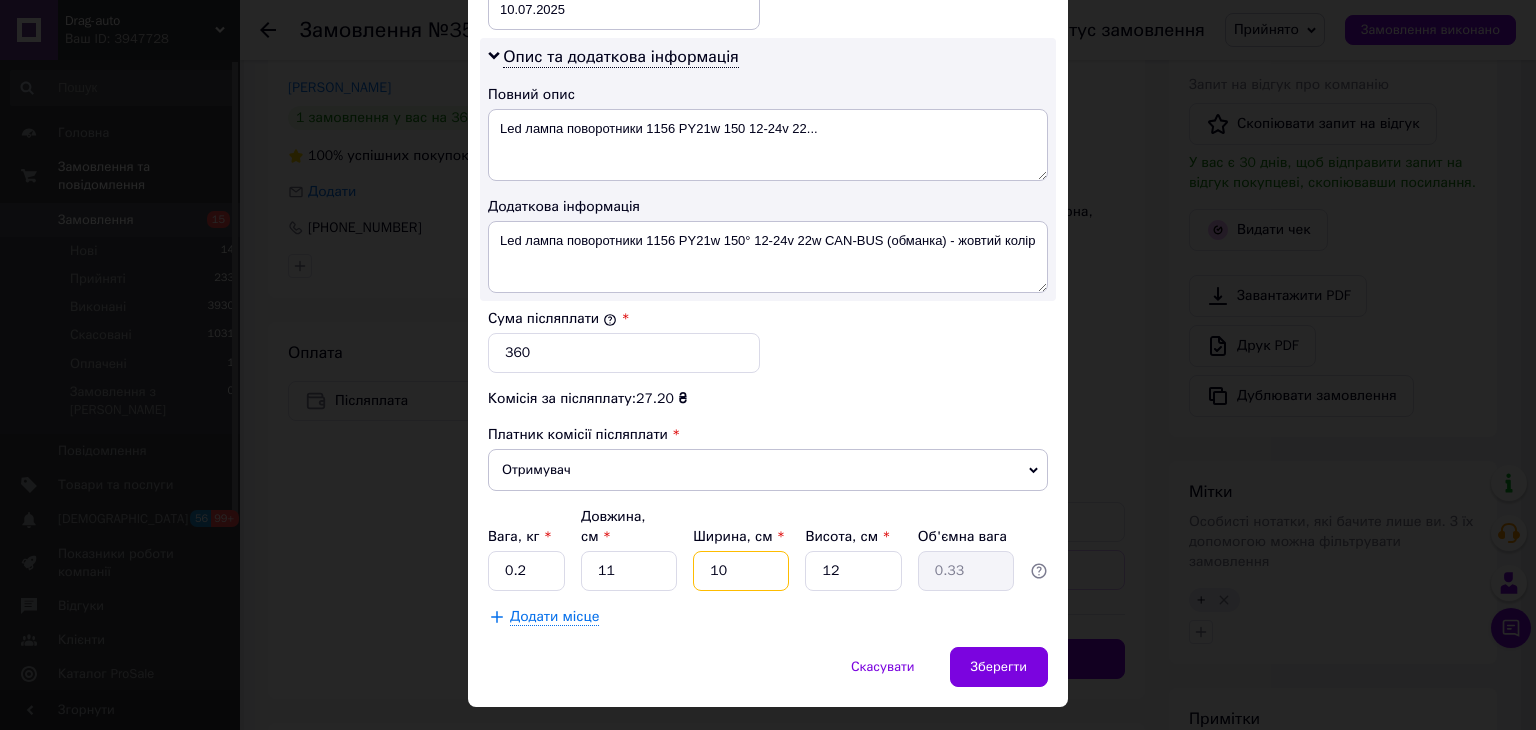 type on "10" 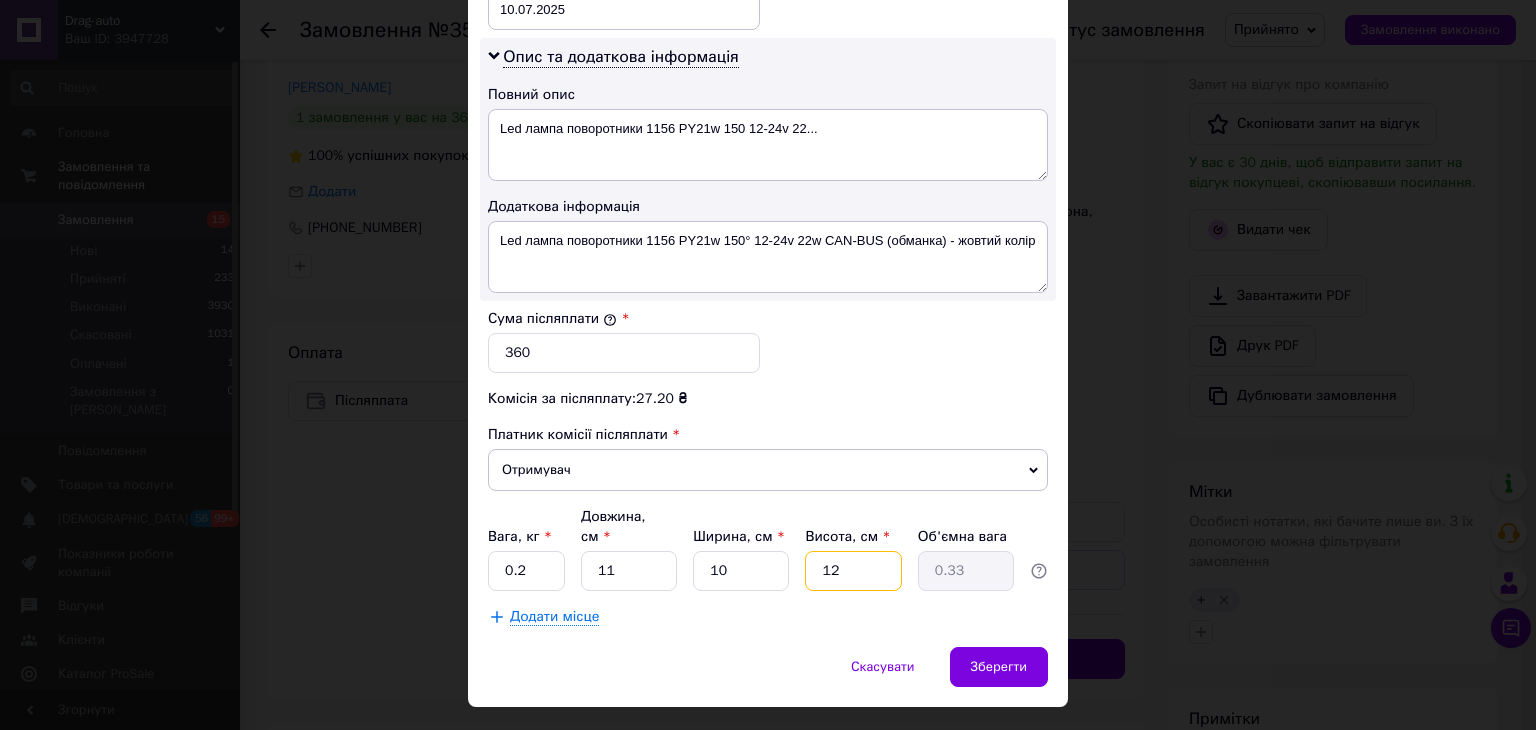 click on "12" at bounding box center (853, 571) 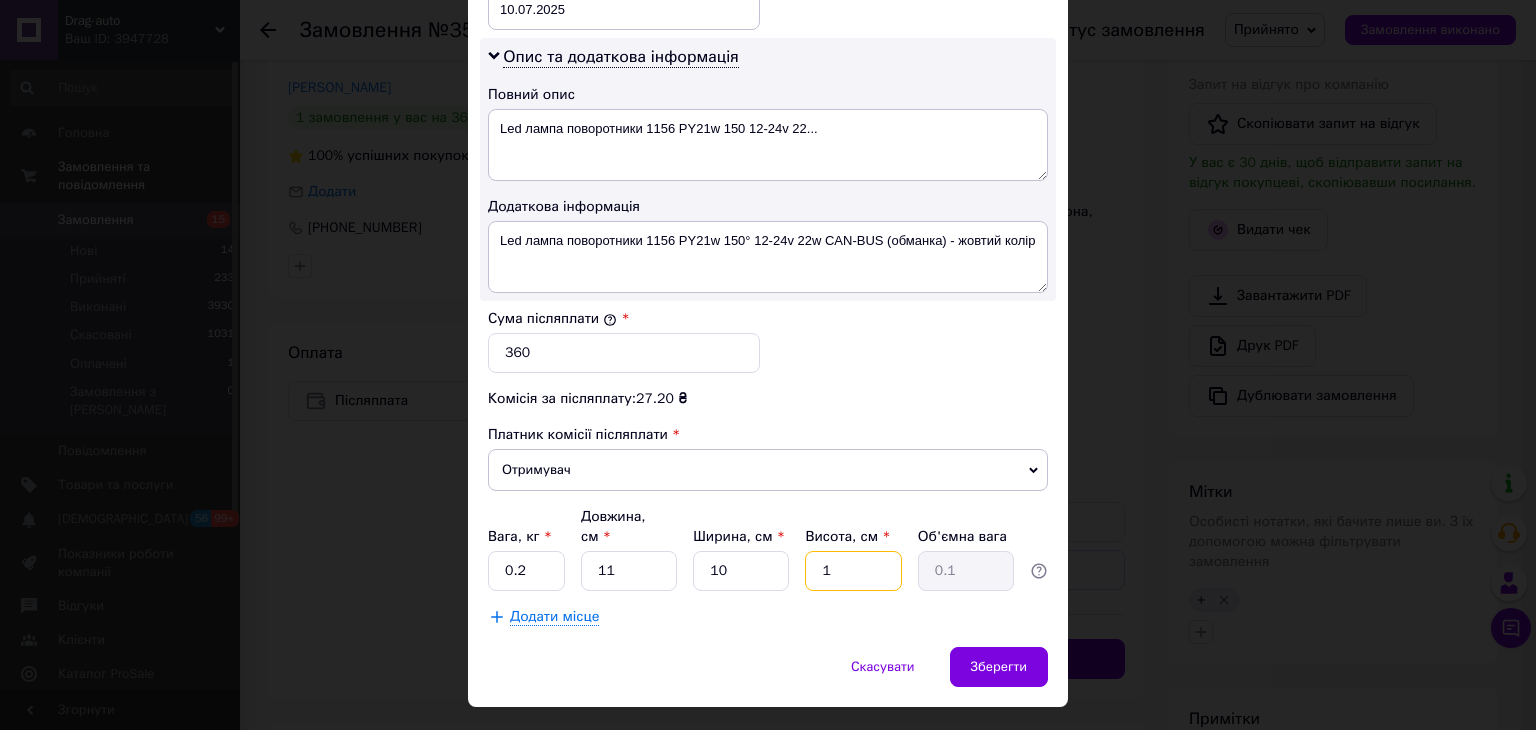 type 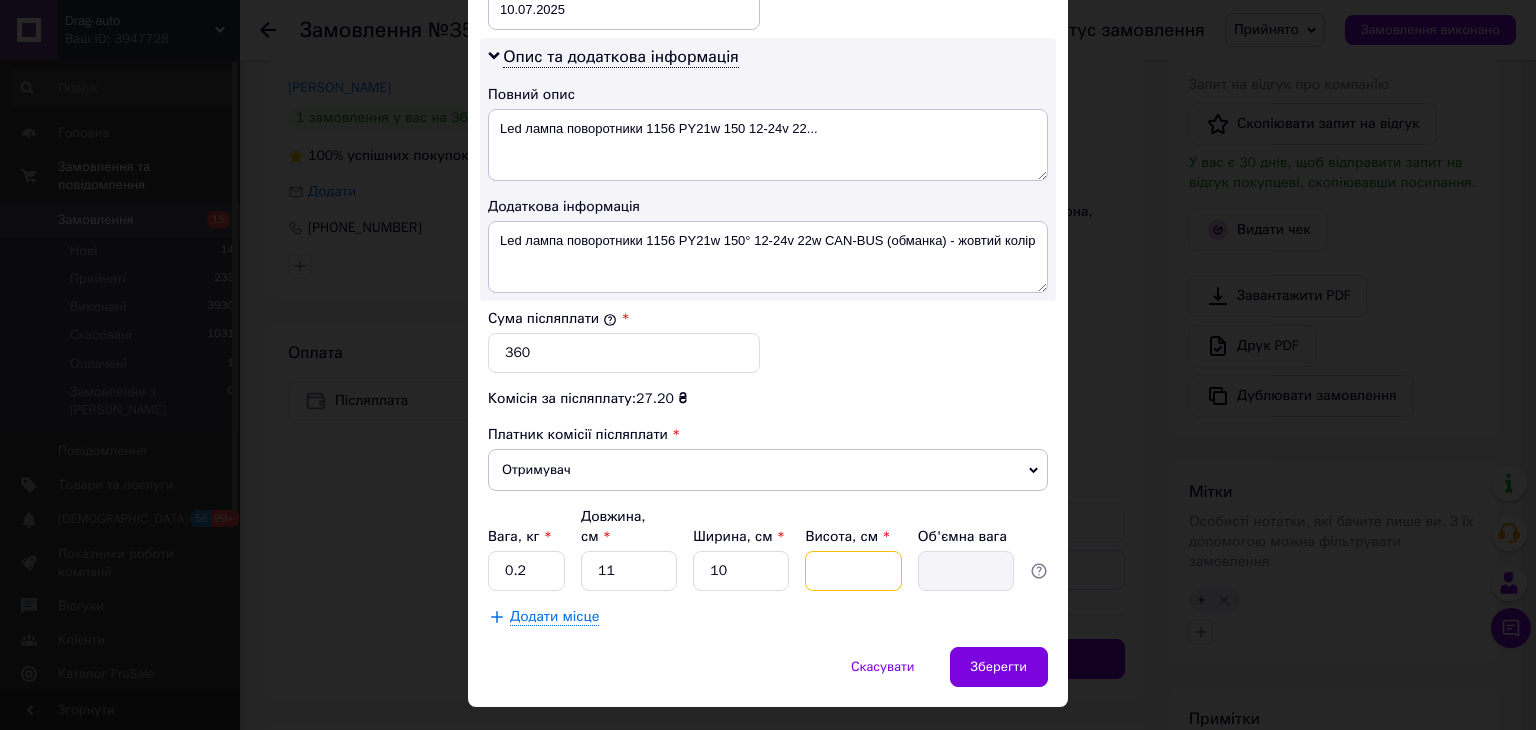 type on "5" 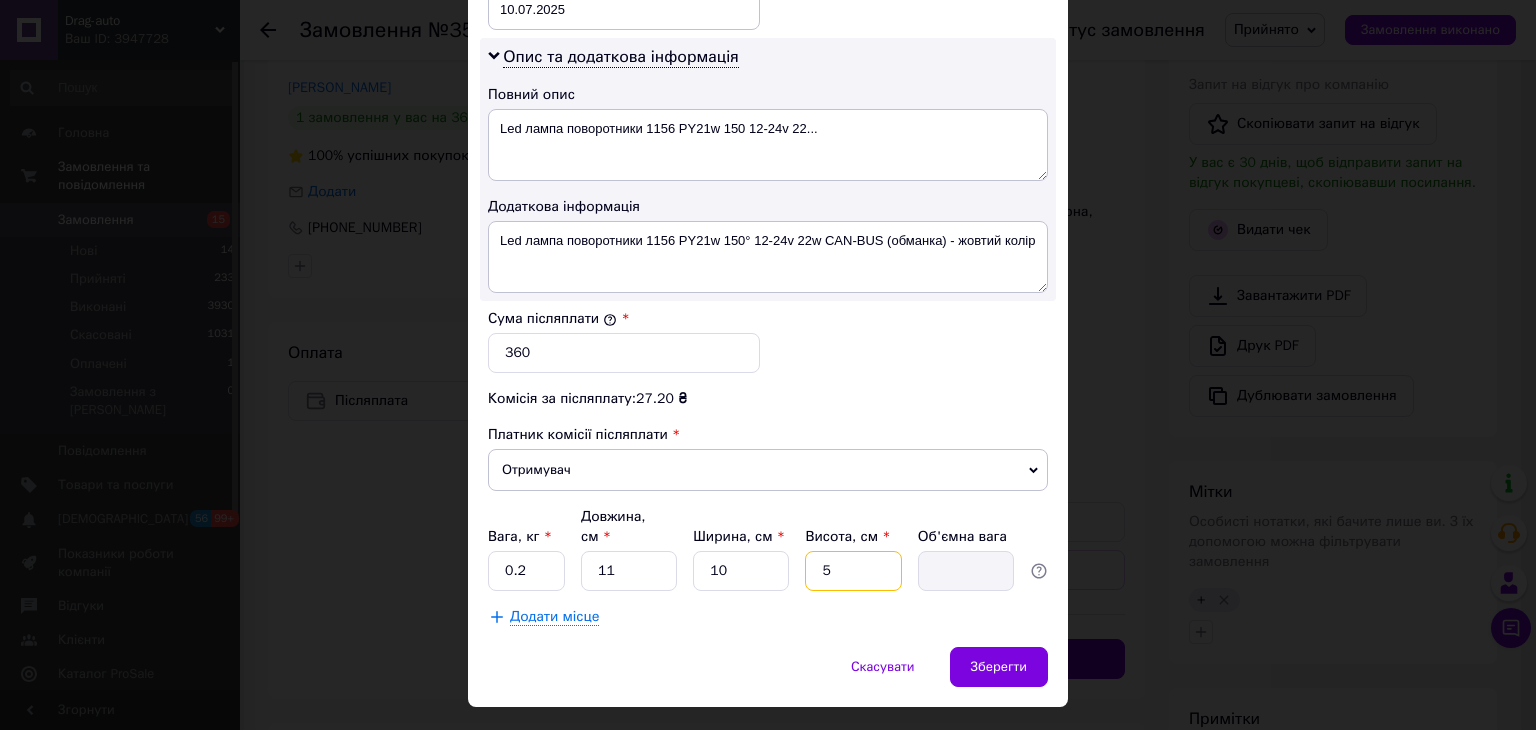 type on "0.14" 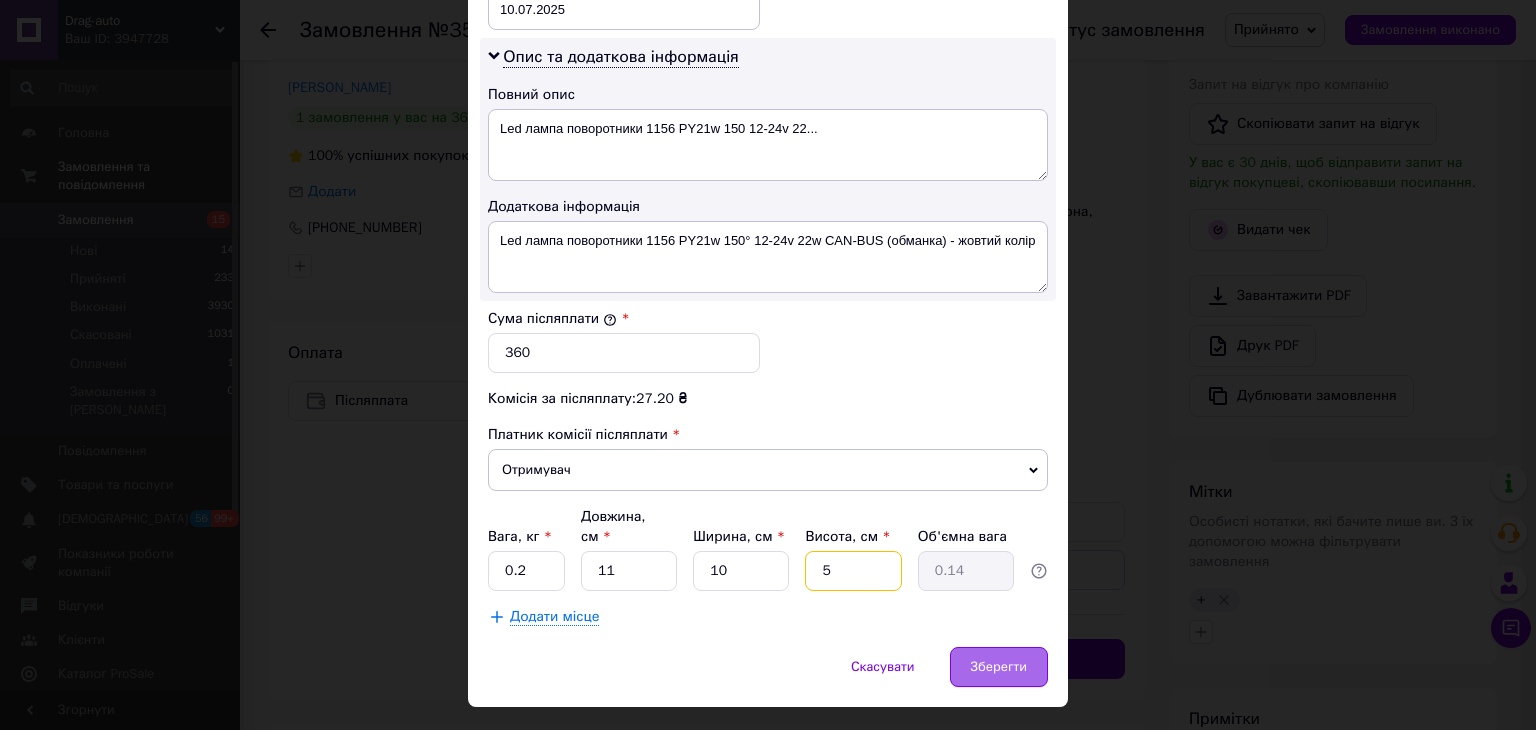 type on "5" 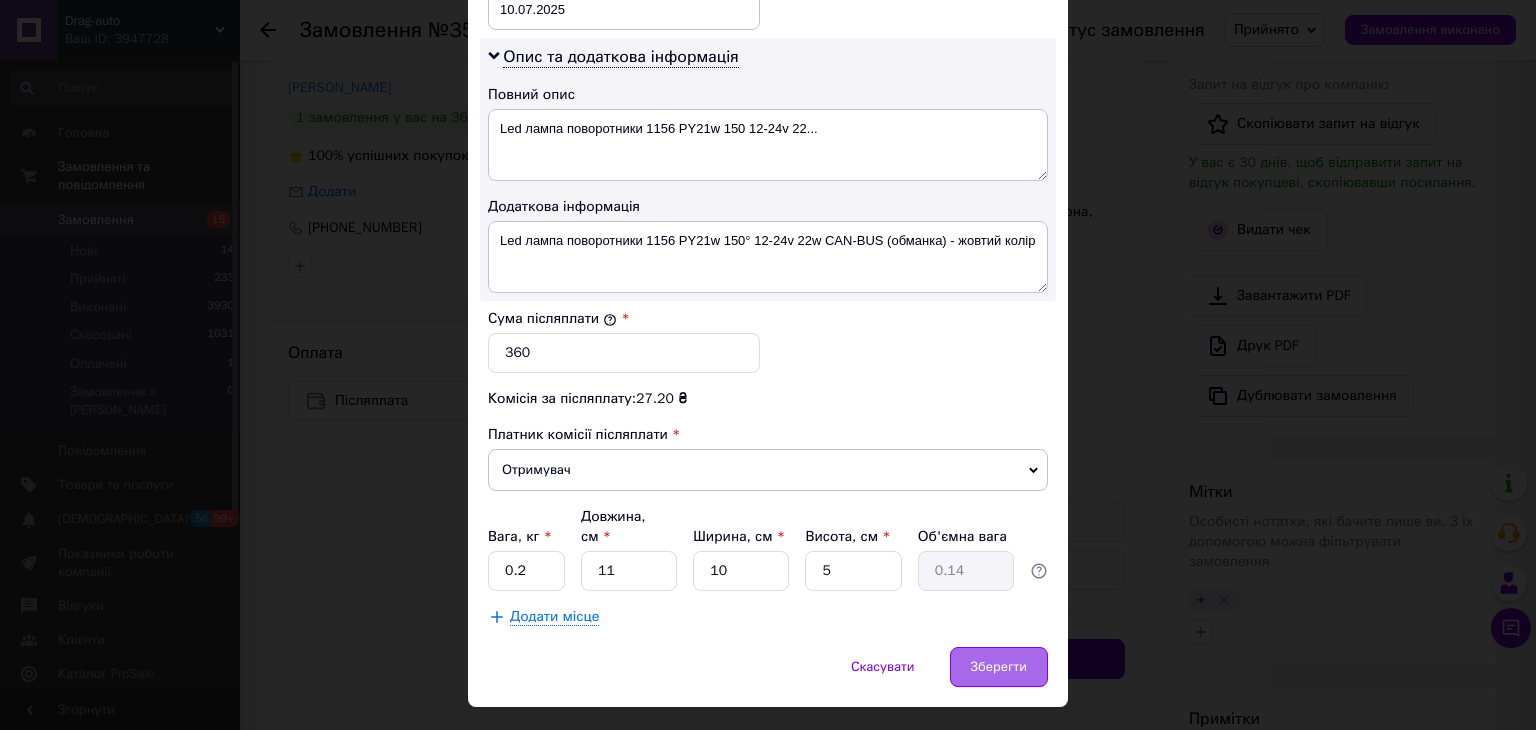 click on "Зберегти" at bounding box center (999, 667) 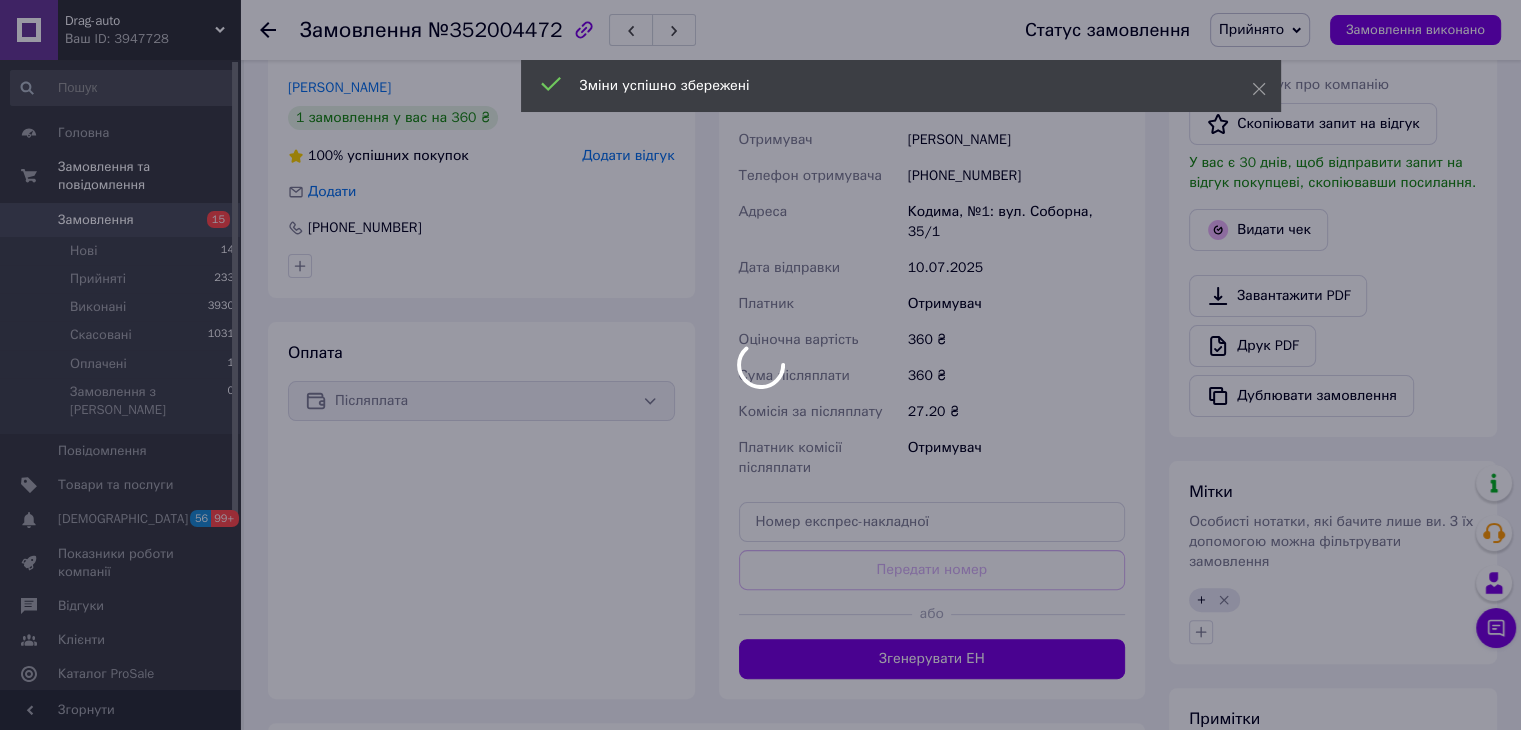 click at bounding box center (760, 365) 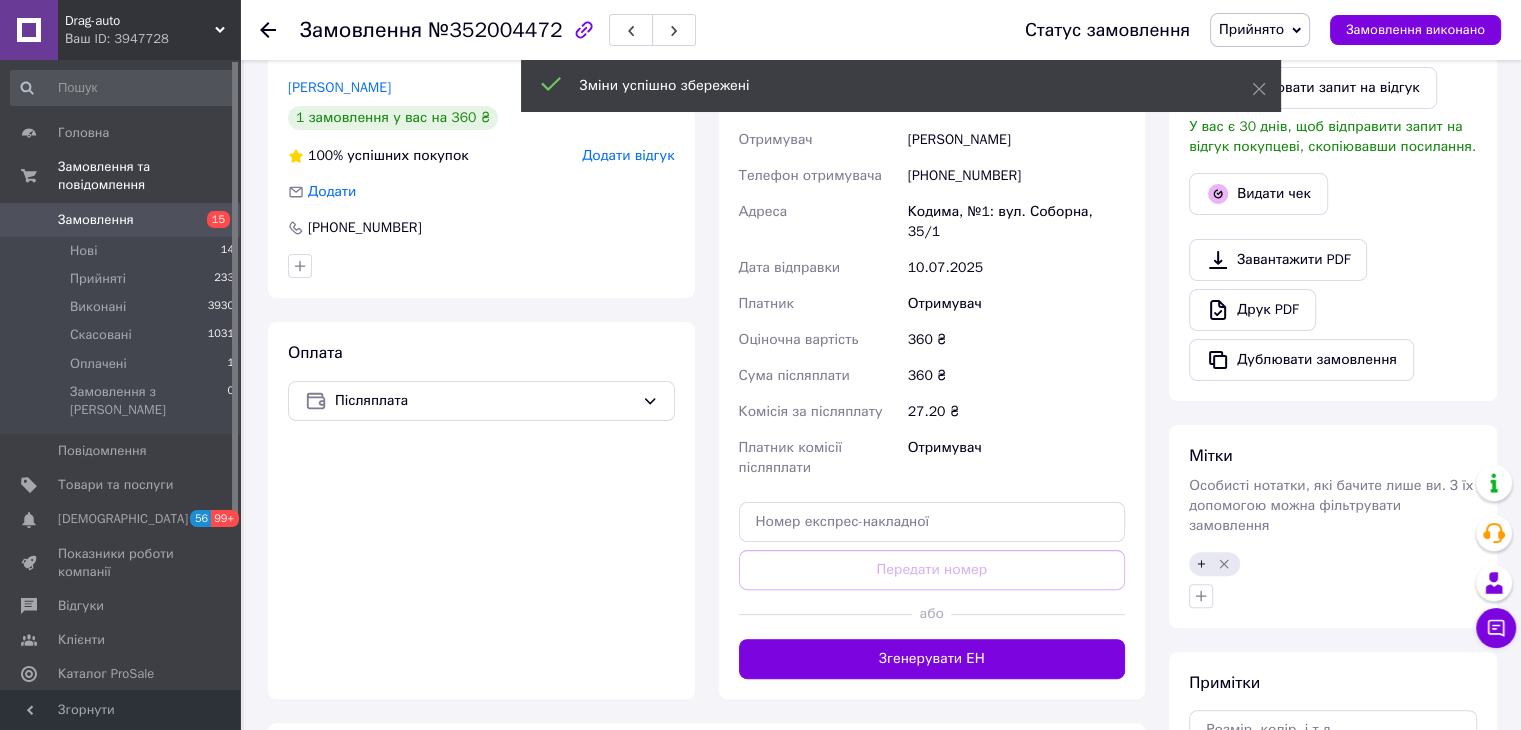 click on "Згенерувати ЕН" at bounding box center [932, 659] 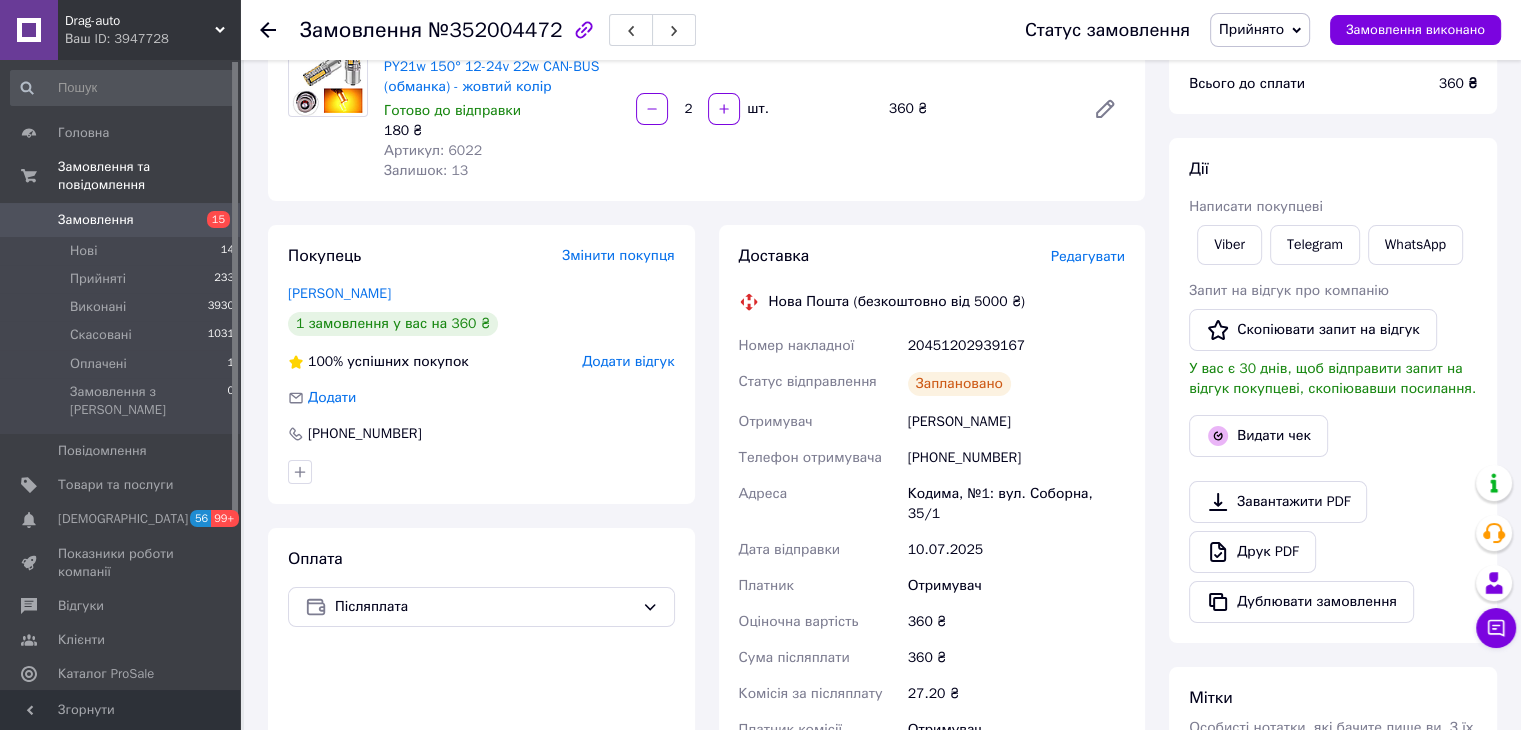 scroll, scrollTop: 0, scrollLeft: 0, axis: both 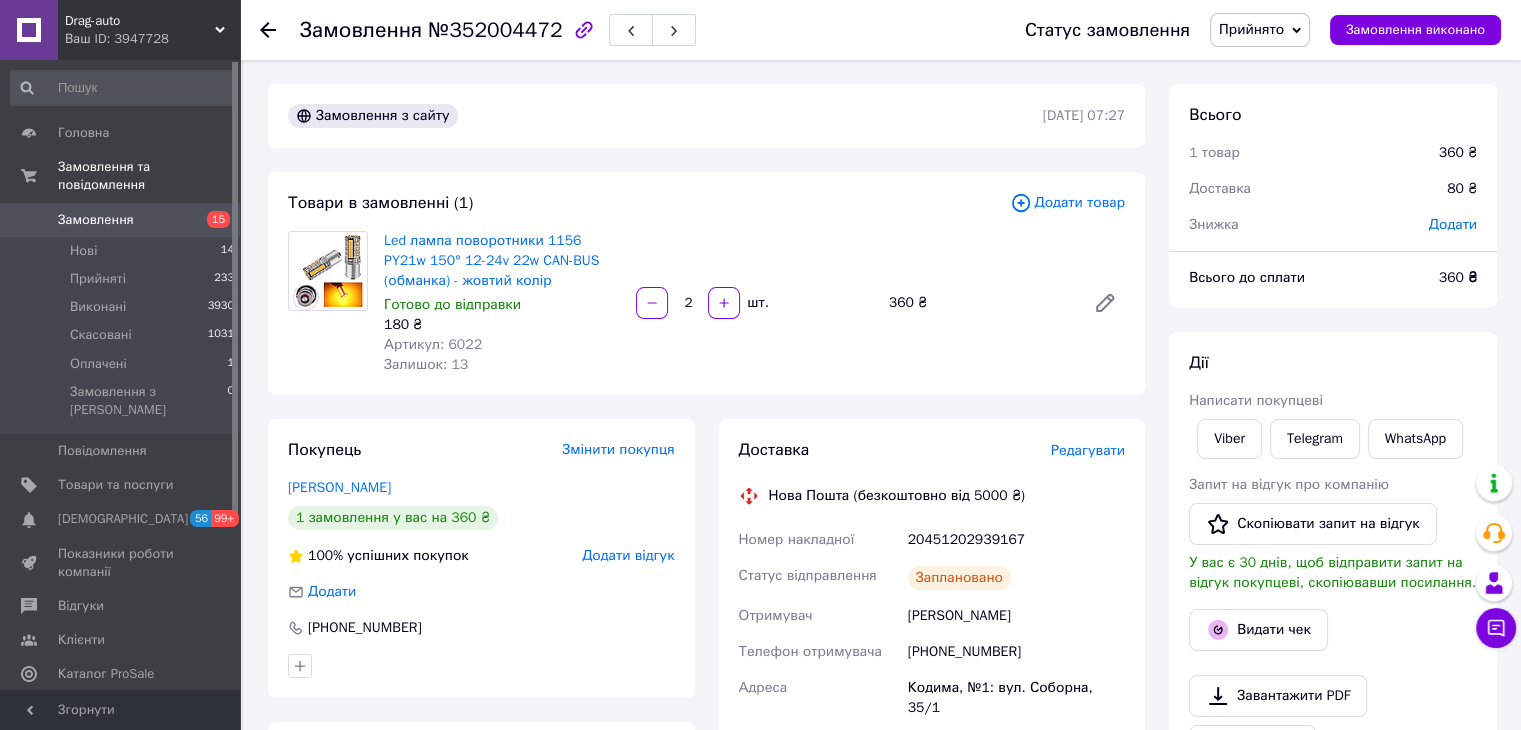 click 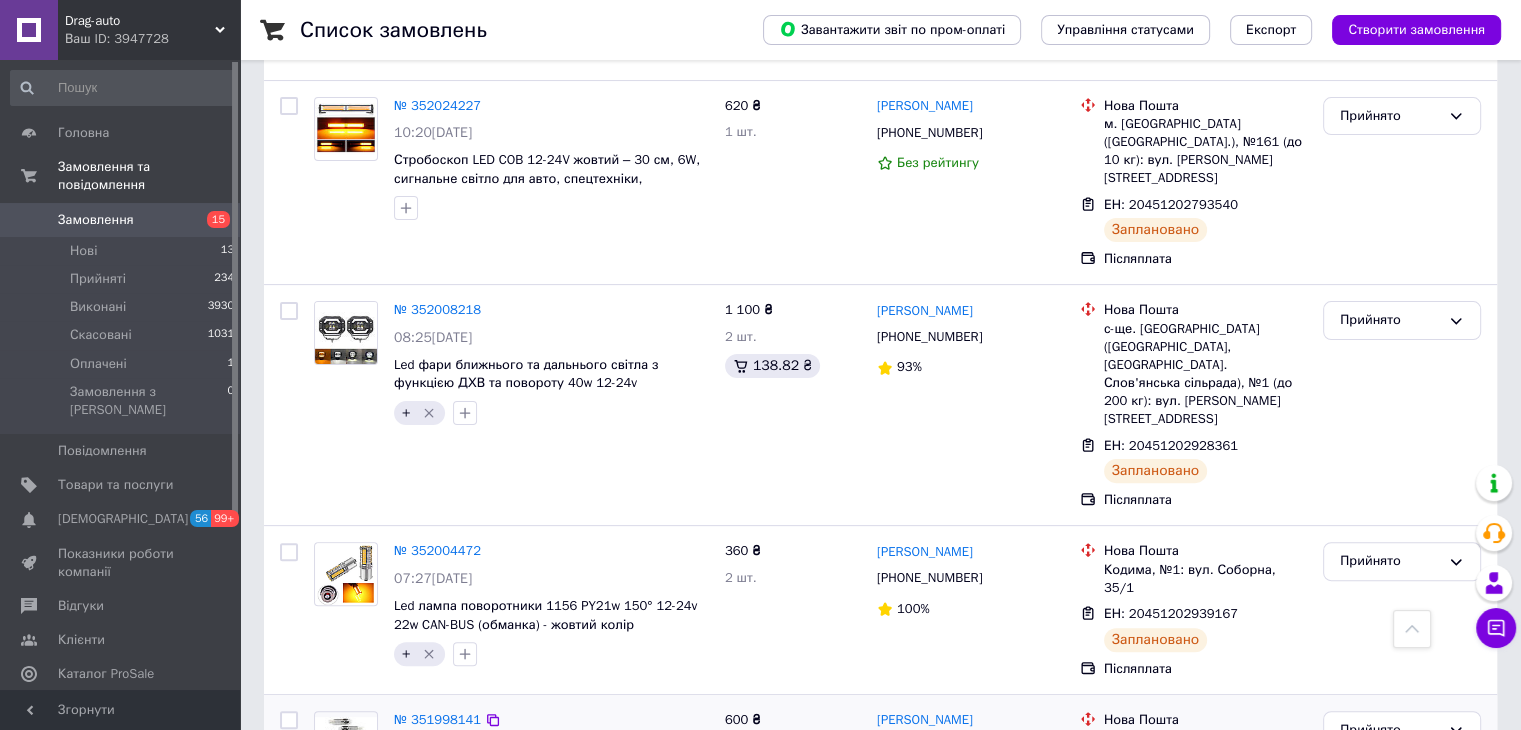 scroll, scrollTop: 600, scrollLeft: 0, axis: vertical 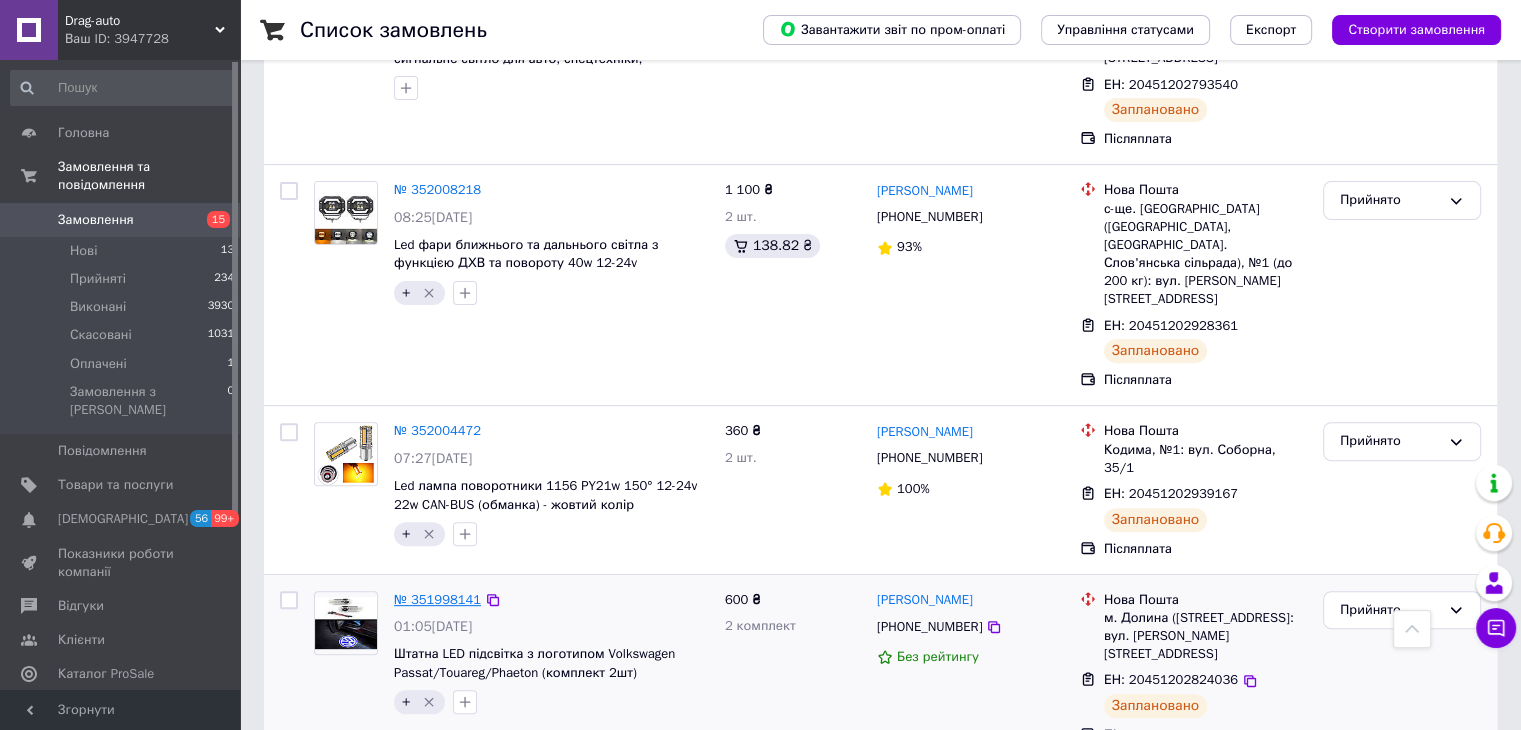 click on "№ 351998141" at bounding box center (437, 599) 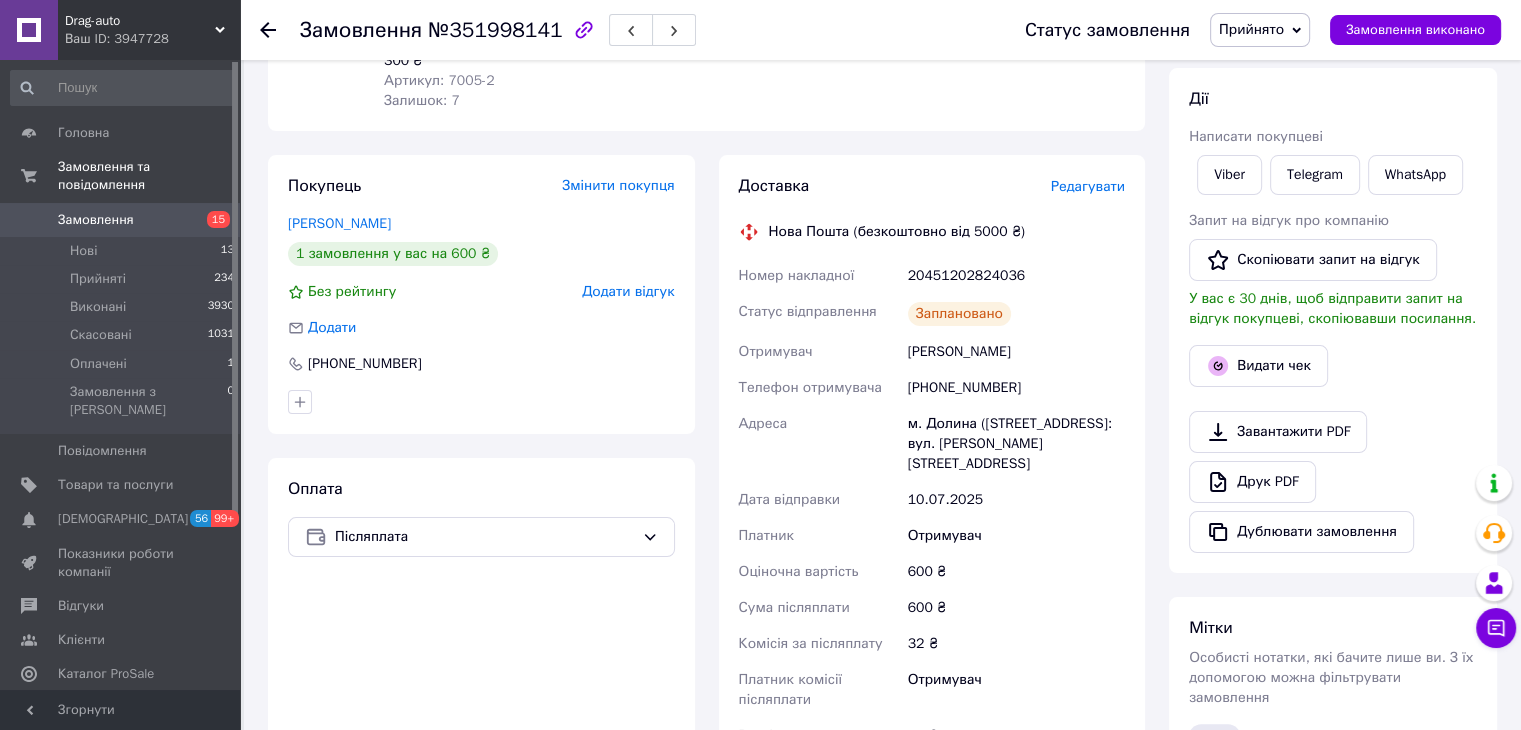 scroll, scrollTop: 0, scrollLeft: 0, axis: both 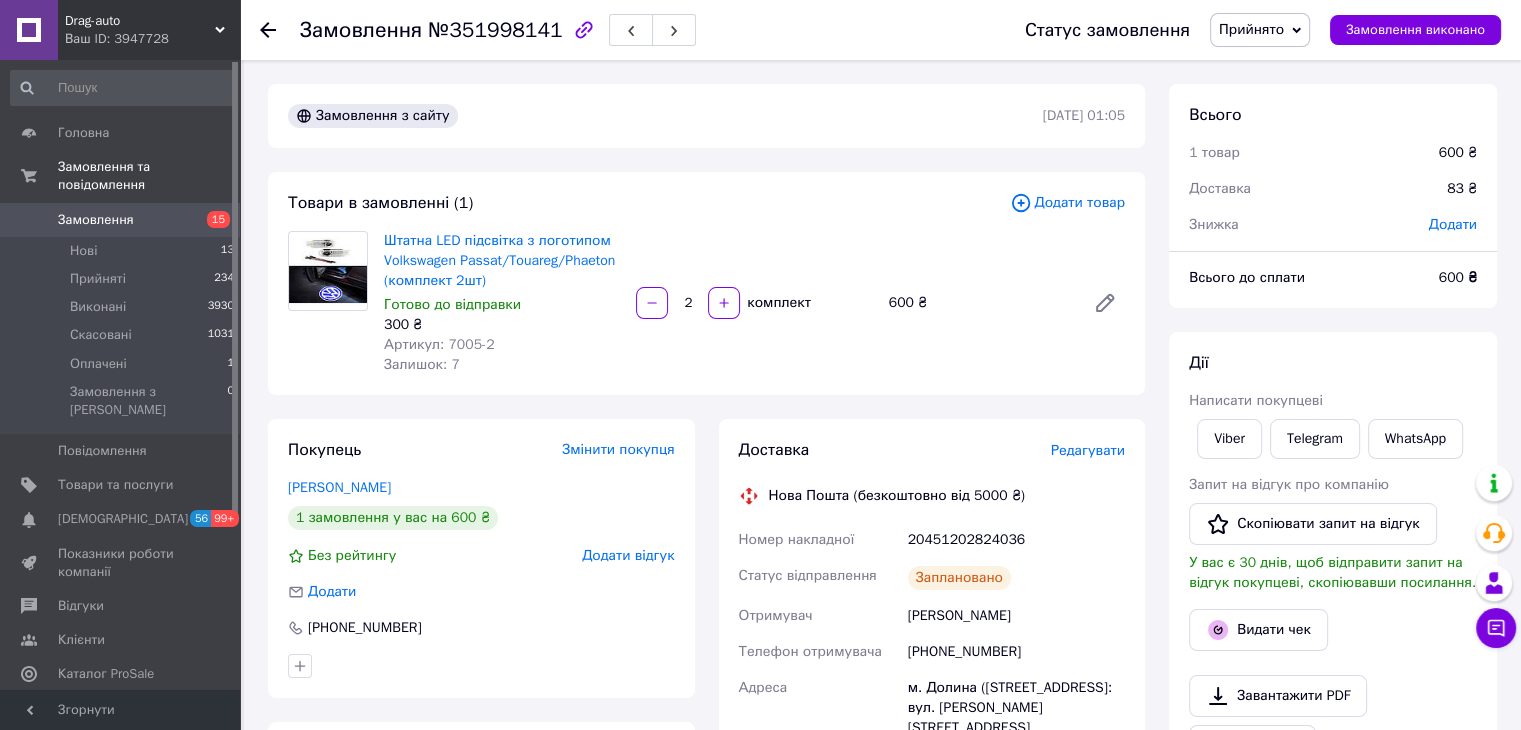 click 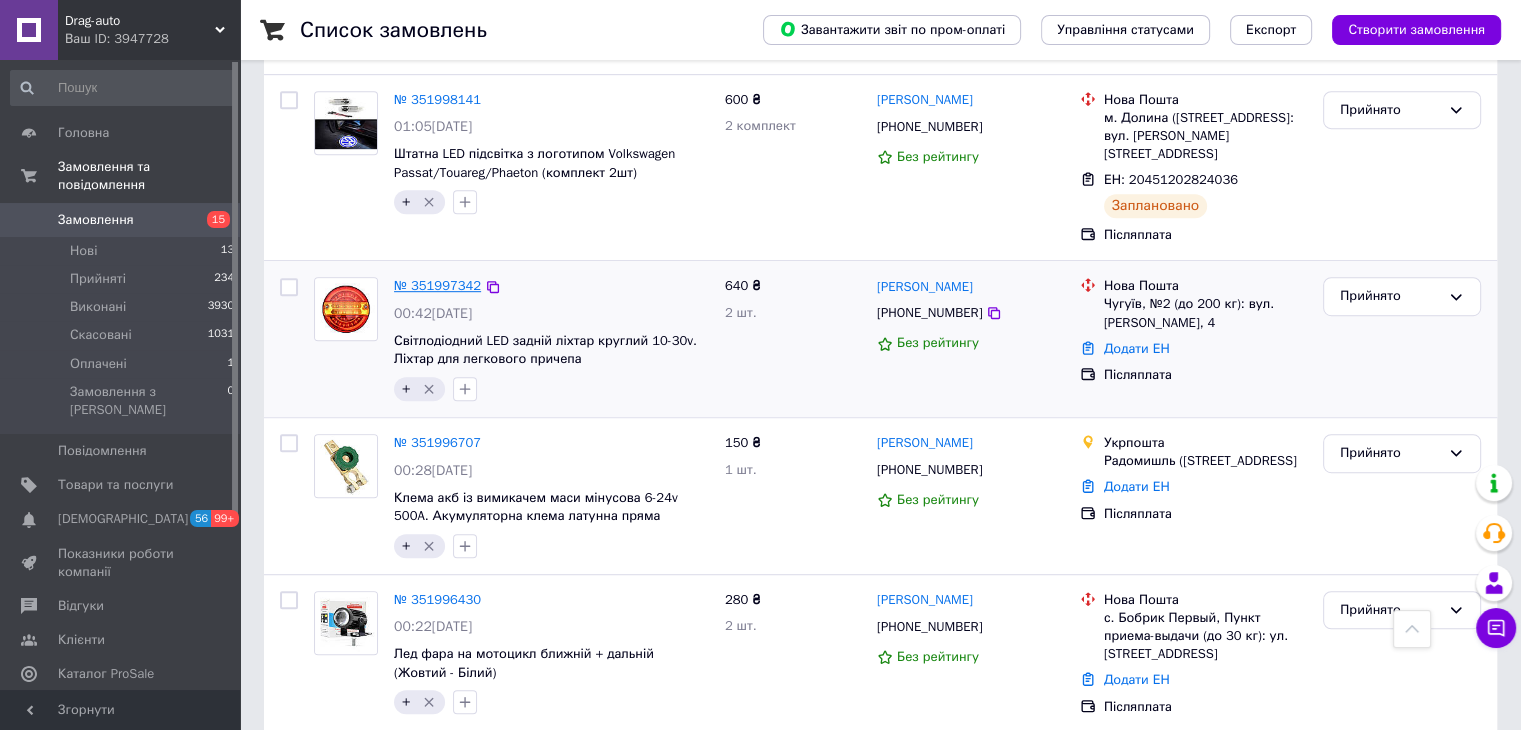 click on "№ 351997342" at bounding box center (437, 285) 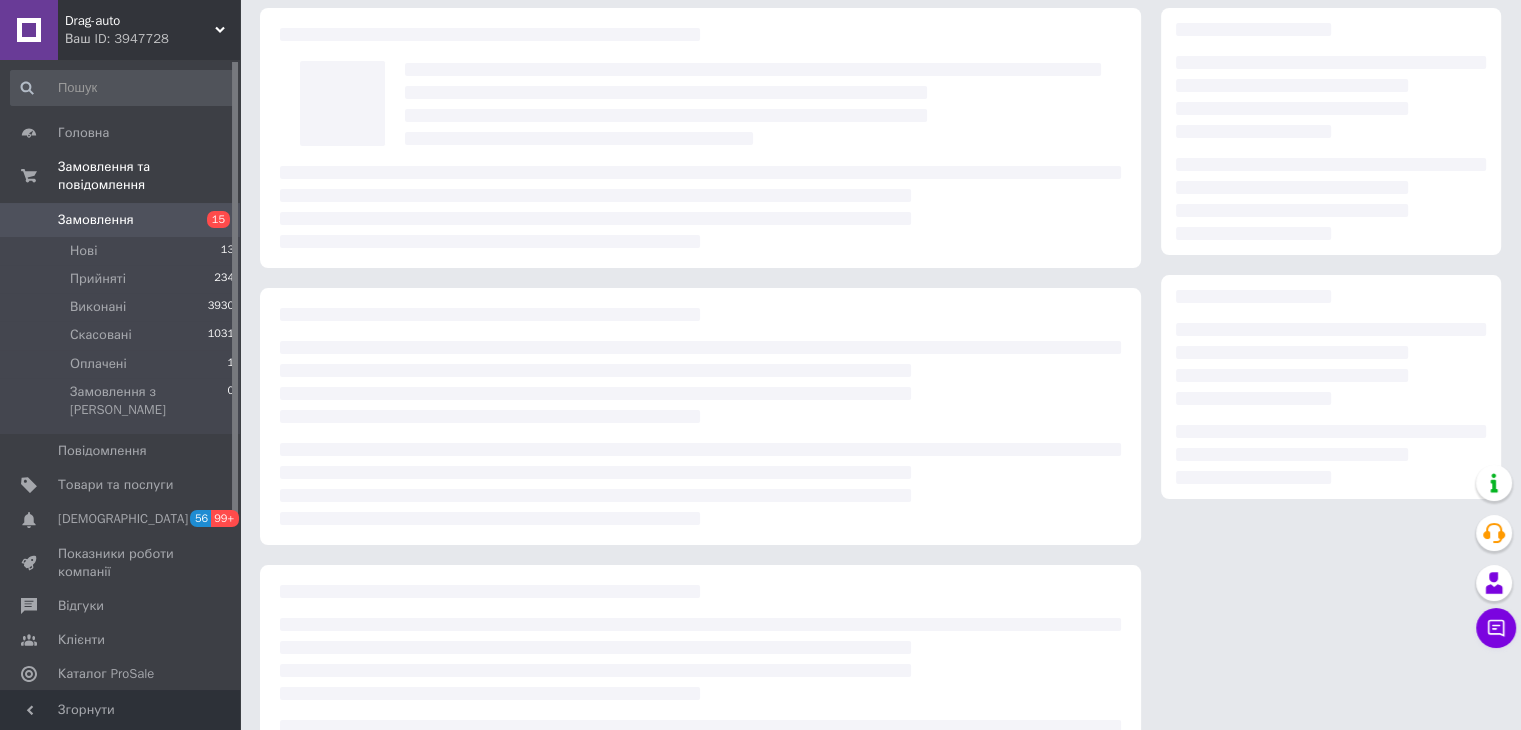 scroll, scrollTop: 0, scrollLeft: 0, axis: both 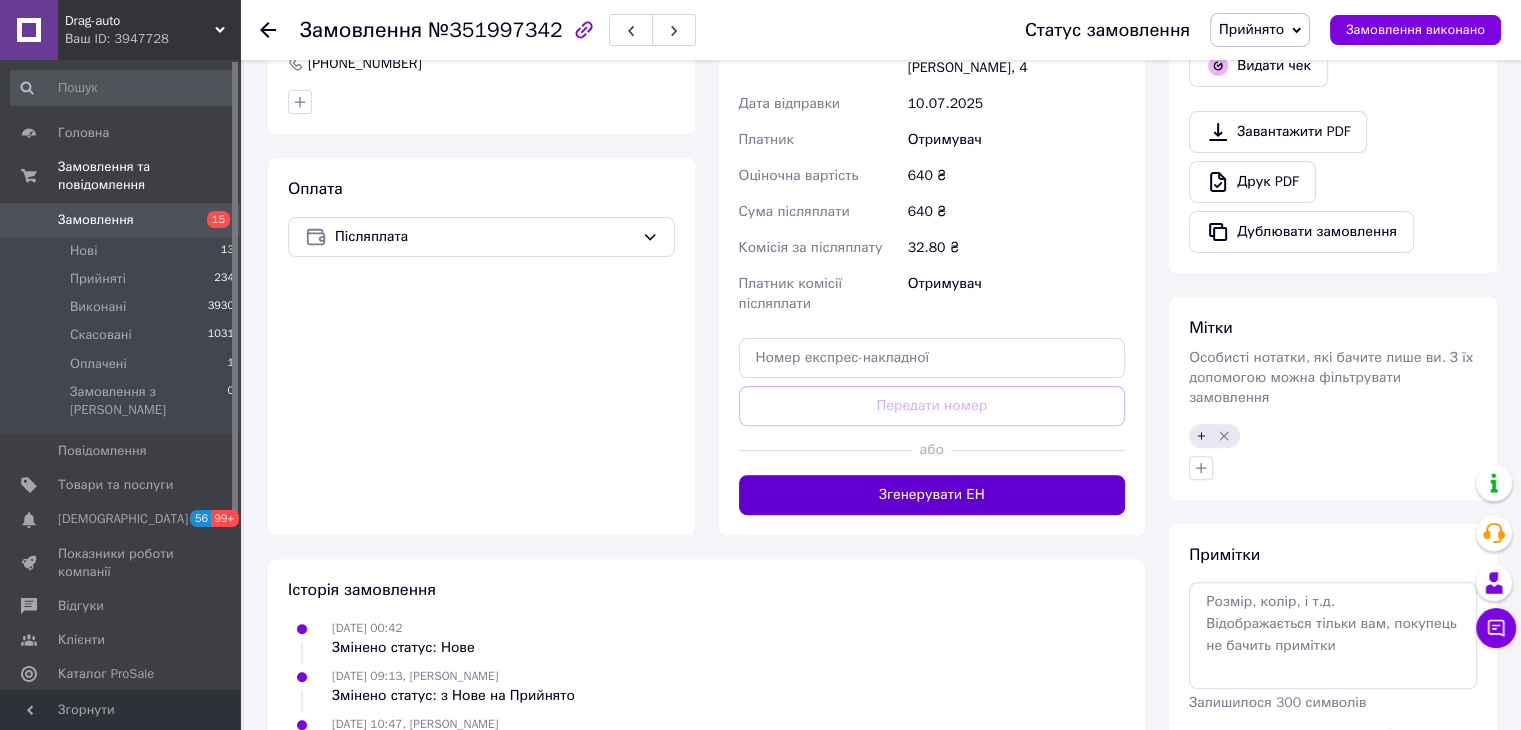 click on "Згенерувати ЕН" at bounding box center (932, 495) 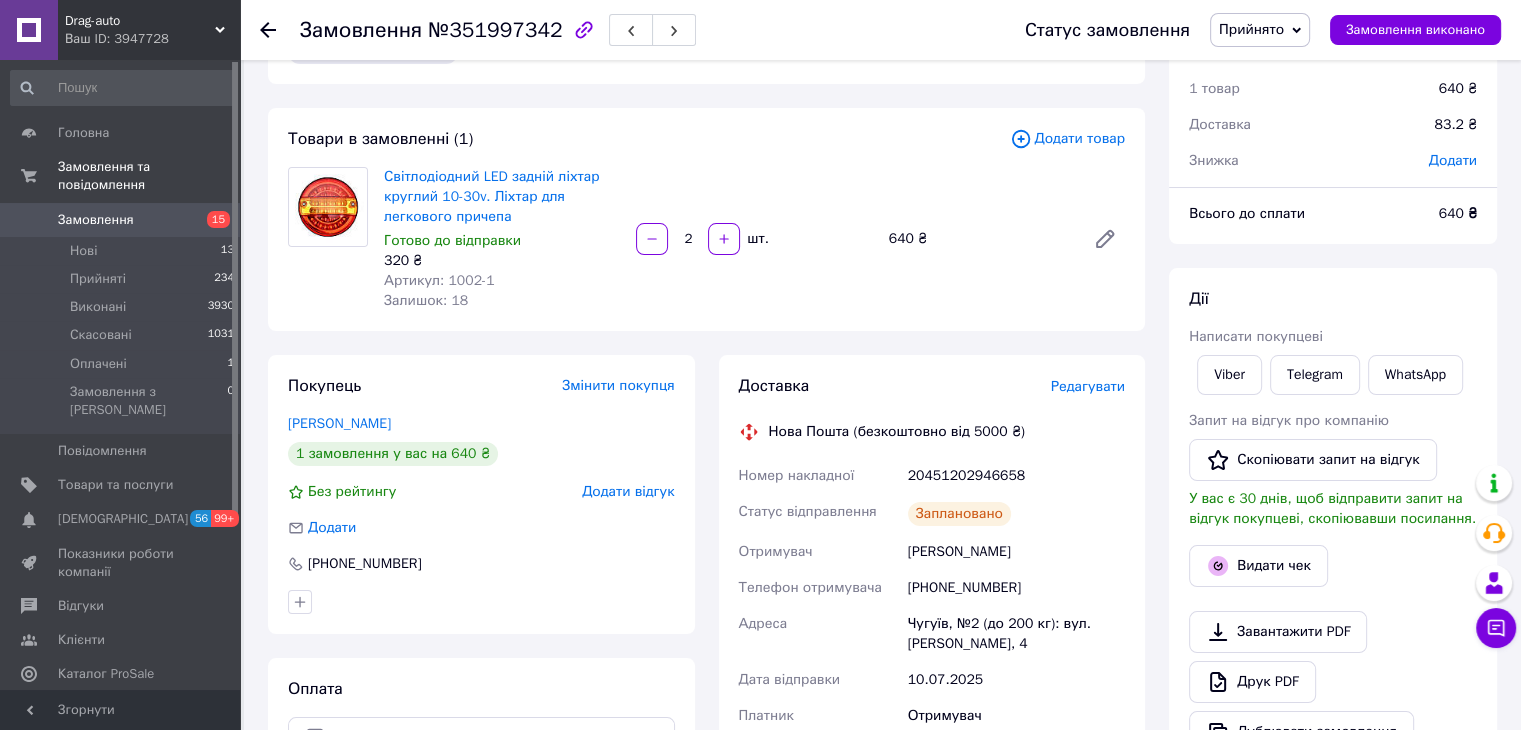 scroll, scrollTop: 0, scrollLeft: 0, axis: both 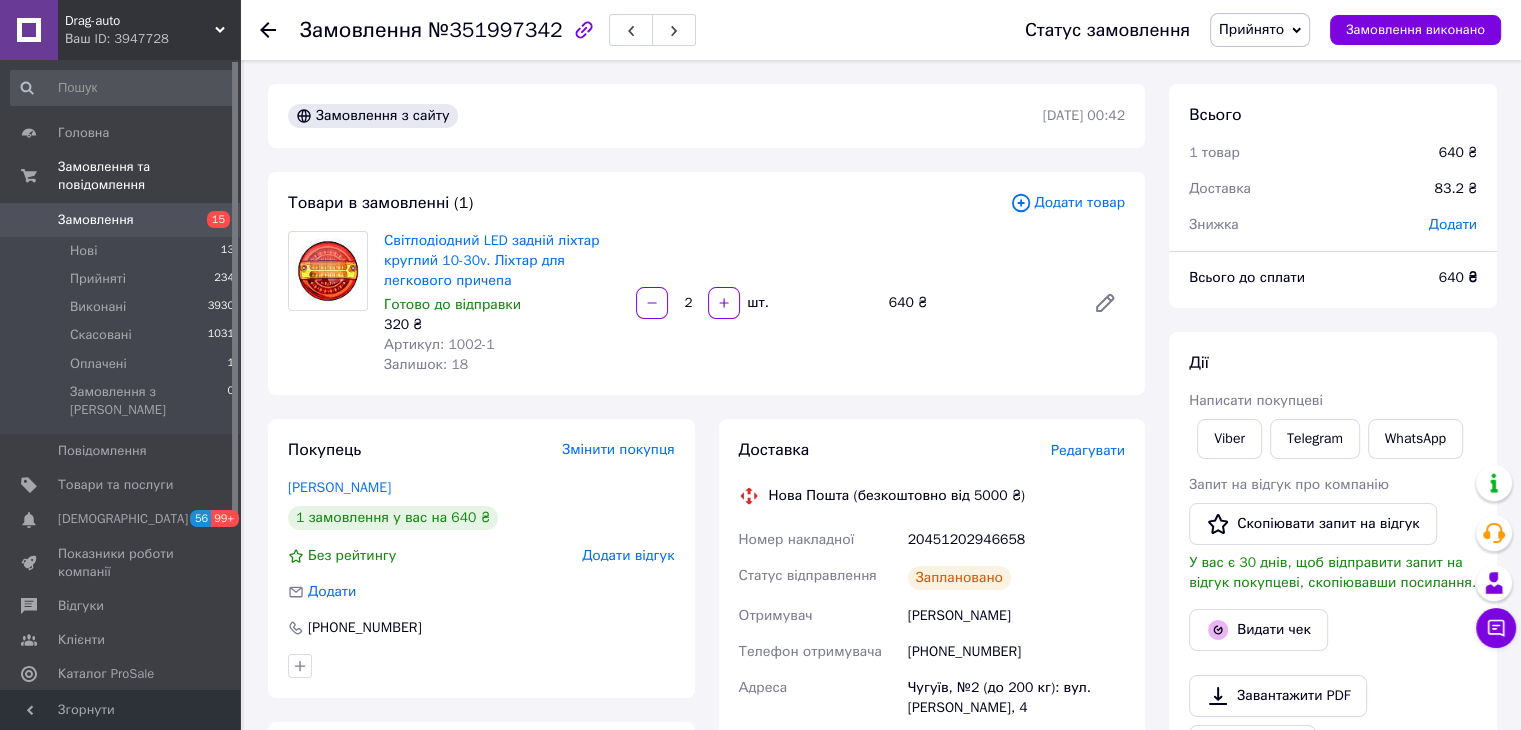 click 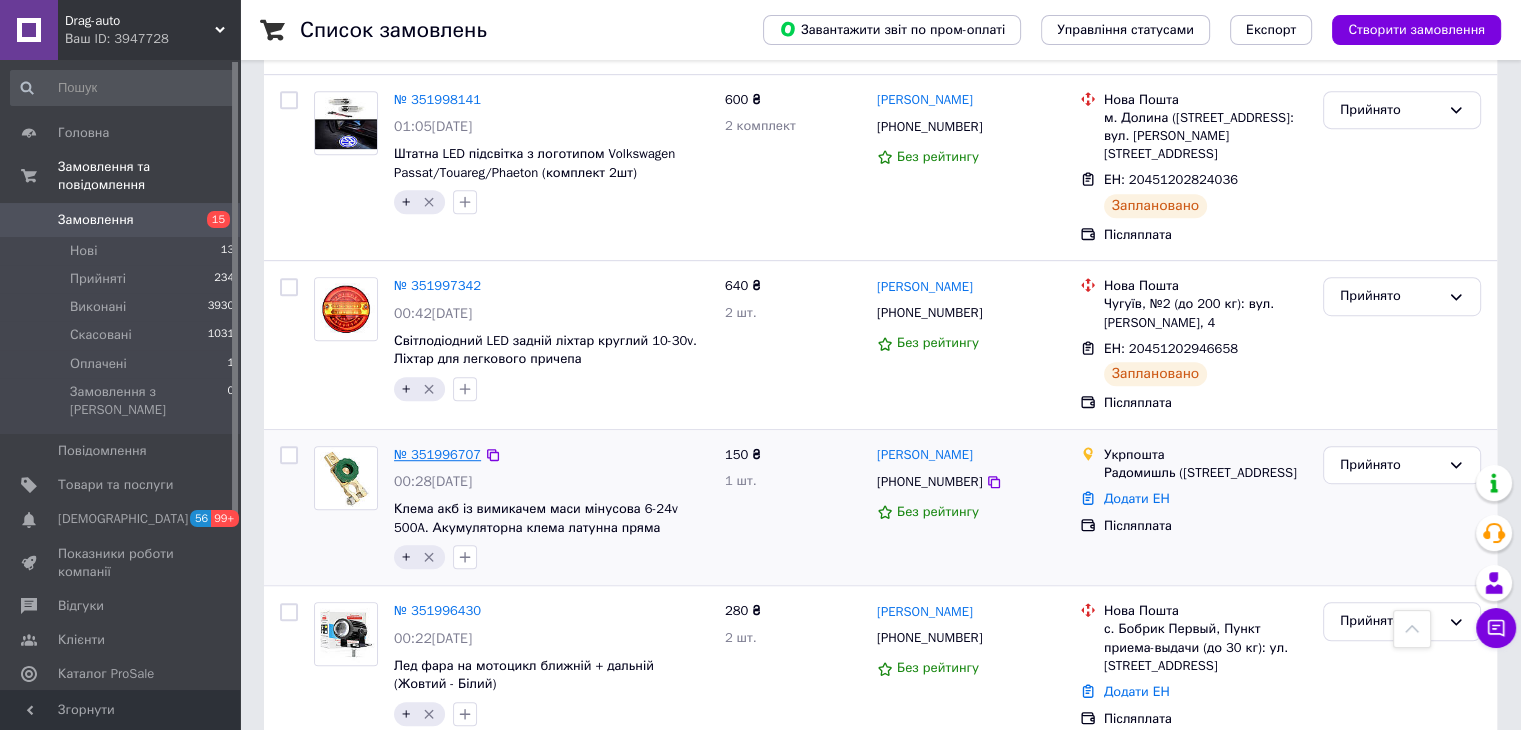 click on "№ 351996707" at bounding box center [437, 454] 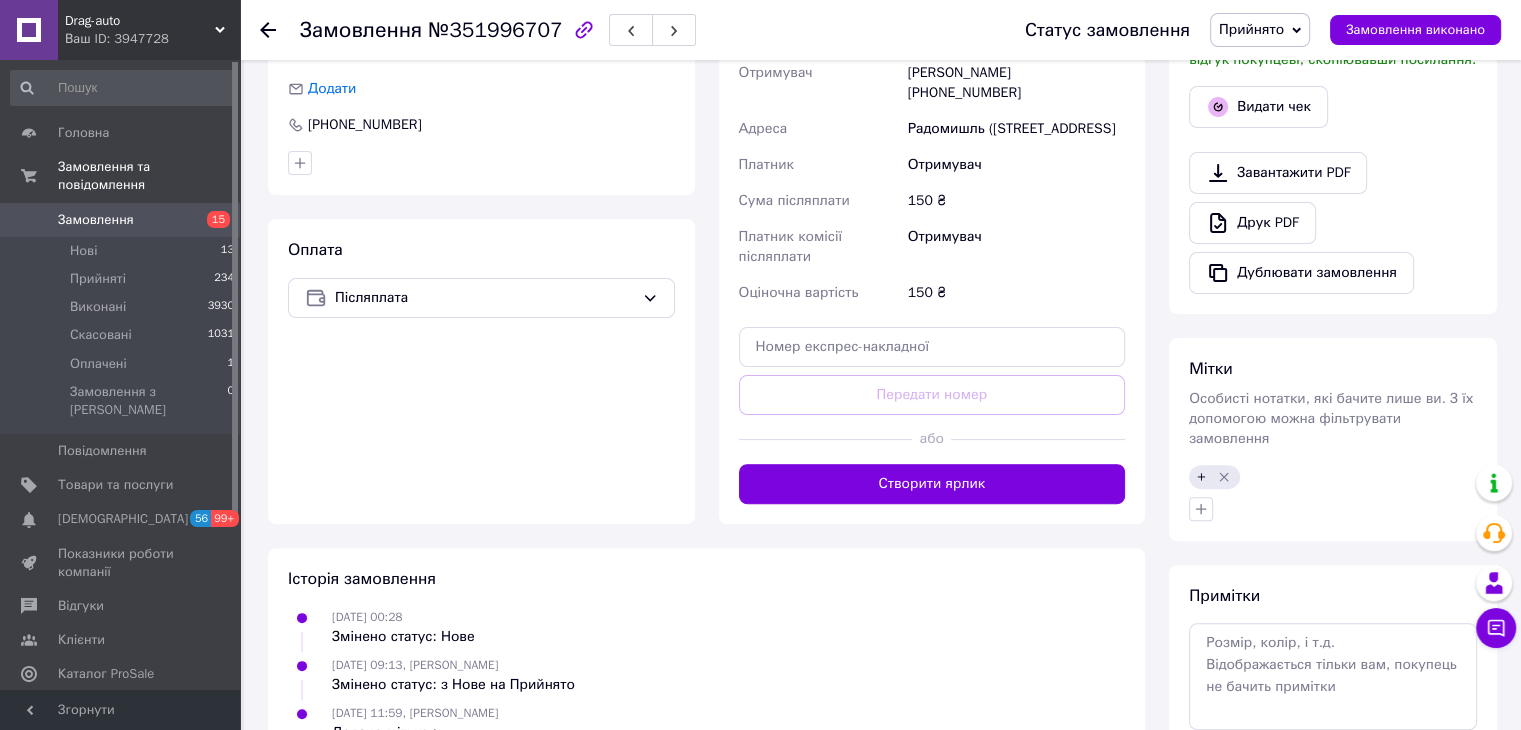 scroll, scrollTop: 625, scrollLeft: 0, axis: vertical 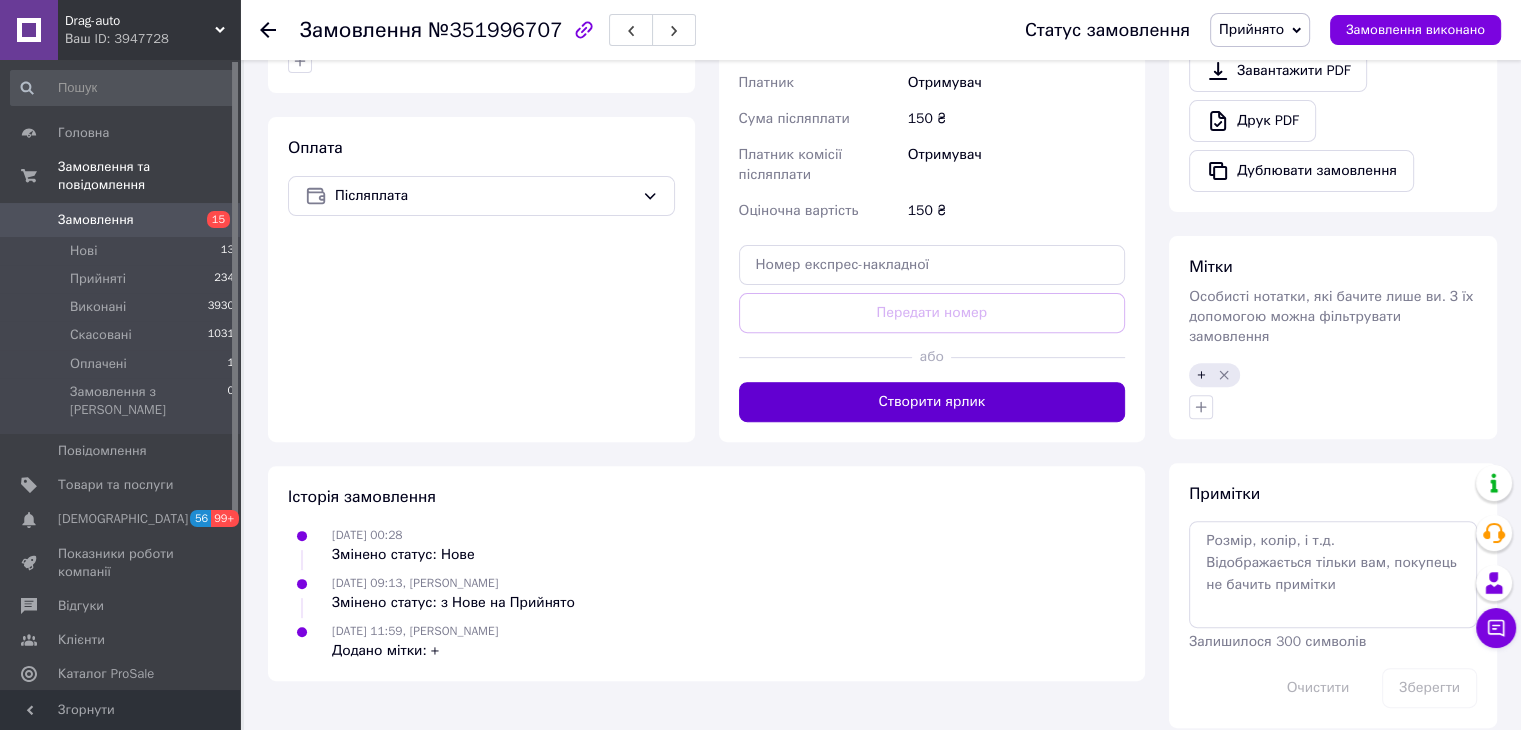click on "Створити ярлик" at bounding box center [932, 402] 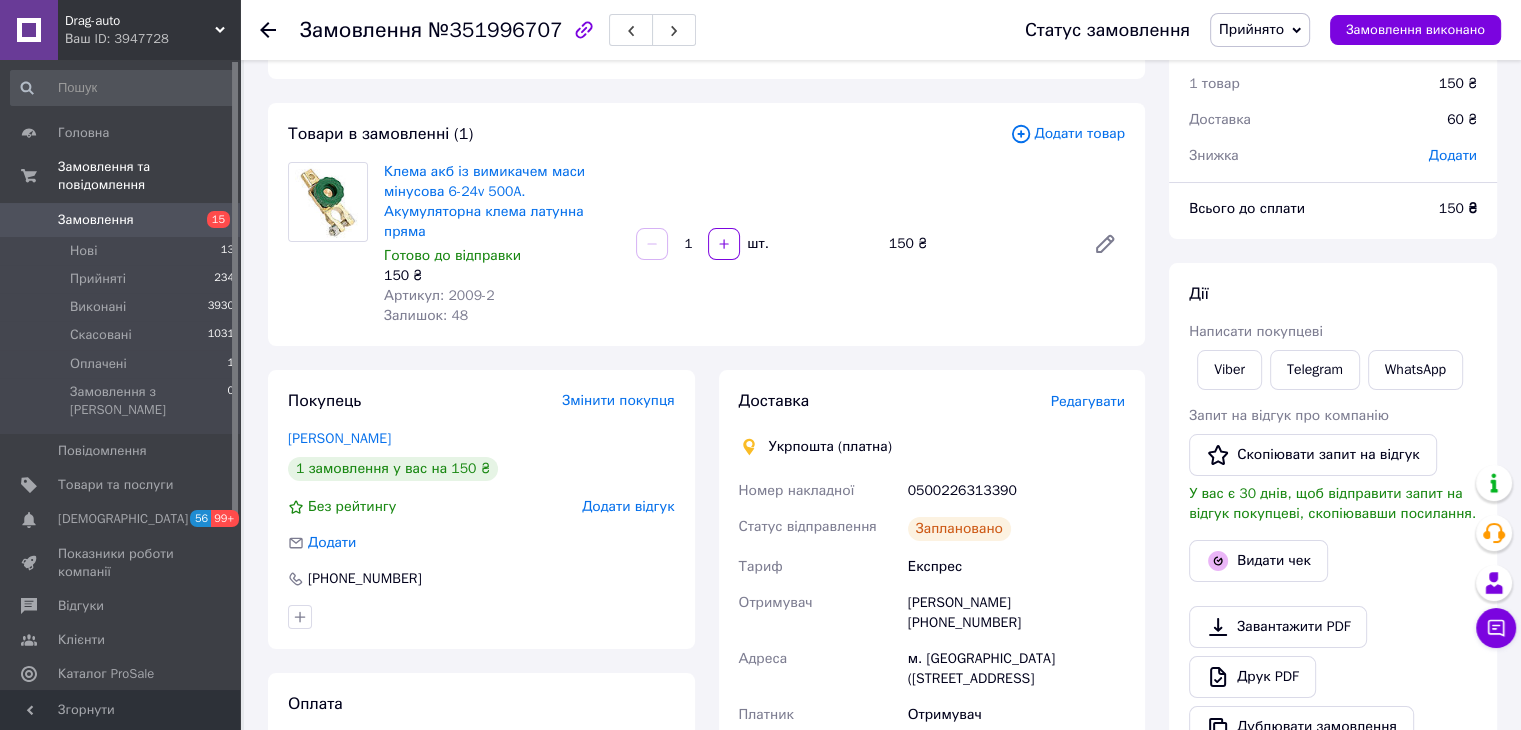 scroll, scrollTop: 0, scrollLeft: 0, axis: both 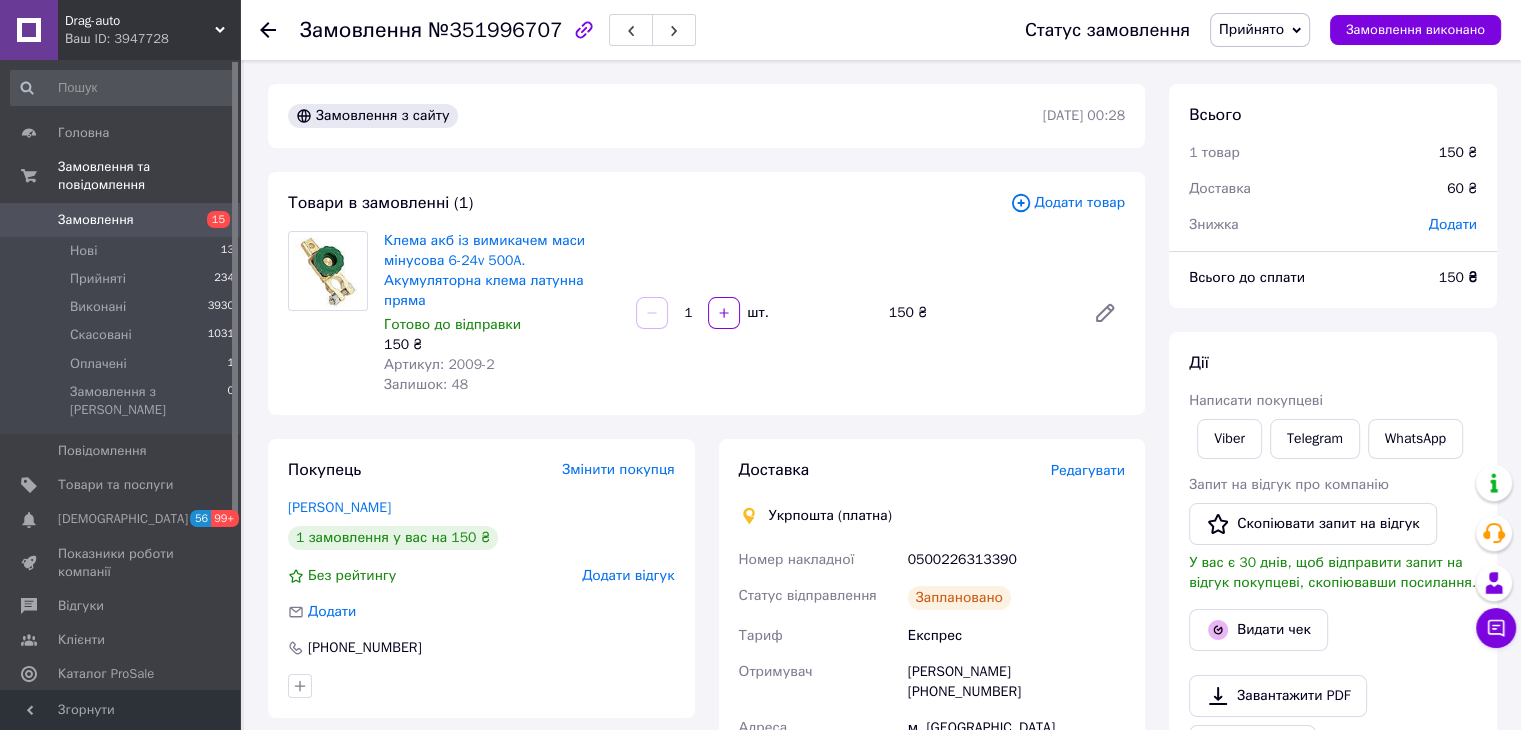 click 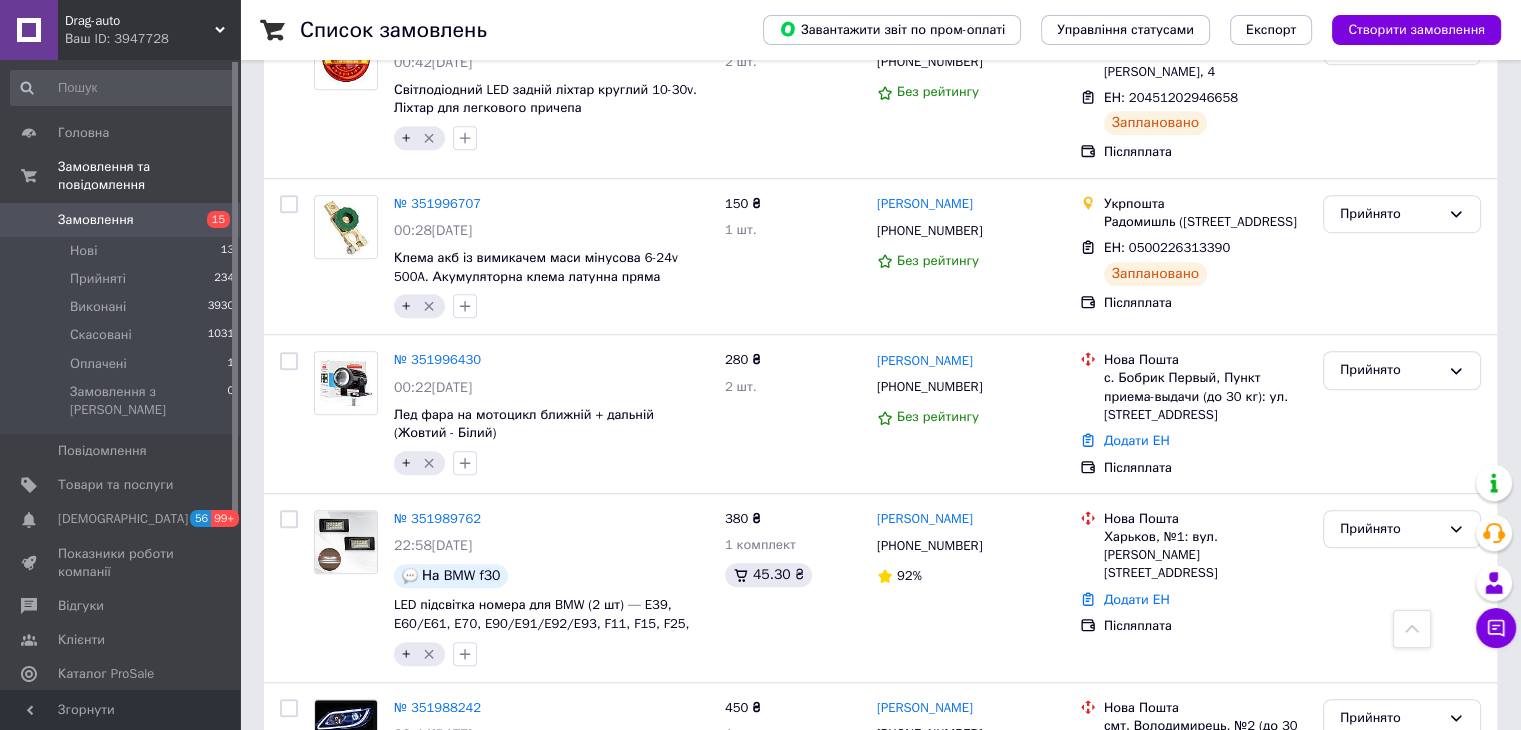 scroll, scrollTop: 1300, scrollLeft: 0, axis: vertical 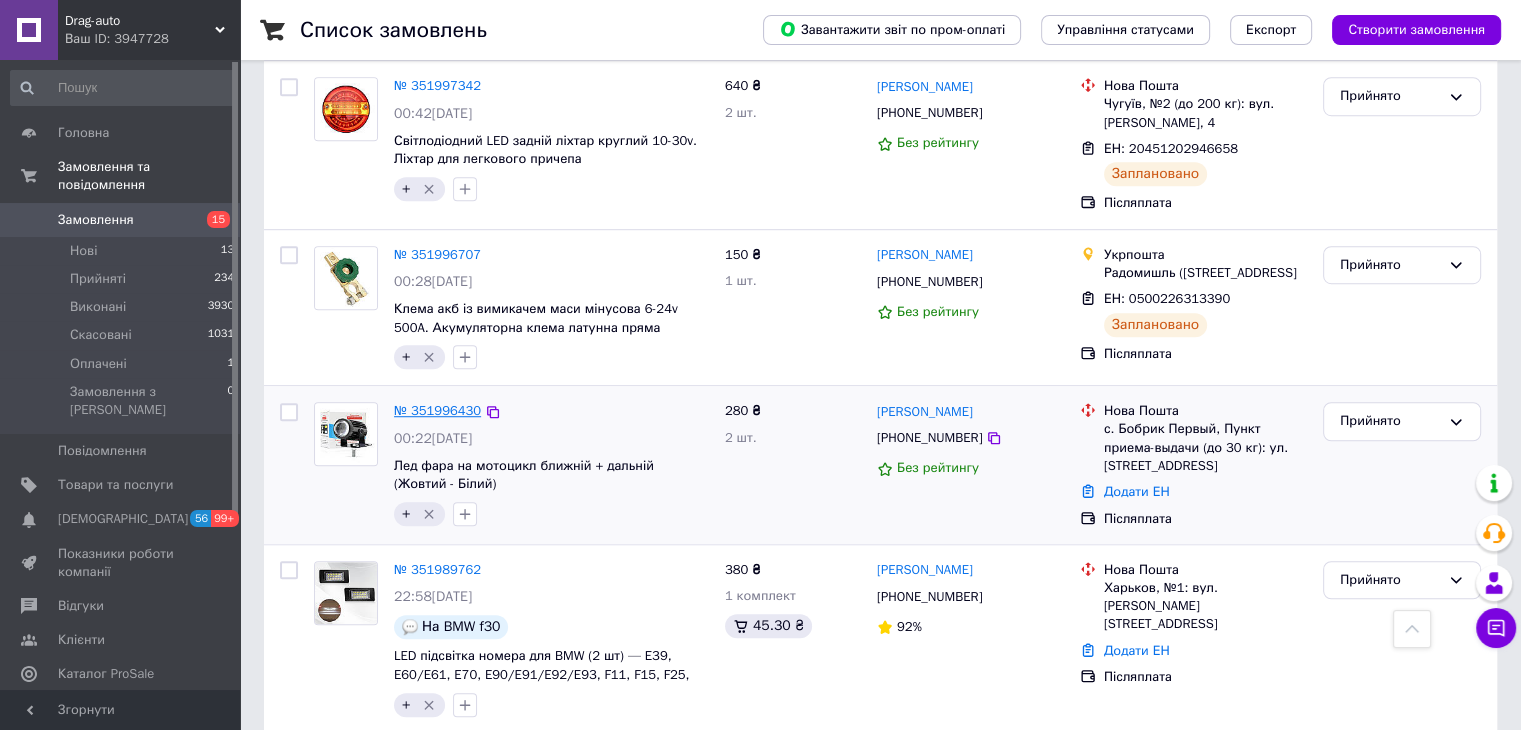 click on "№ 351996430" at bounding box center [437, 410] 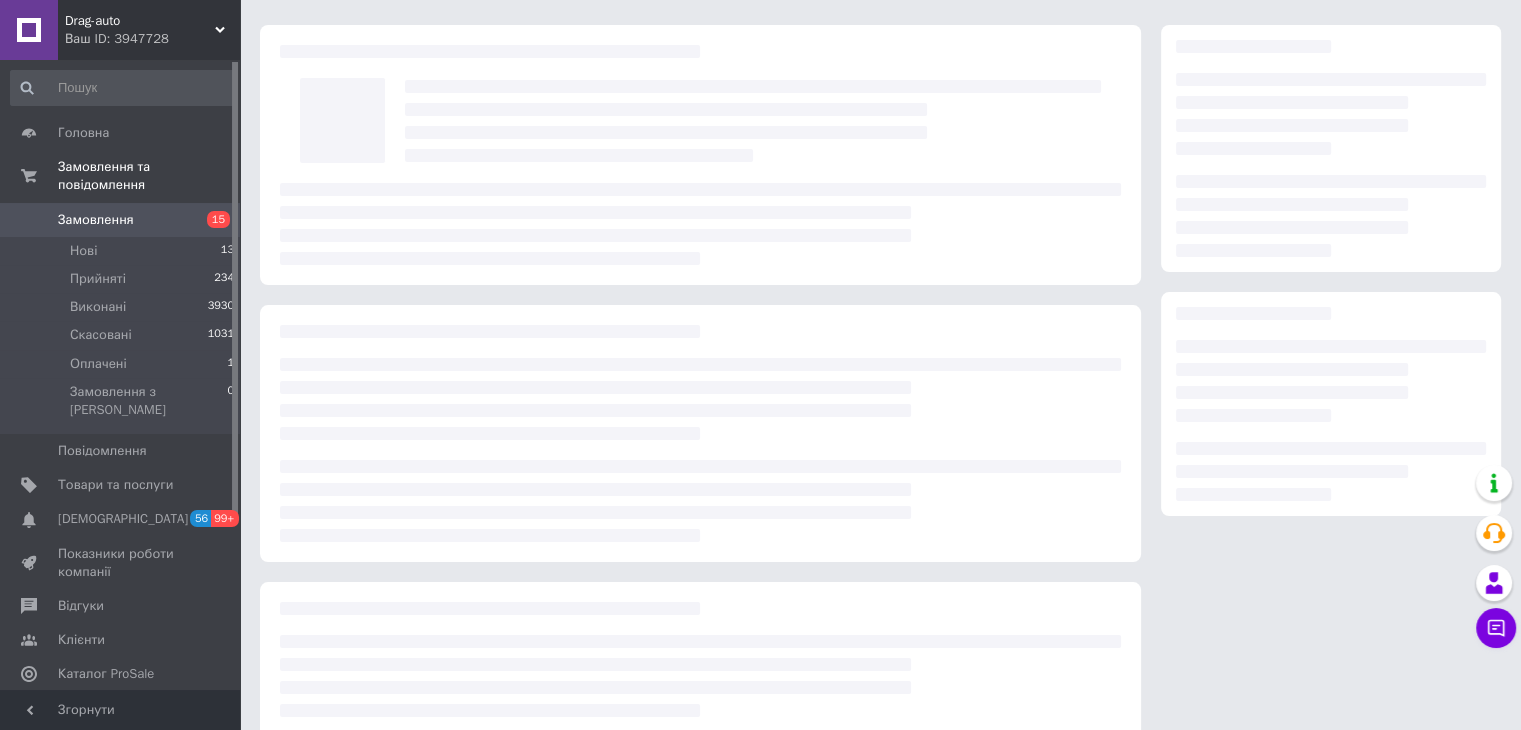 scroll, scrollTop: 0, scrollLeft: 0, axis: both 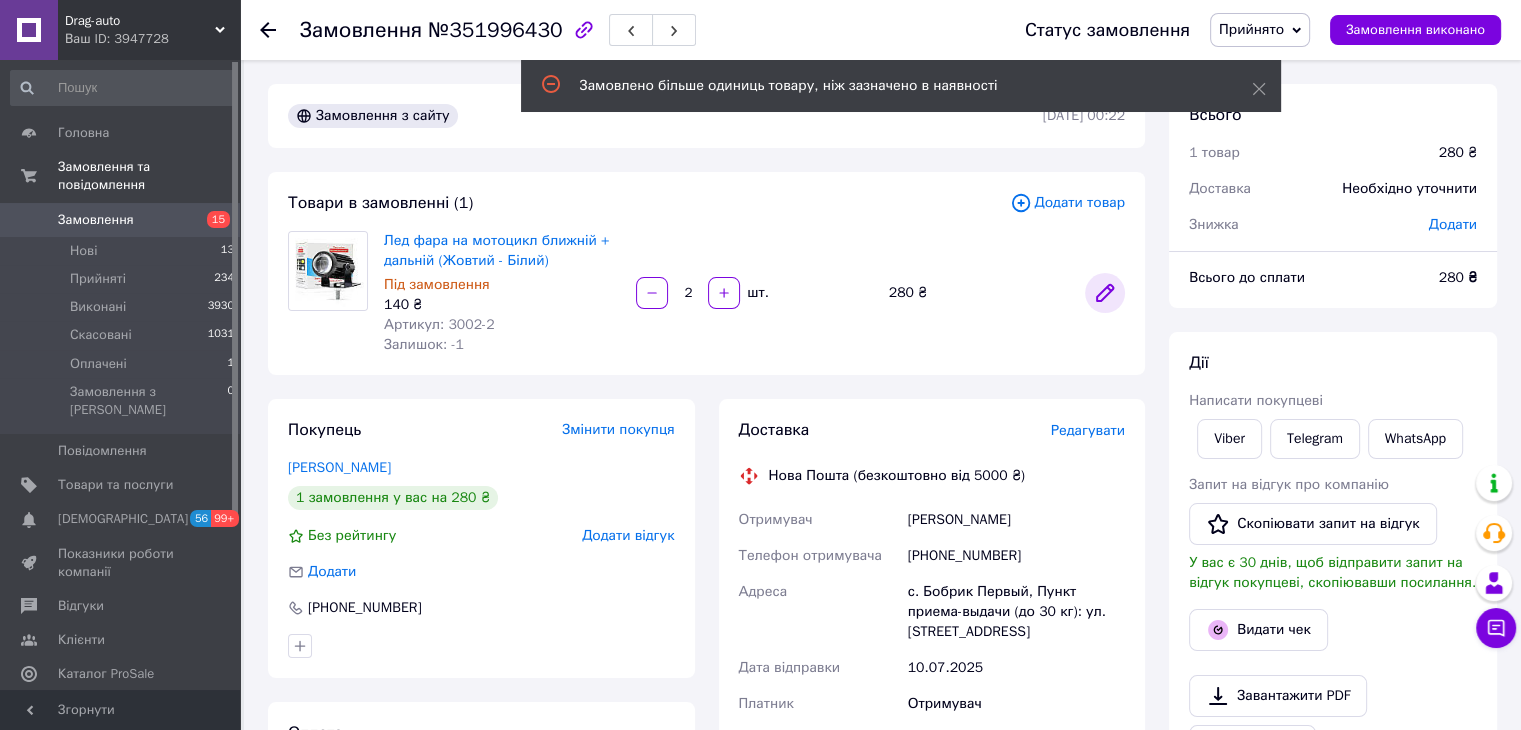 click at bounding box center (1105, 293) 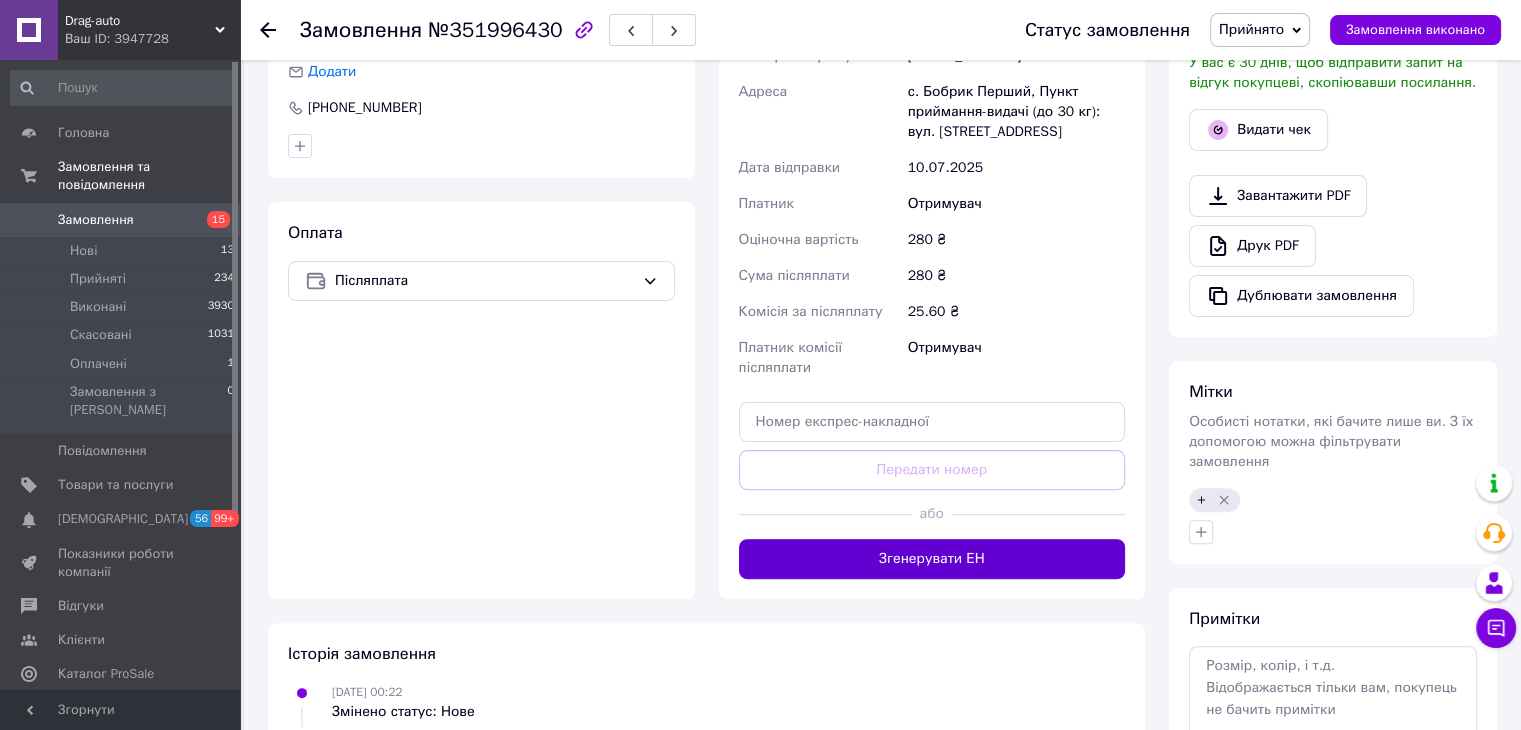 click on "Згенерувати ЕН" at bounding box center (932, 559) 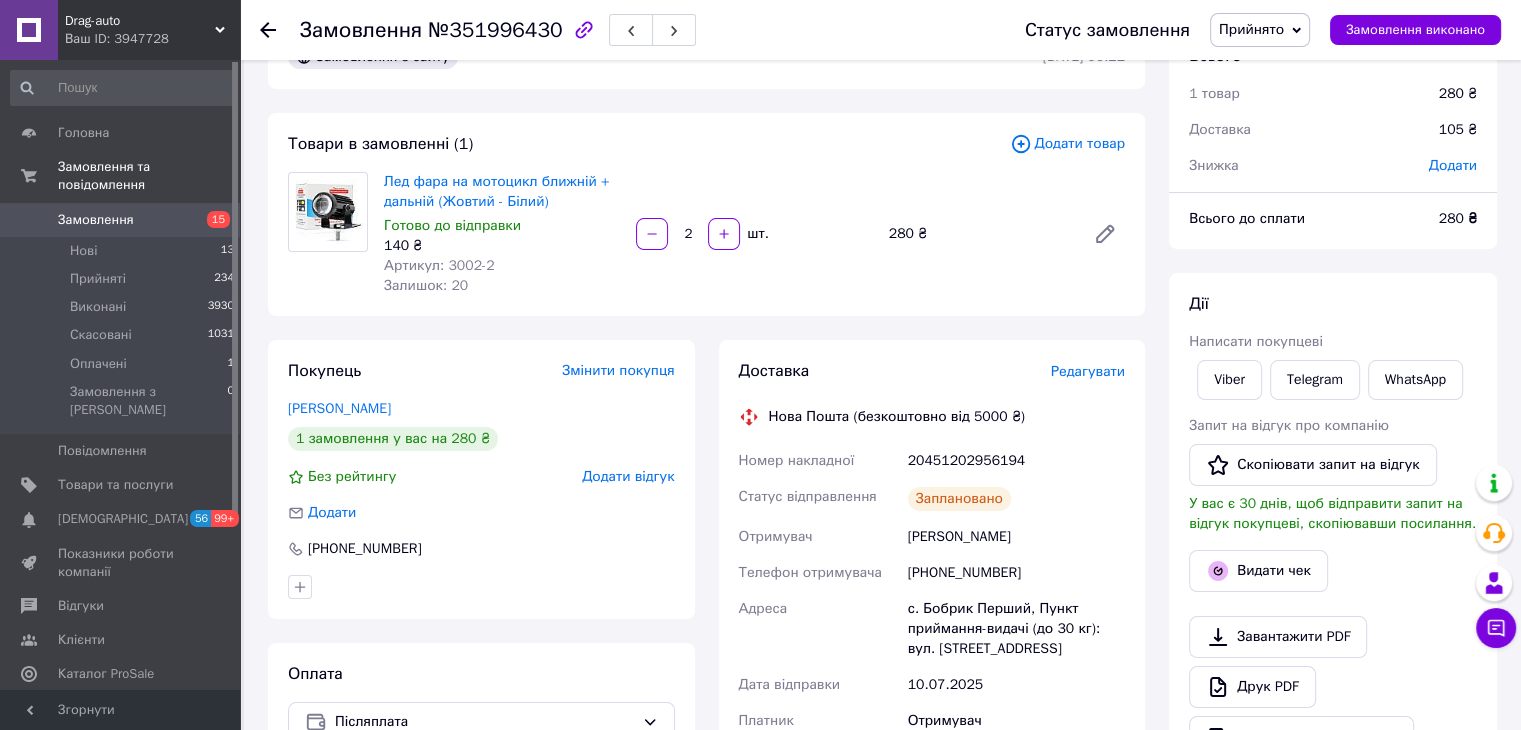 scroll, scrollTop: 0, scrollLeft: 0, axis: both 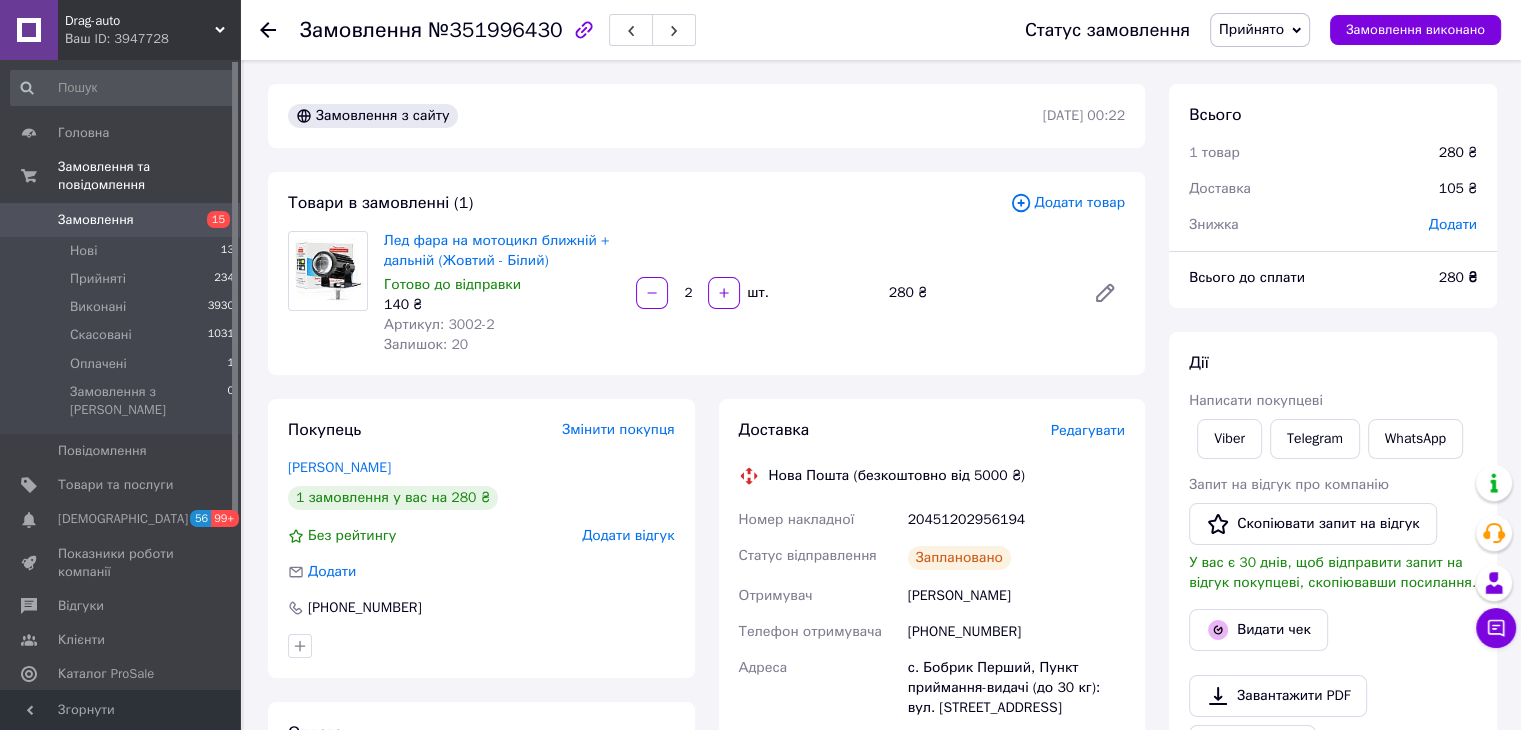 click 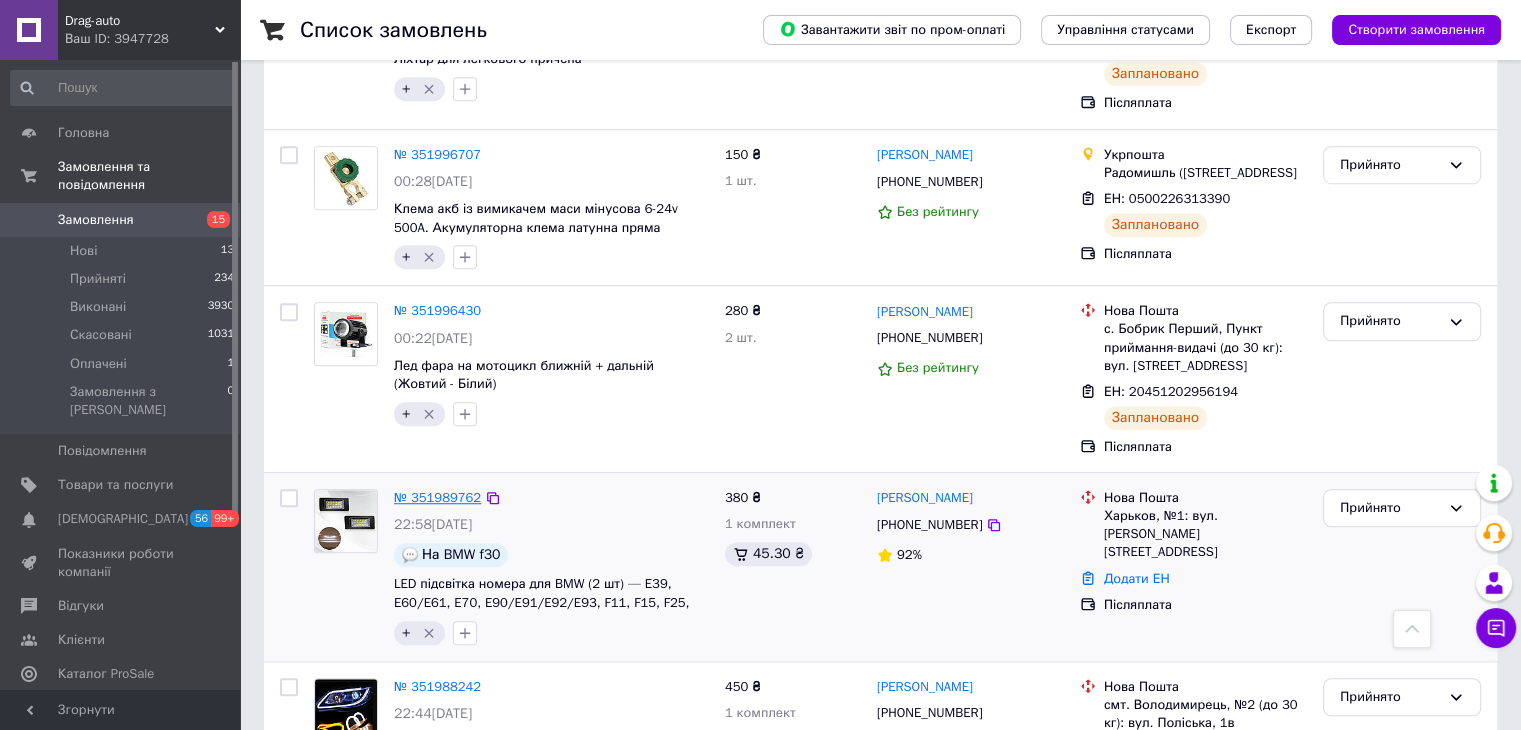 click on "№ 351989762" at bounding box center [437, 497] 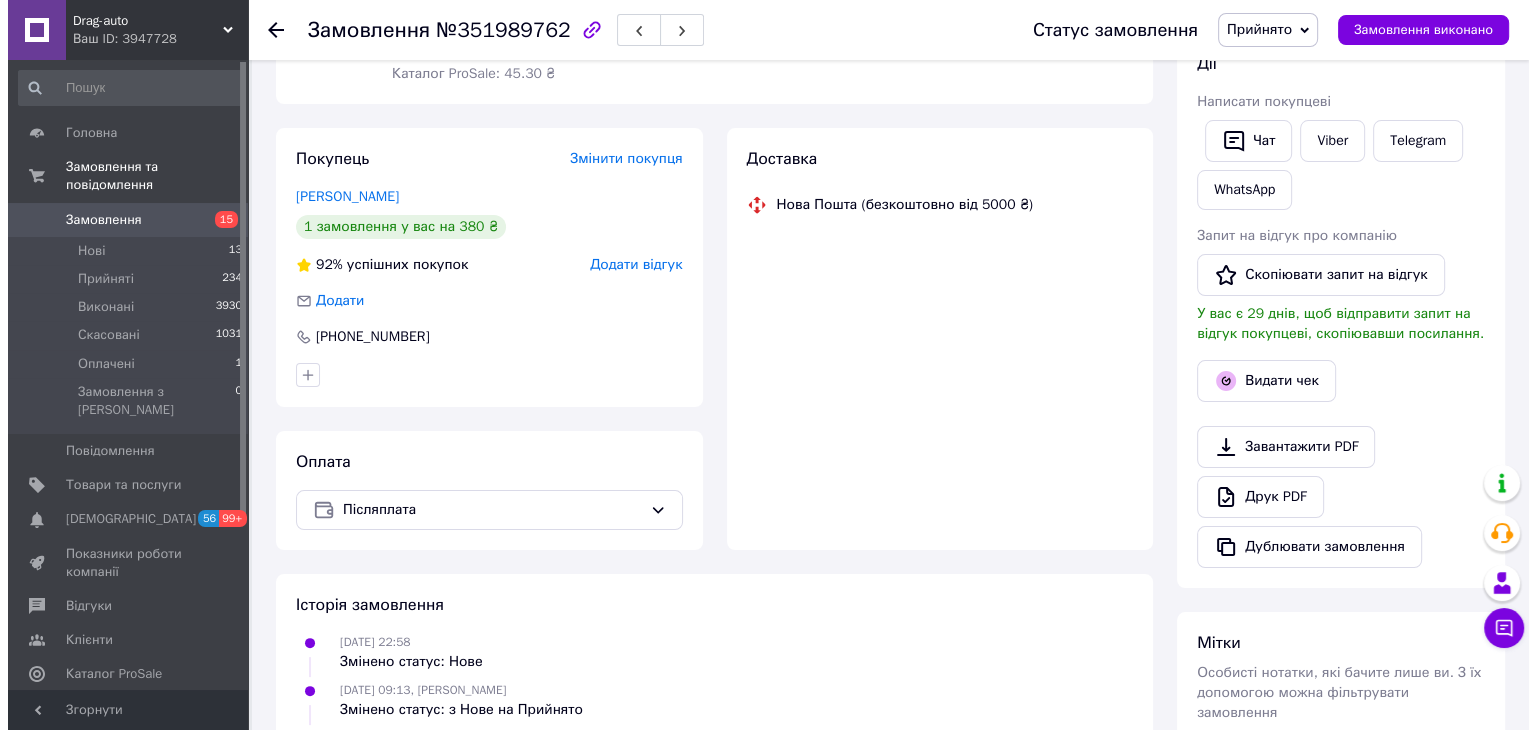 scroll, scrollTop: 604, scrollLeft: 0, axis: vertical 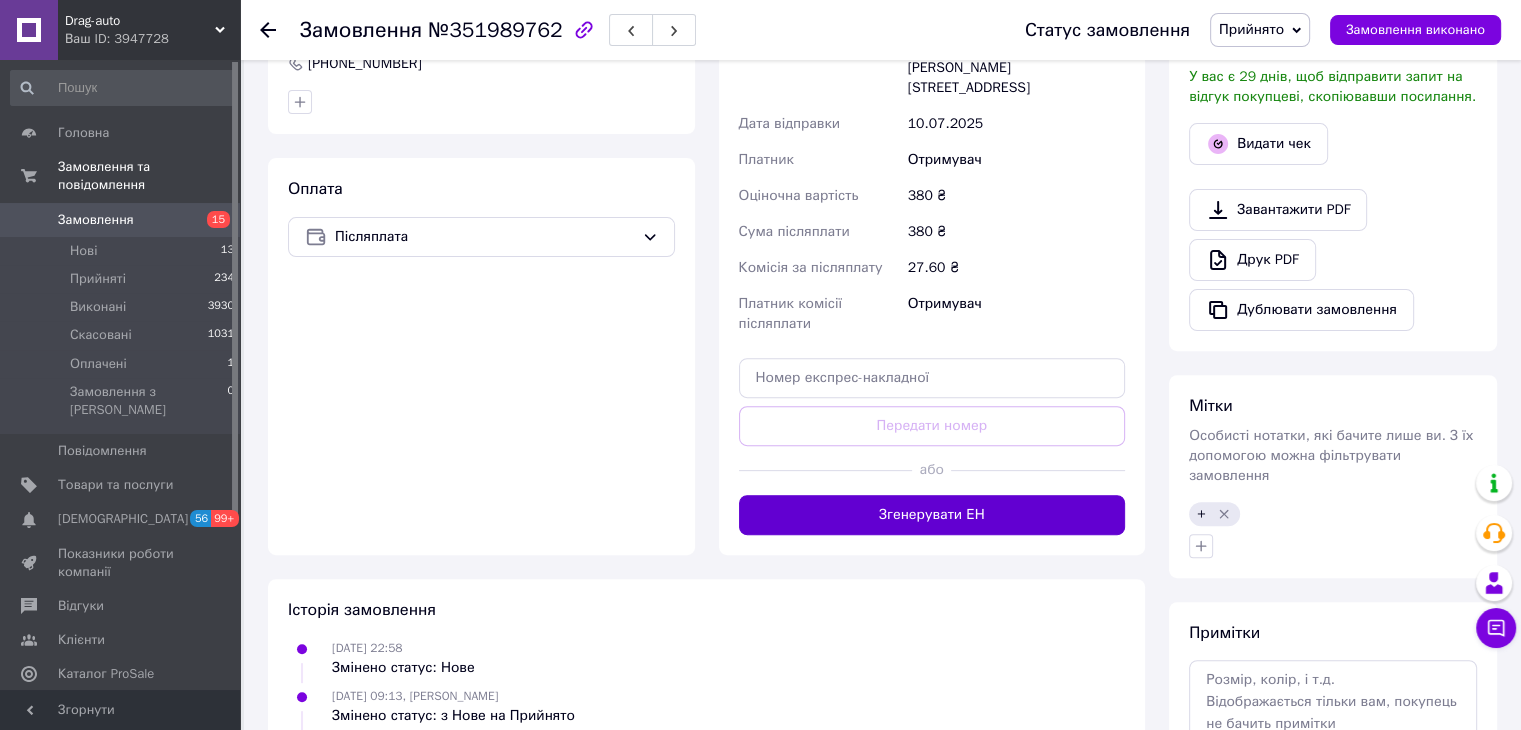 click on "Згенерувати ЕН" at bounding box center (932, 515) 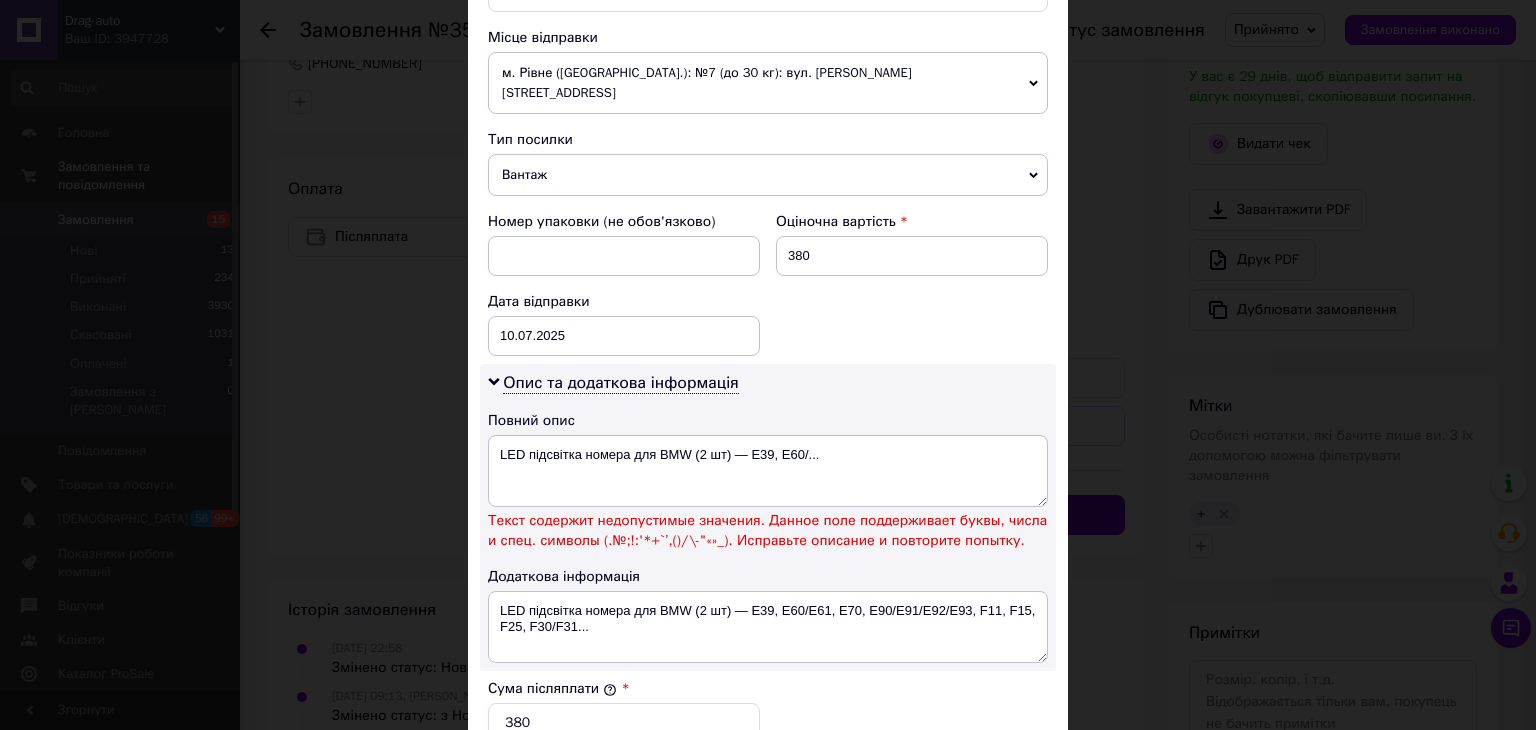 scroll, scrollTop: 700, scrollLeft: 0, axis: vertical 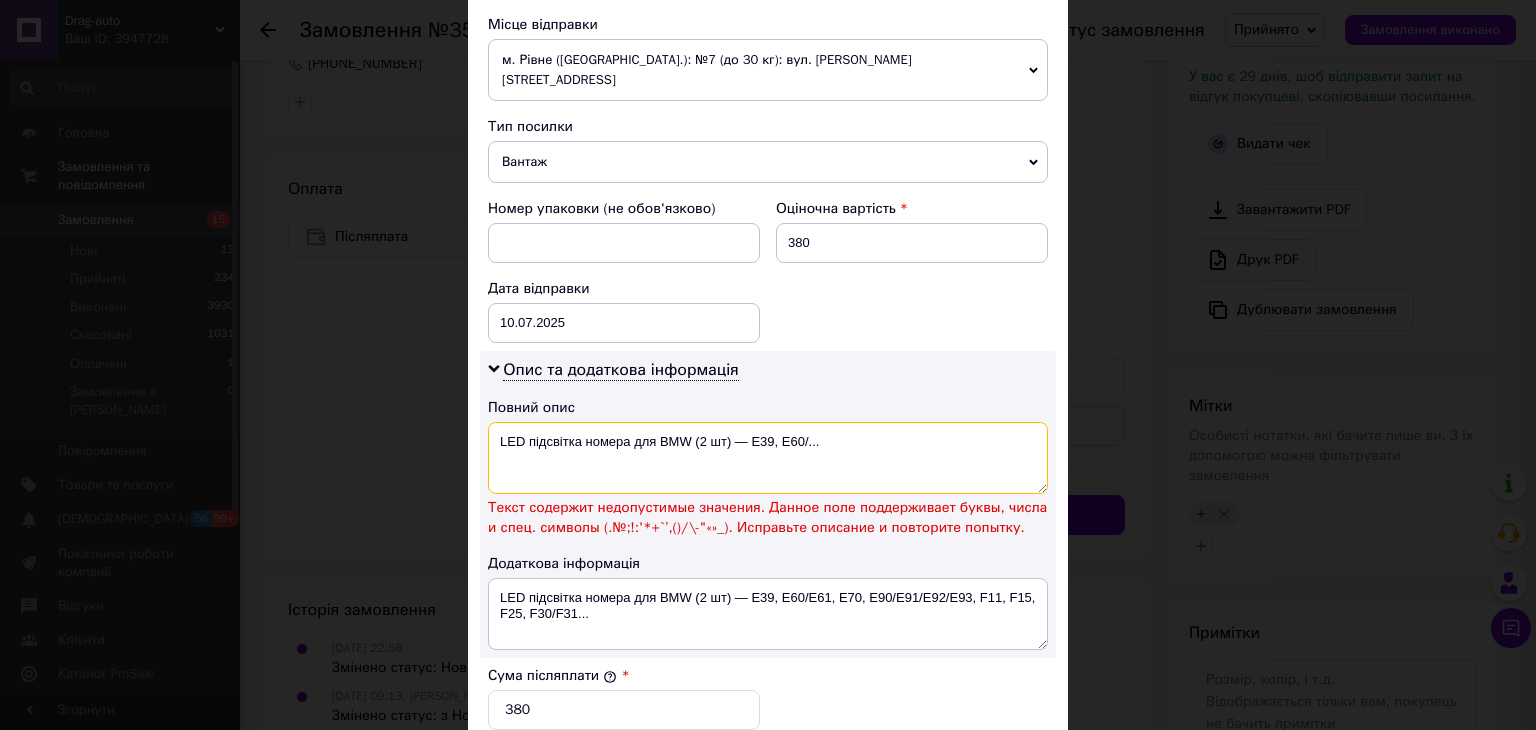 click on "LED підсвітка номера для BMW (2 шт) — E39, E60/..." at bounding box center [768, 458] 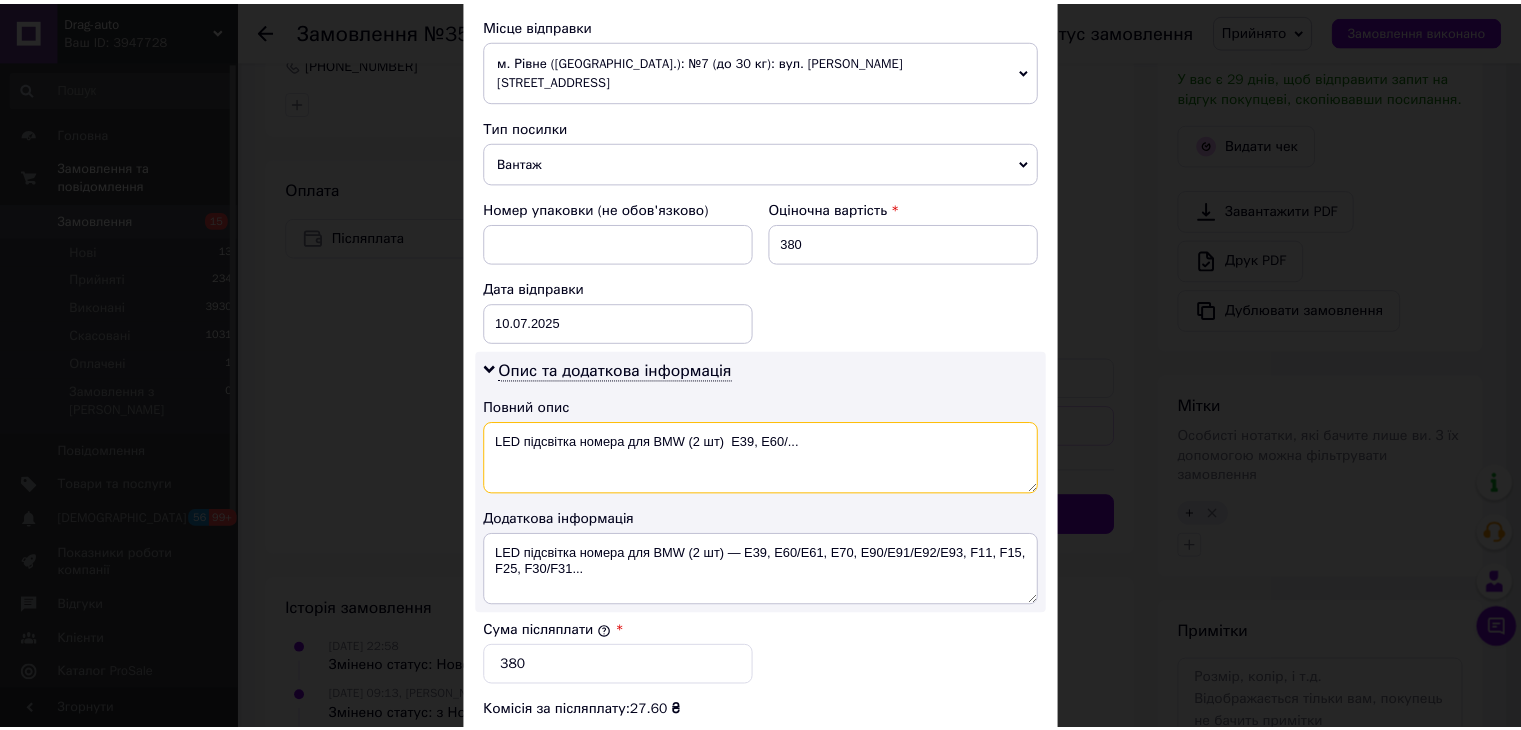 scroll, scrollTop: 1013, scrollLeft: 0, axis: vertical 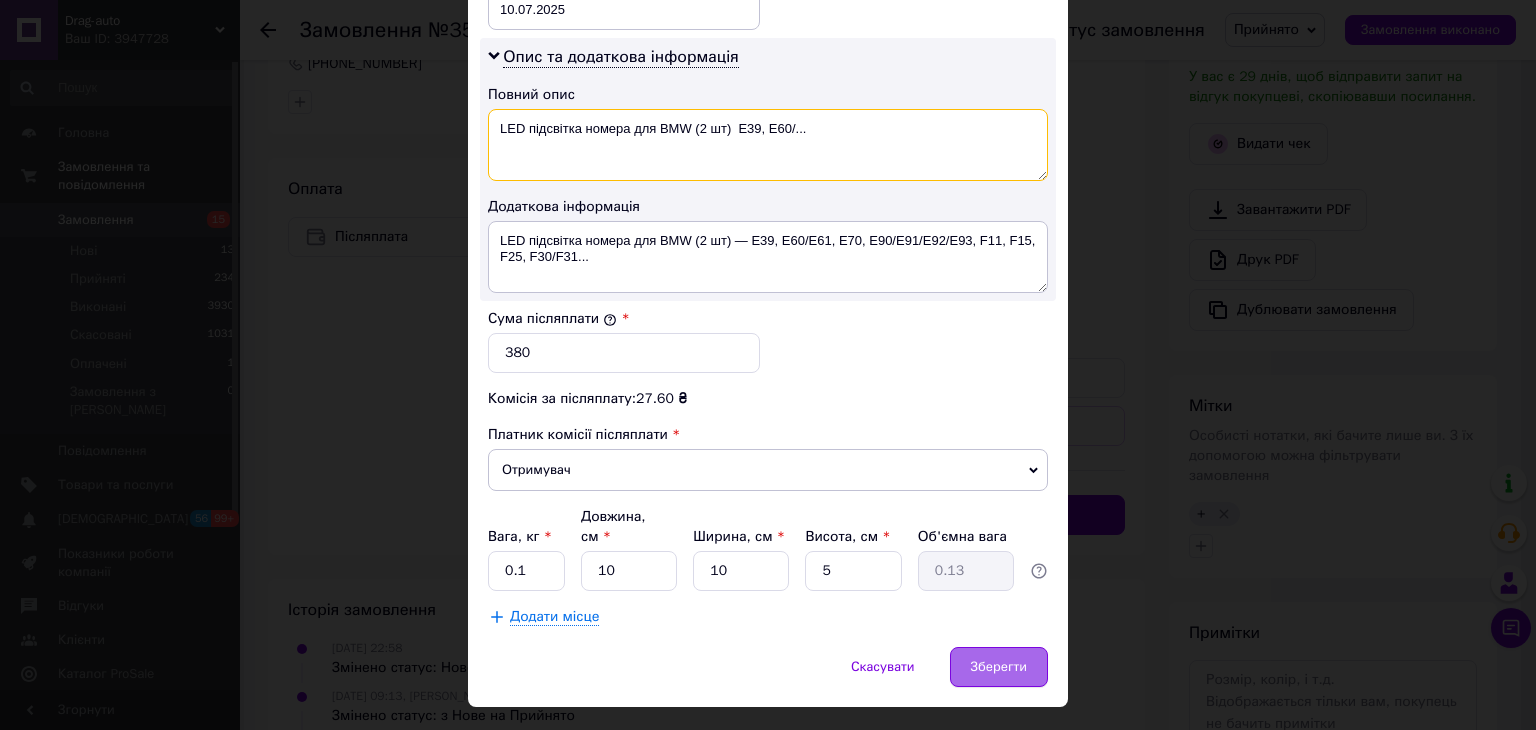 type on "LED підсвітка номера для BMW (2 шт)  E39, E60/..." 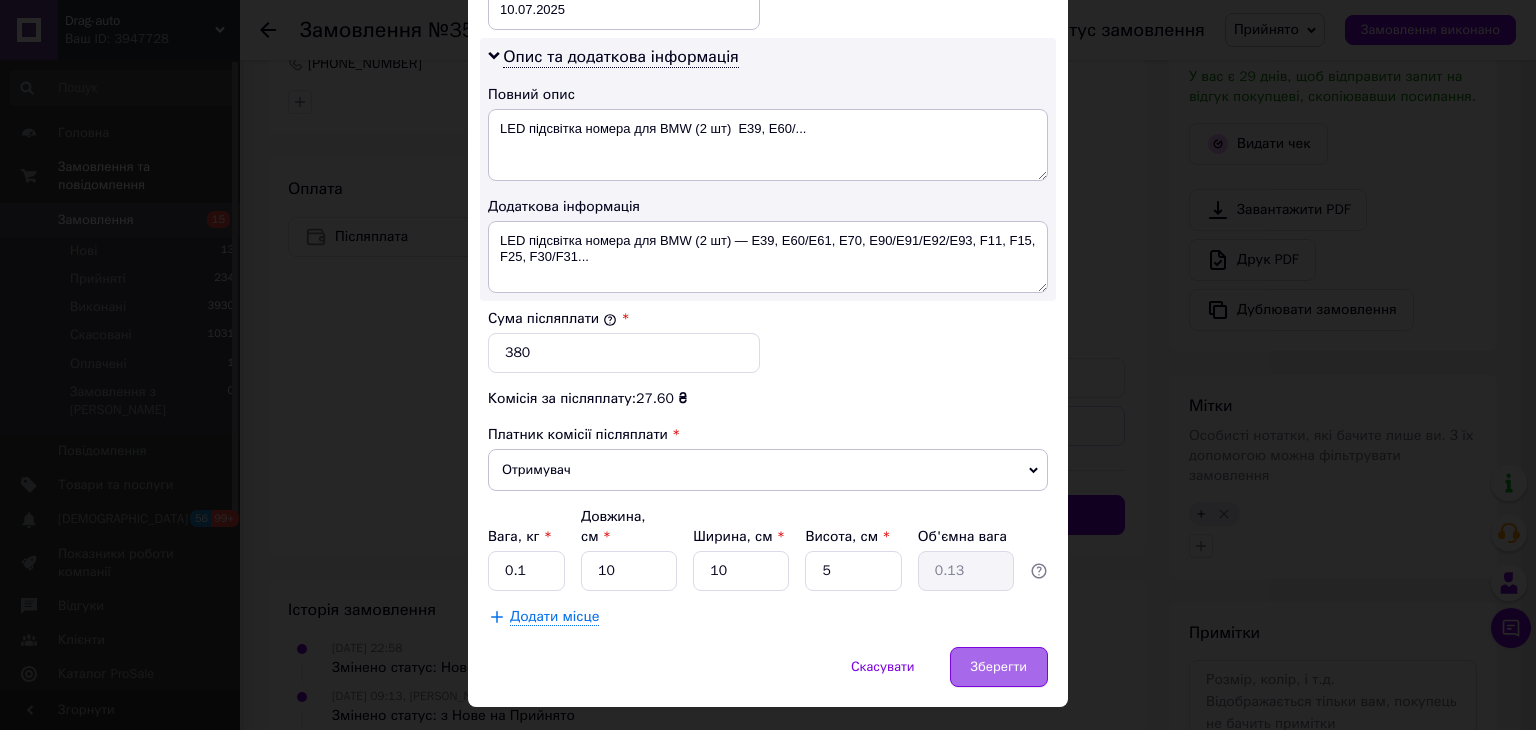 click on "Зберегти" at bounding box center (999, 667) 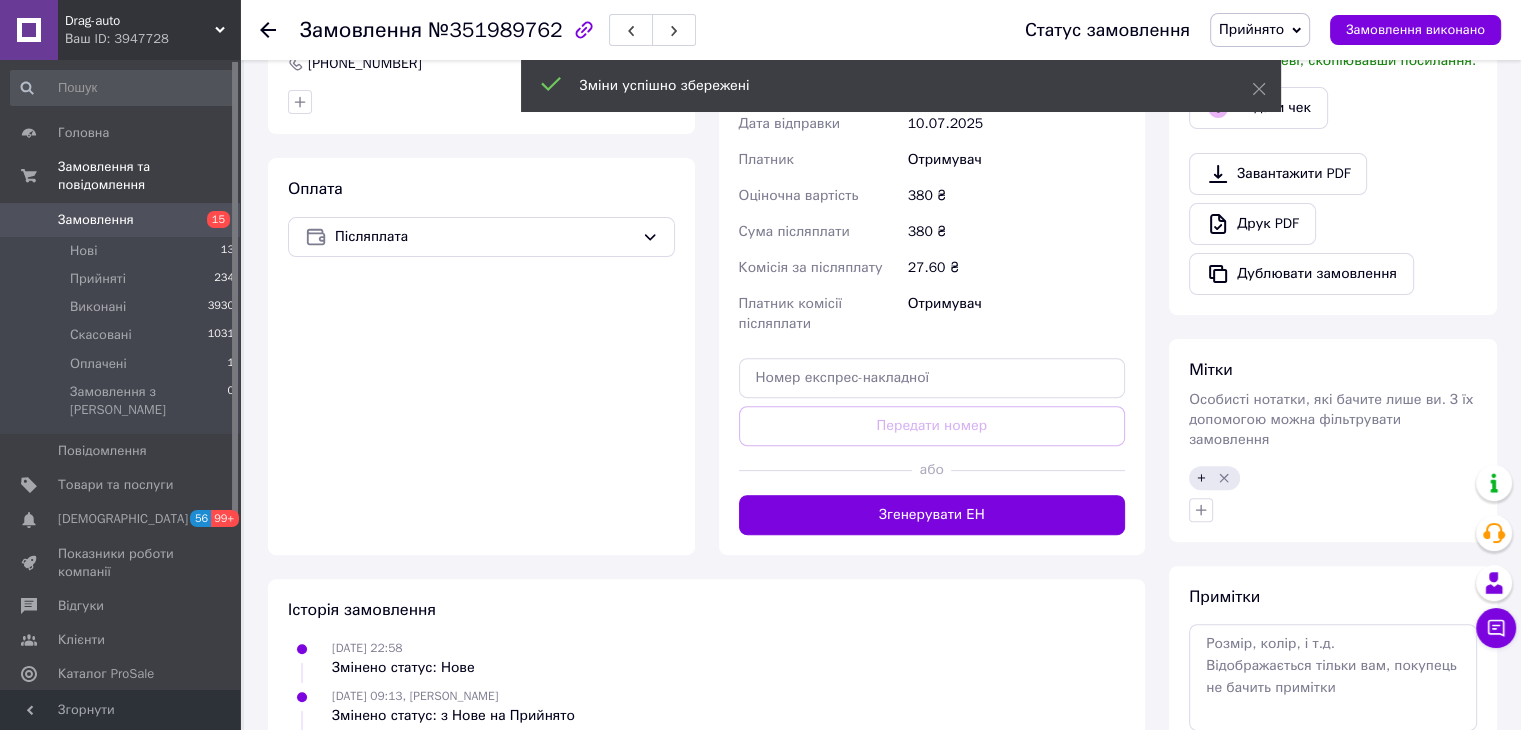 click on "Згенерувати ЕН" at bounding box center [932, 515] 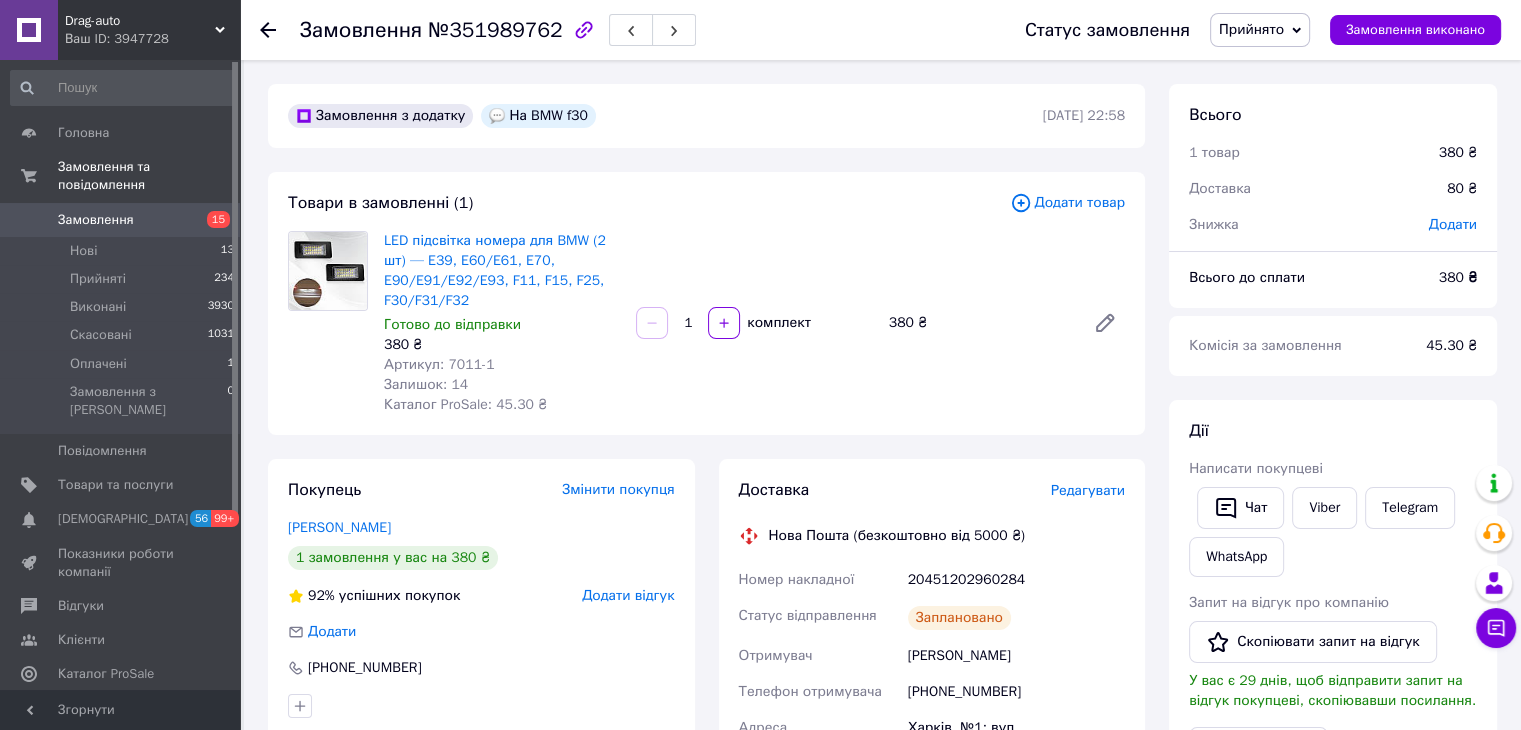 scroll, scrollTop: 0, scrollLeft: 0, axis: both 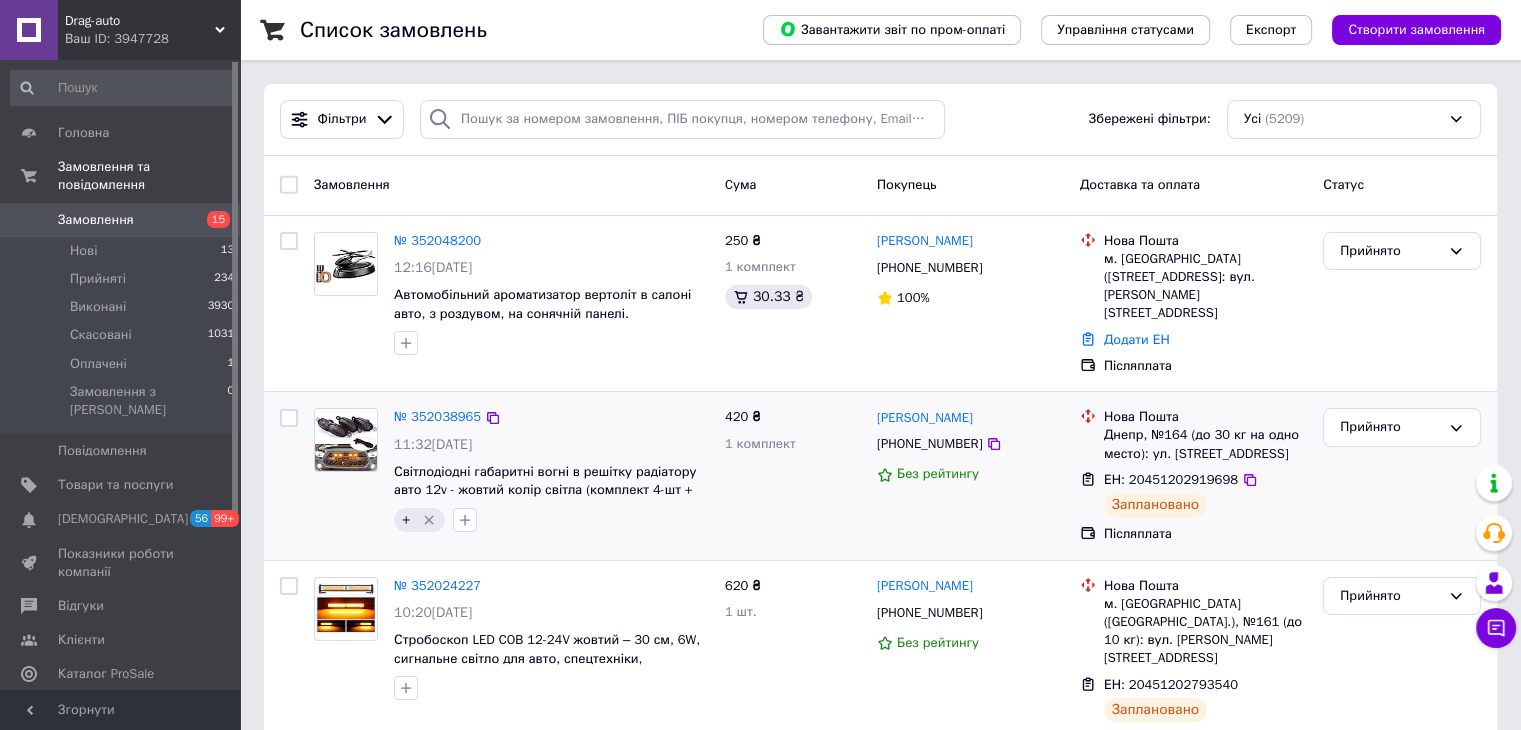 click on "Максим Рудь +380660581651 Без рейтингу" at bounding box center [970, 475] 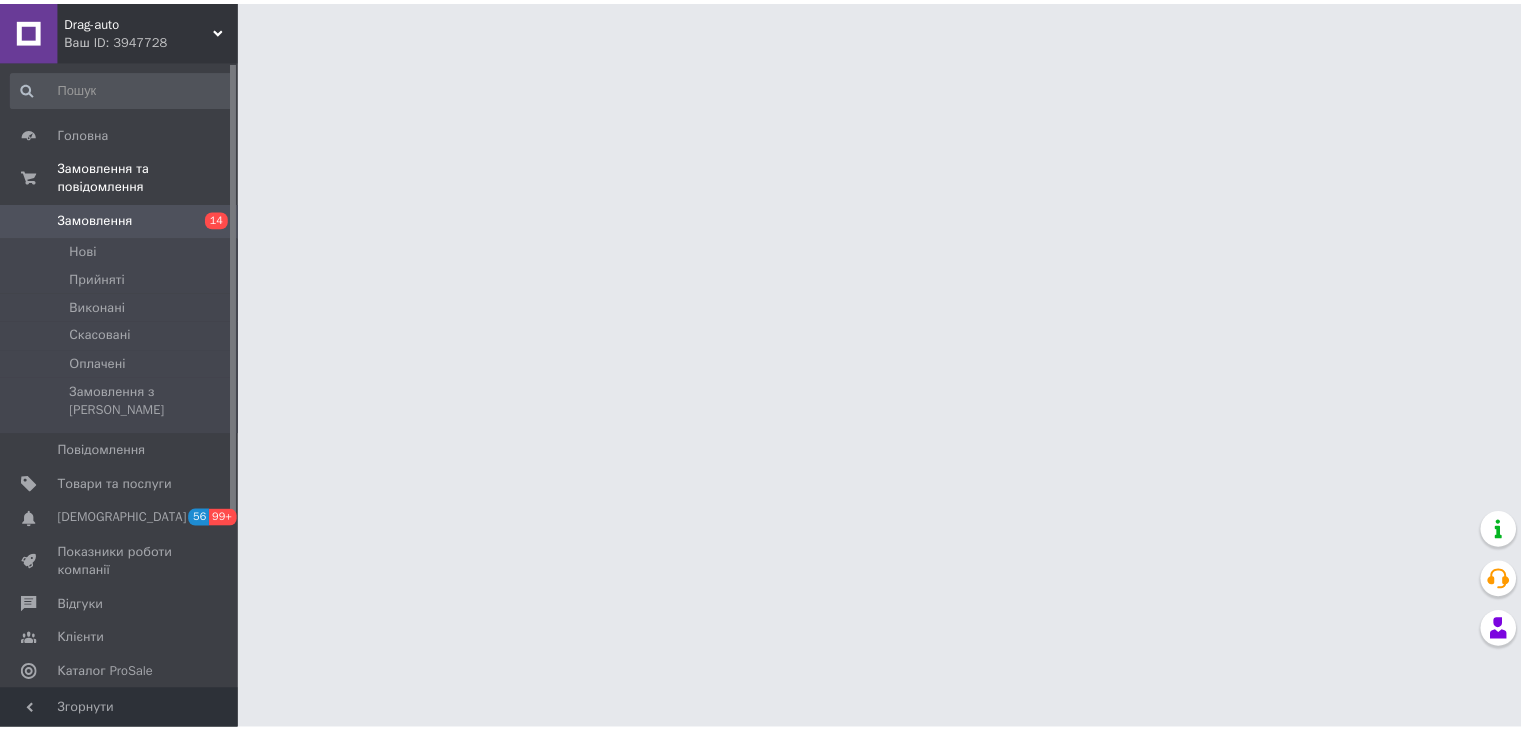 scroll, scrollTop: 0, scrollLeft: 0, axis: both 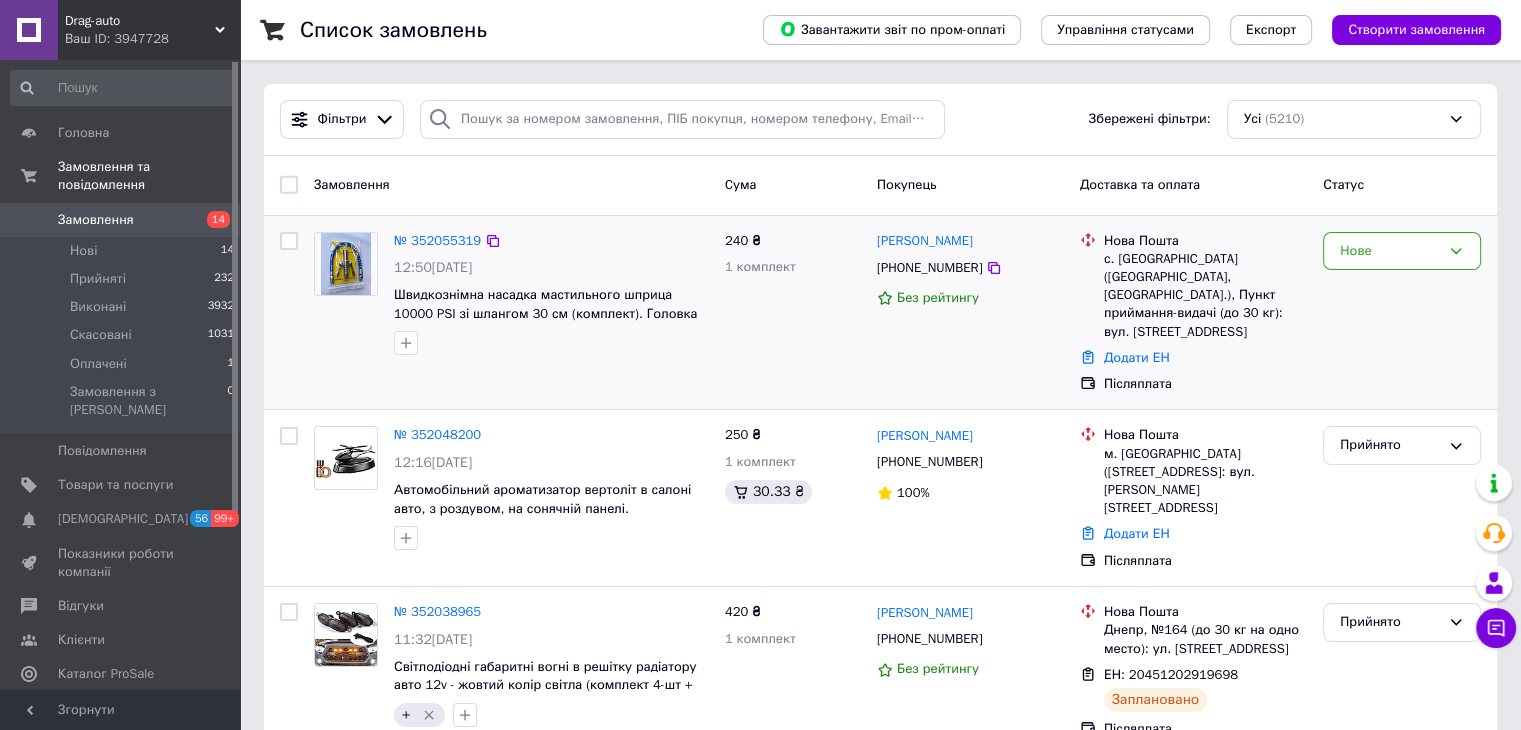 drag, startPoint x: 1377, startPoint y: 253, endPoint x: 1383, endPoint y: 270, distance: 18.027756 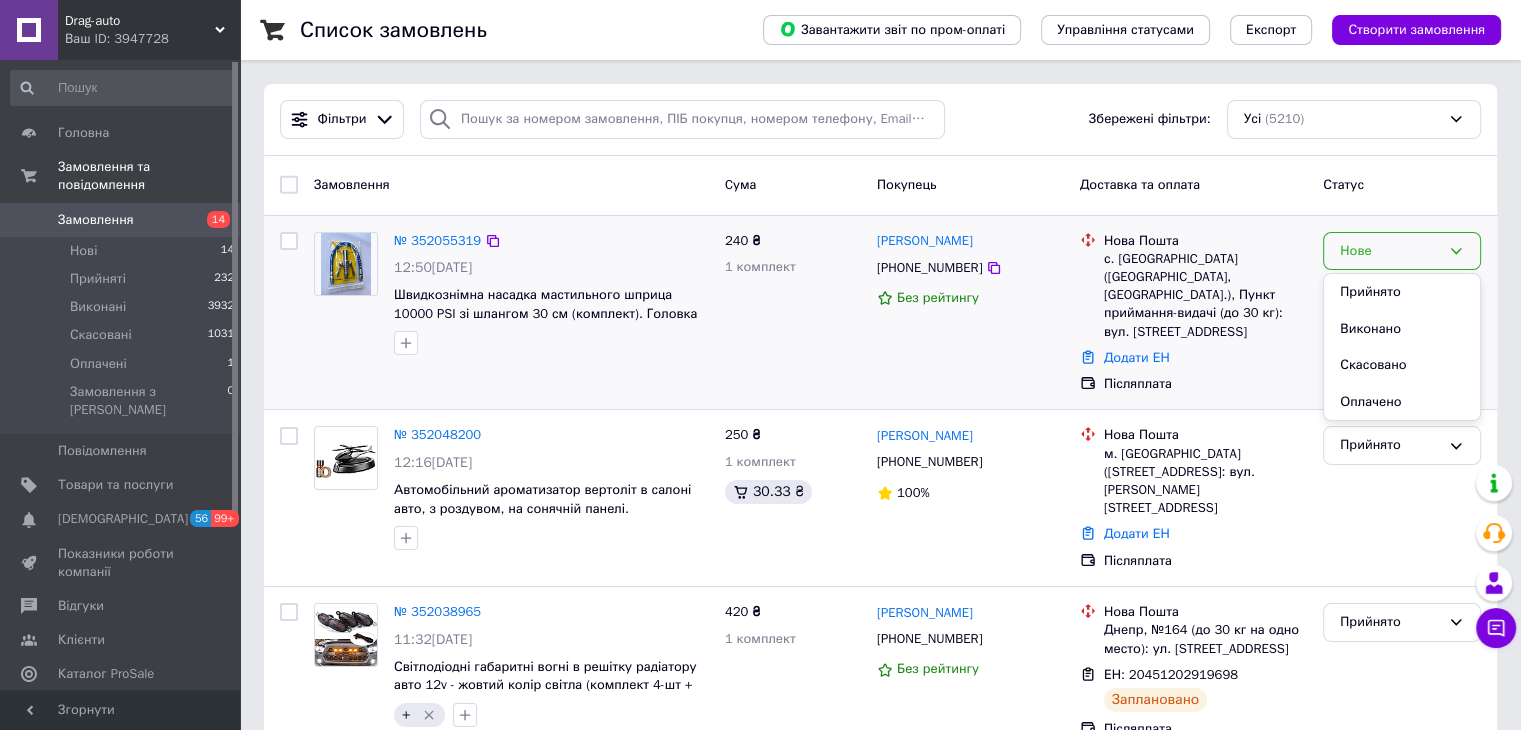 click on "Прийнято" at bounding box center (1402, 292) 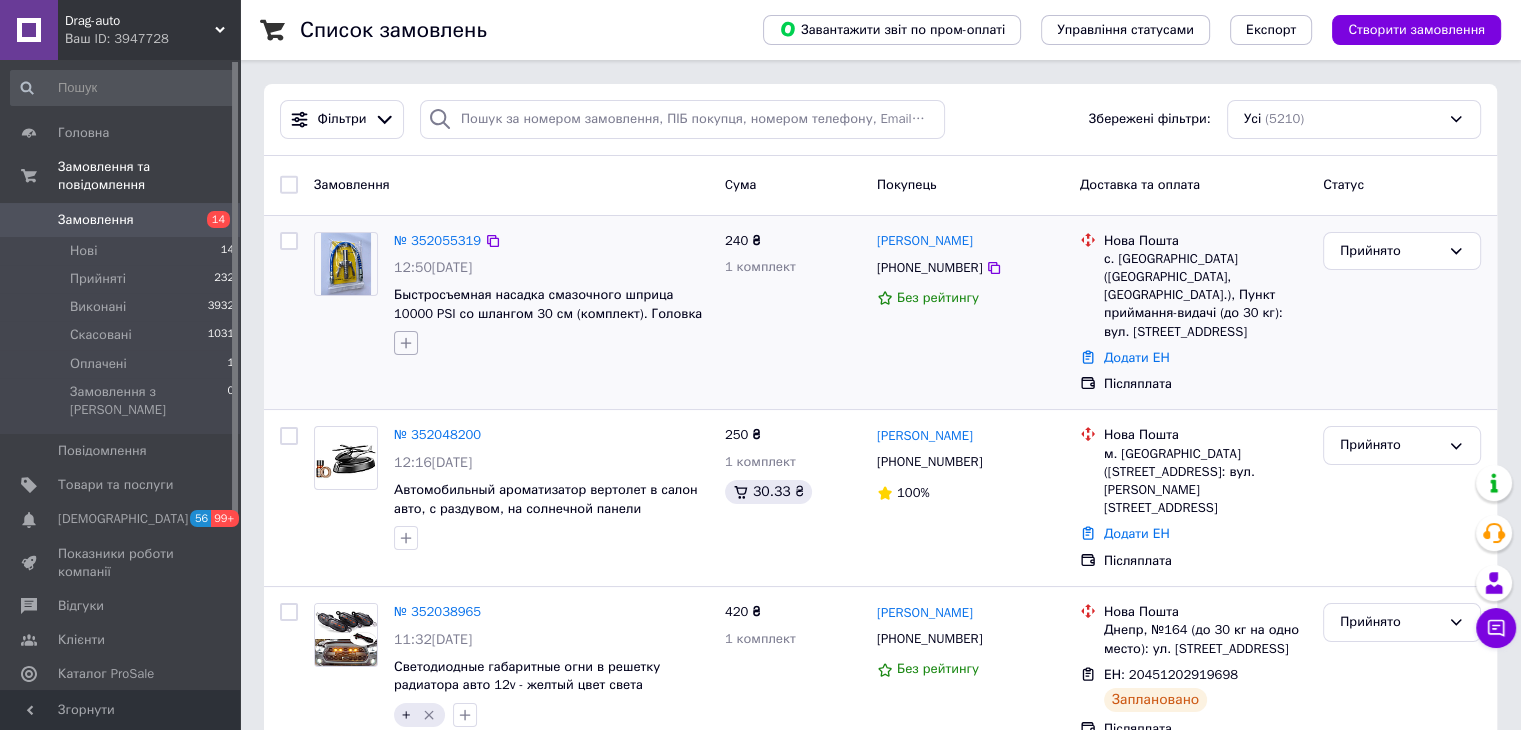 click 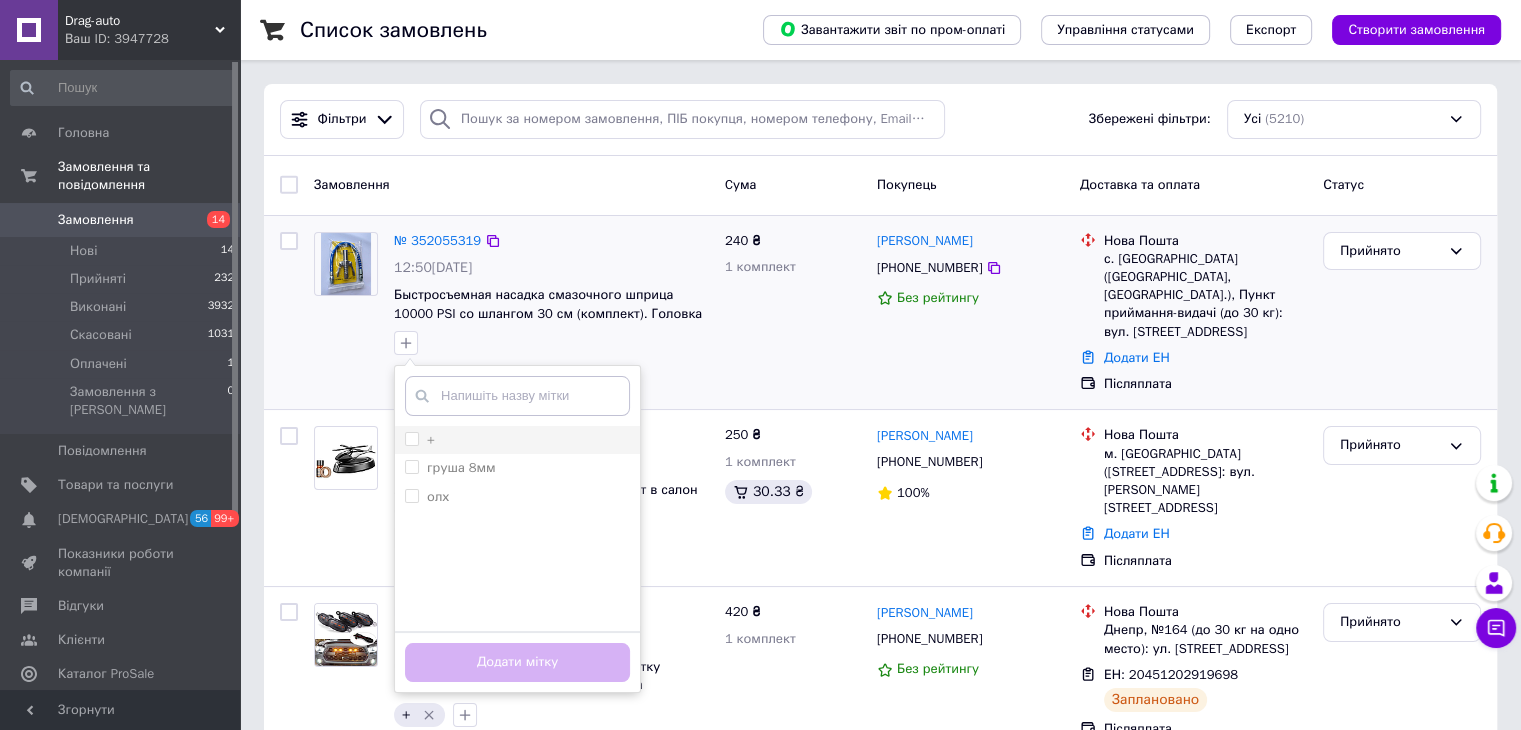 click on "+" at bounding box center [411, 438] 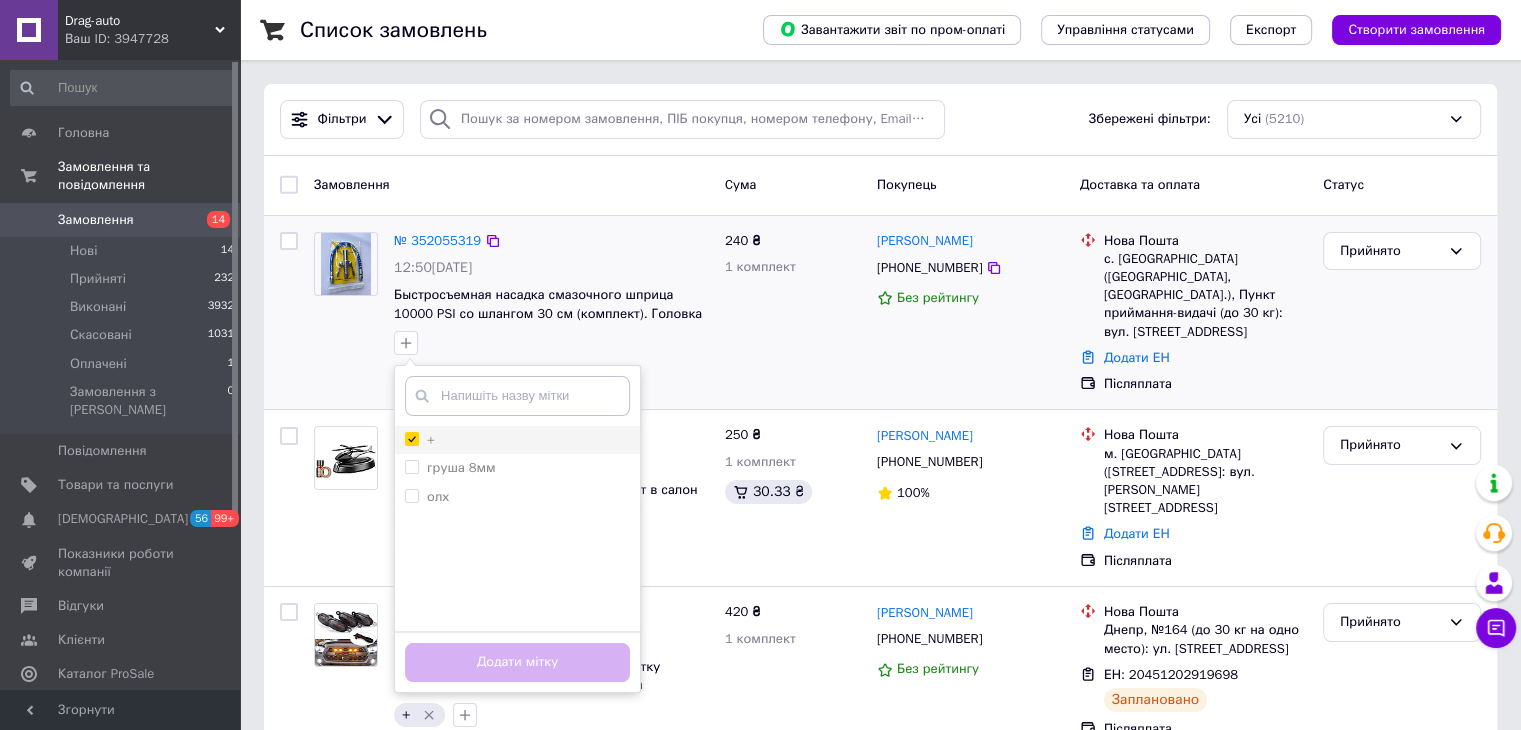 checkbox on "true" 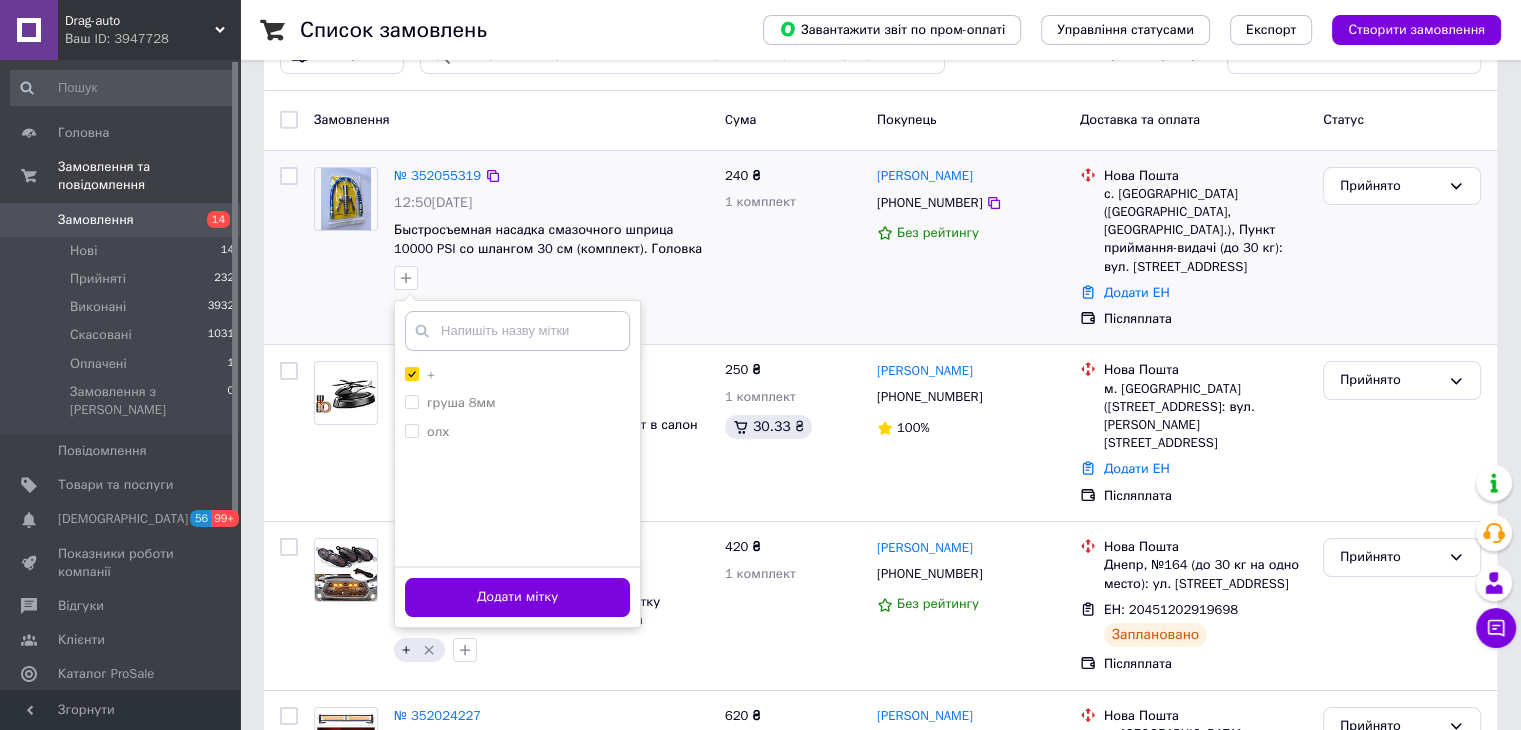 scroll, scrollTop: 100, scrollLeft: 0, axis: vertical 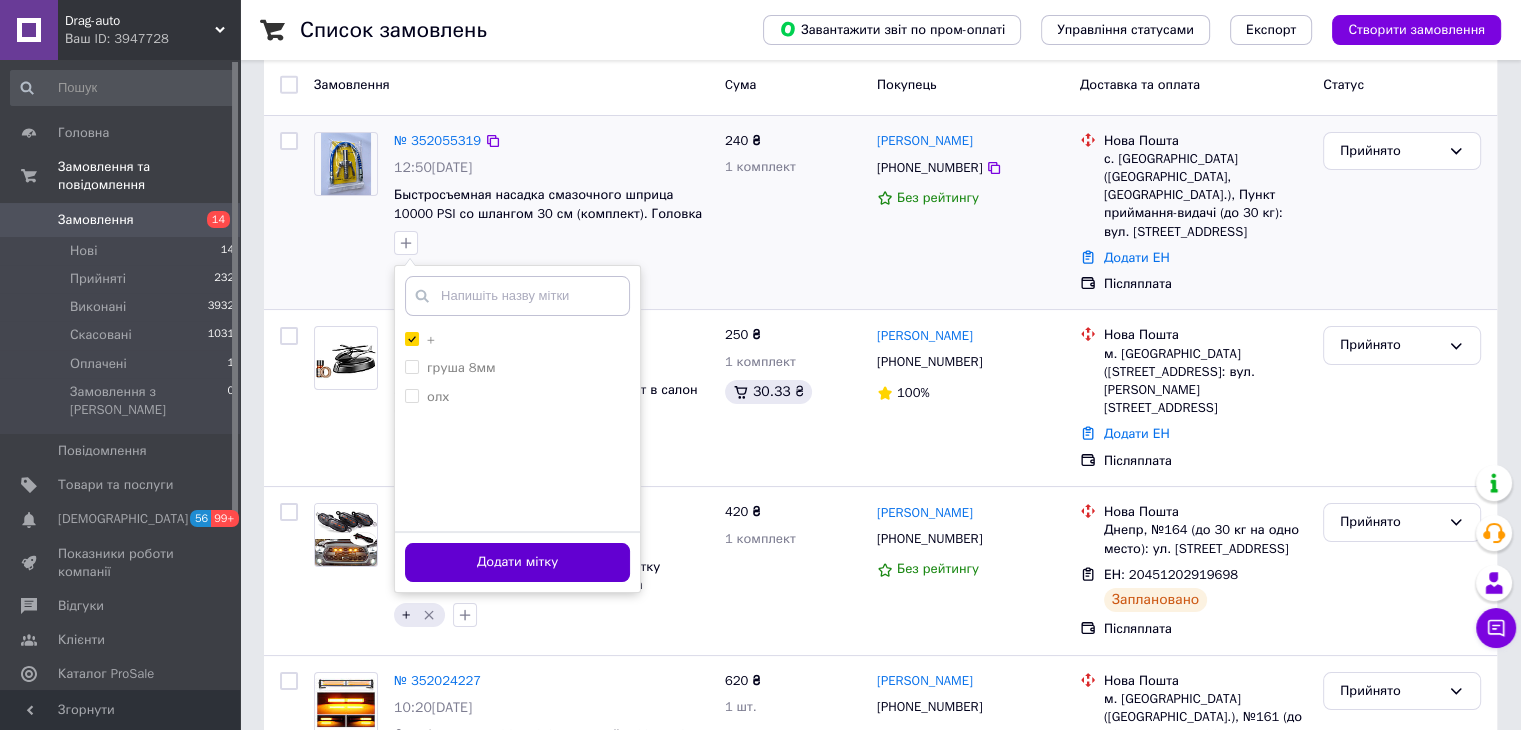 click on "Додати мітку" at bounding box center (517, 562) 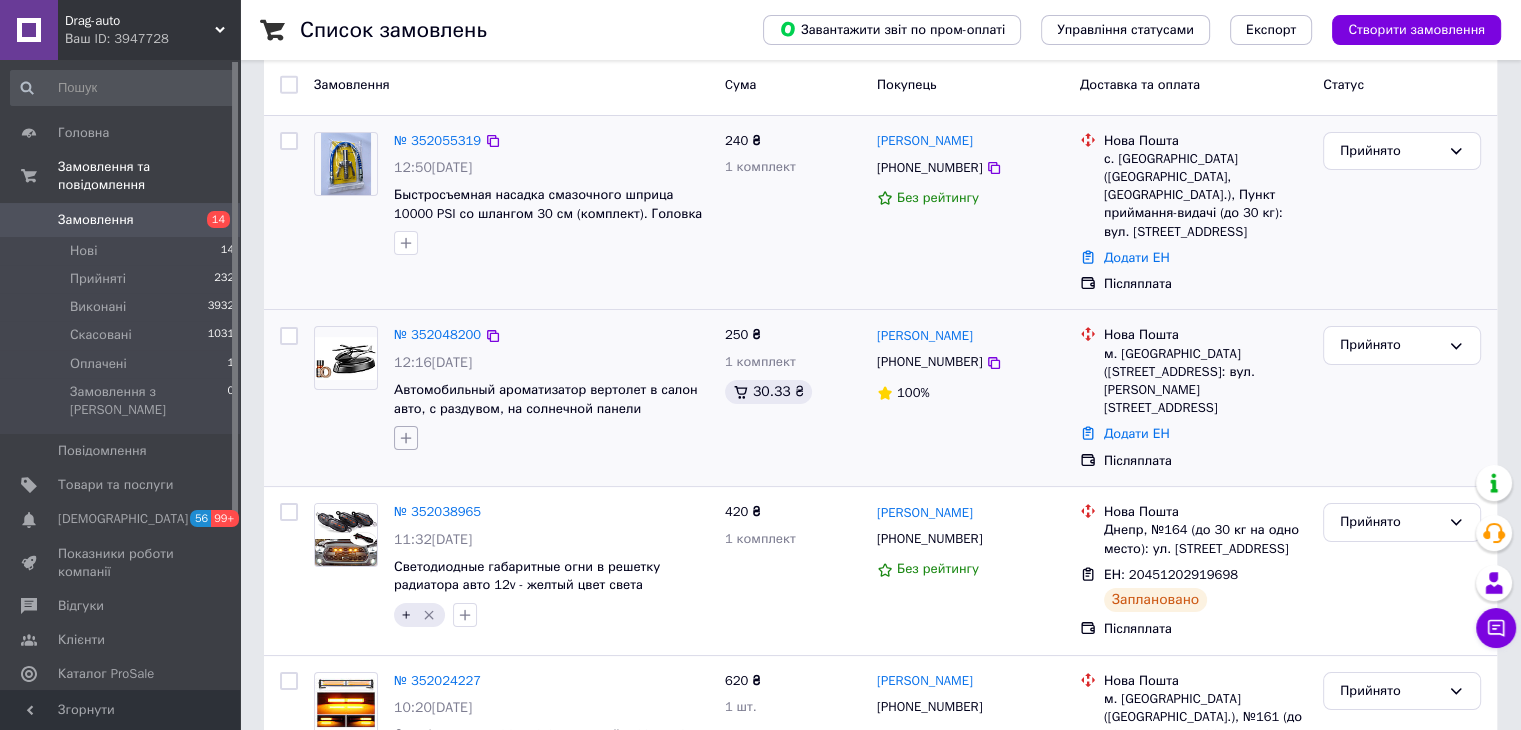 click 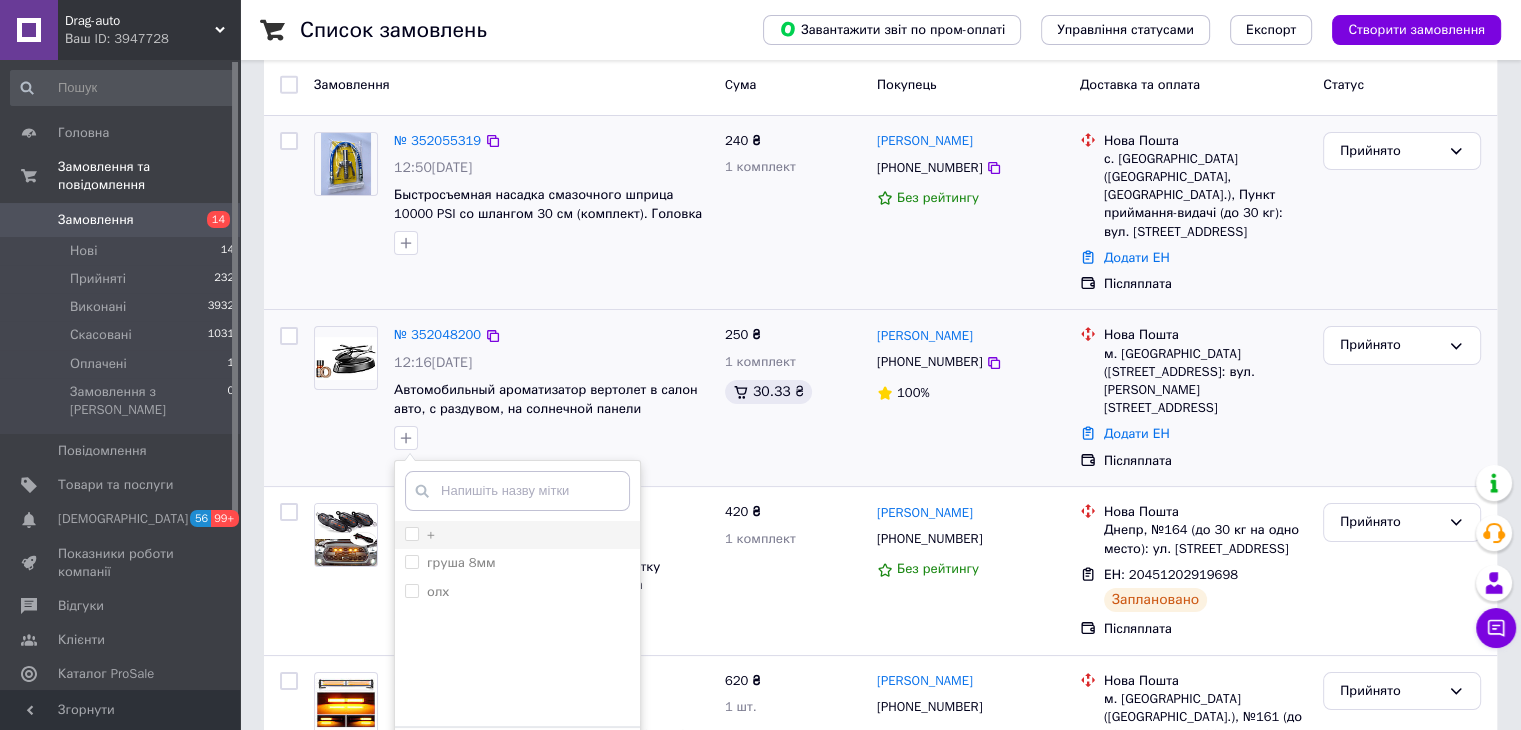 click on "+" at bounding box center (411, 533) 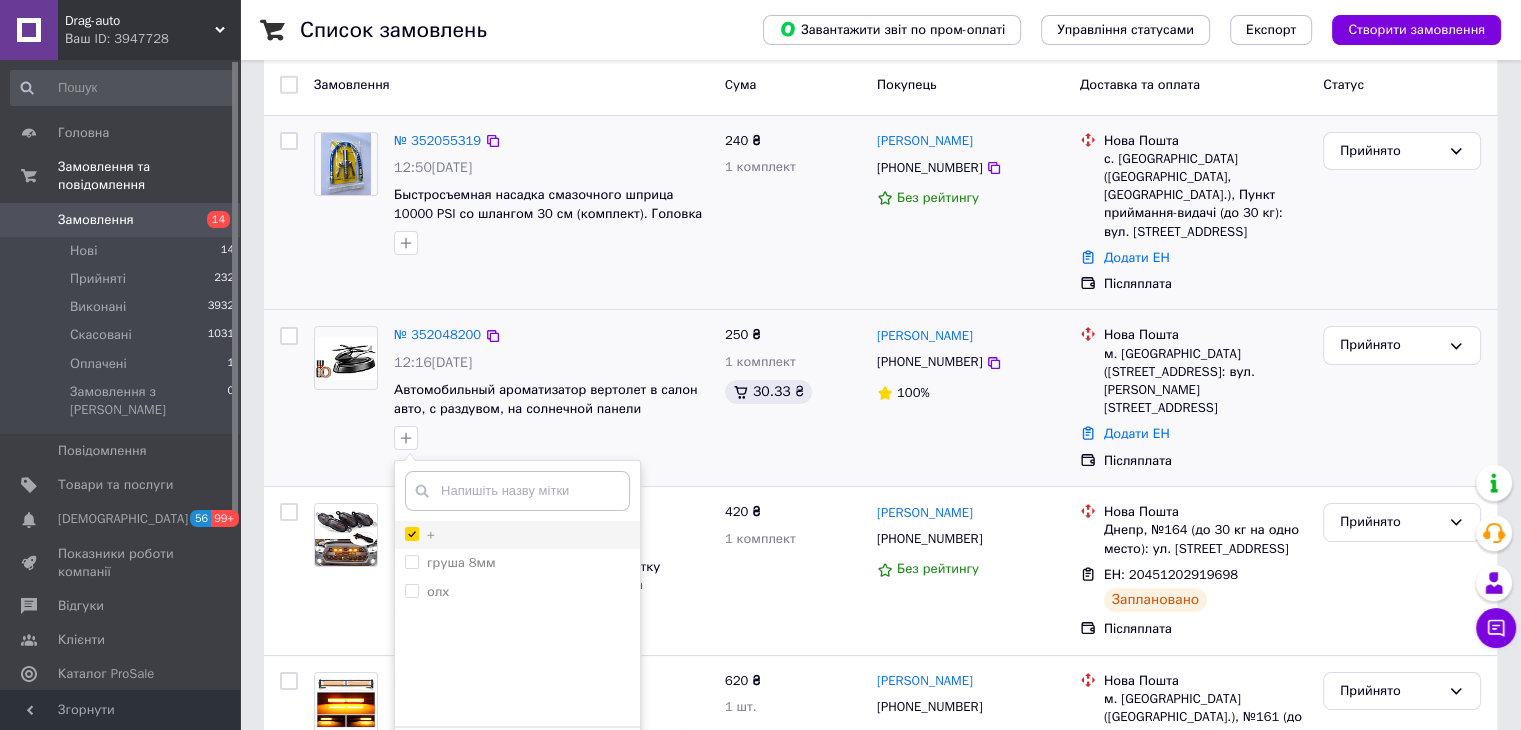 checkbox on "true" 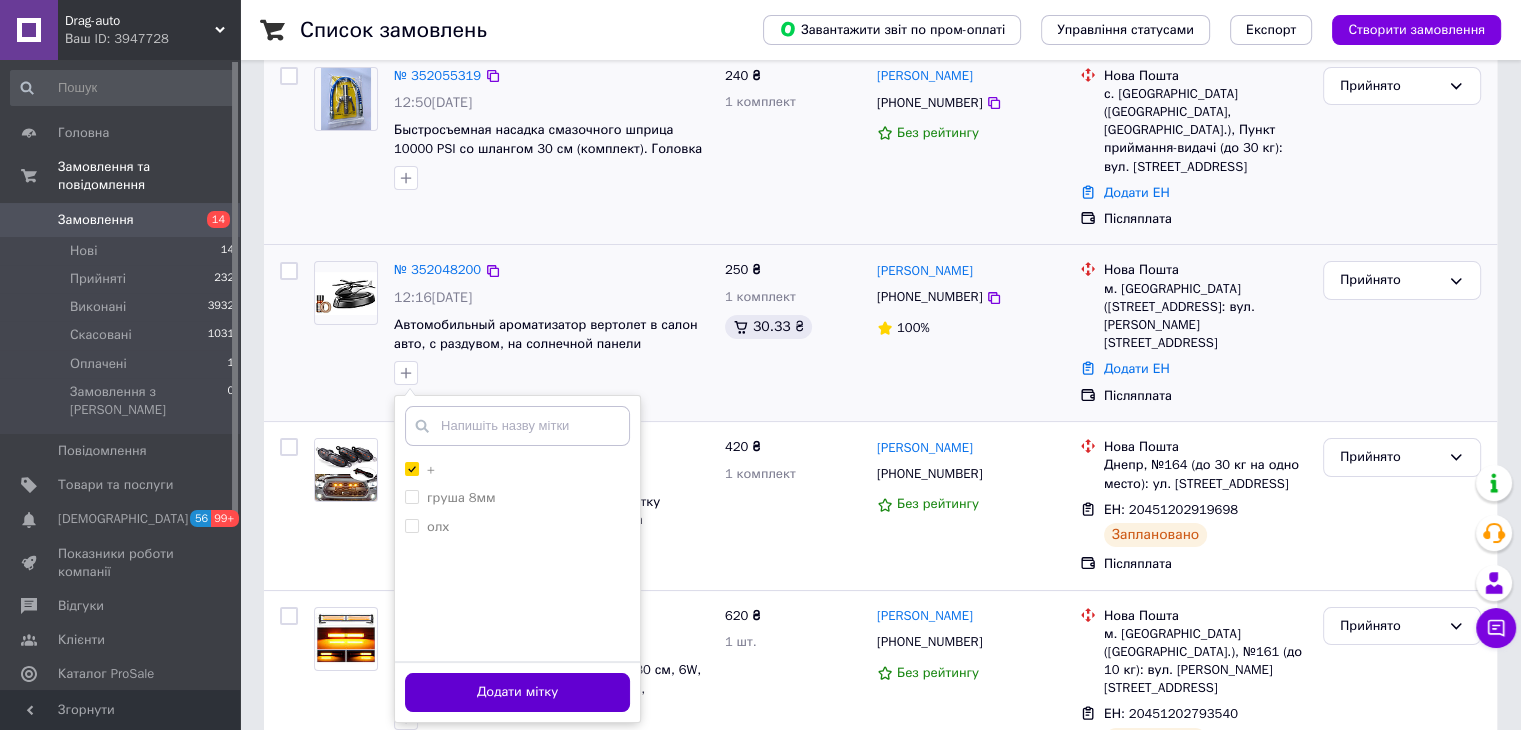 scroll, scrollTop: 200, scrollLeft: 0, axis: vertical 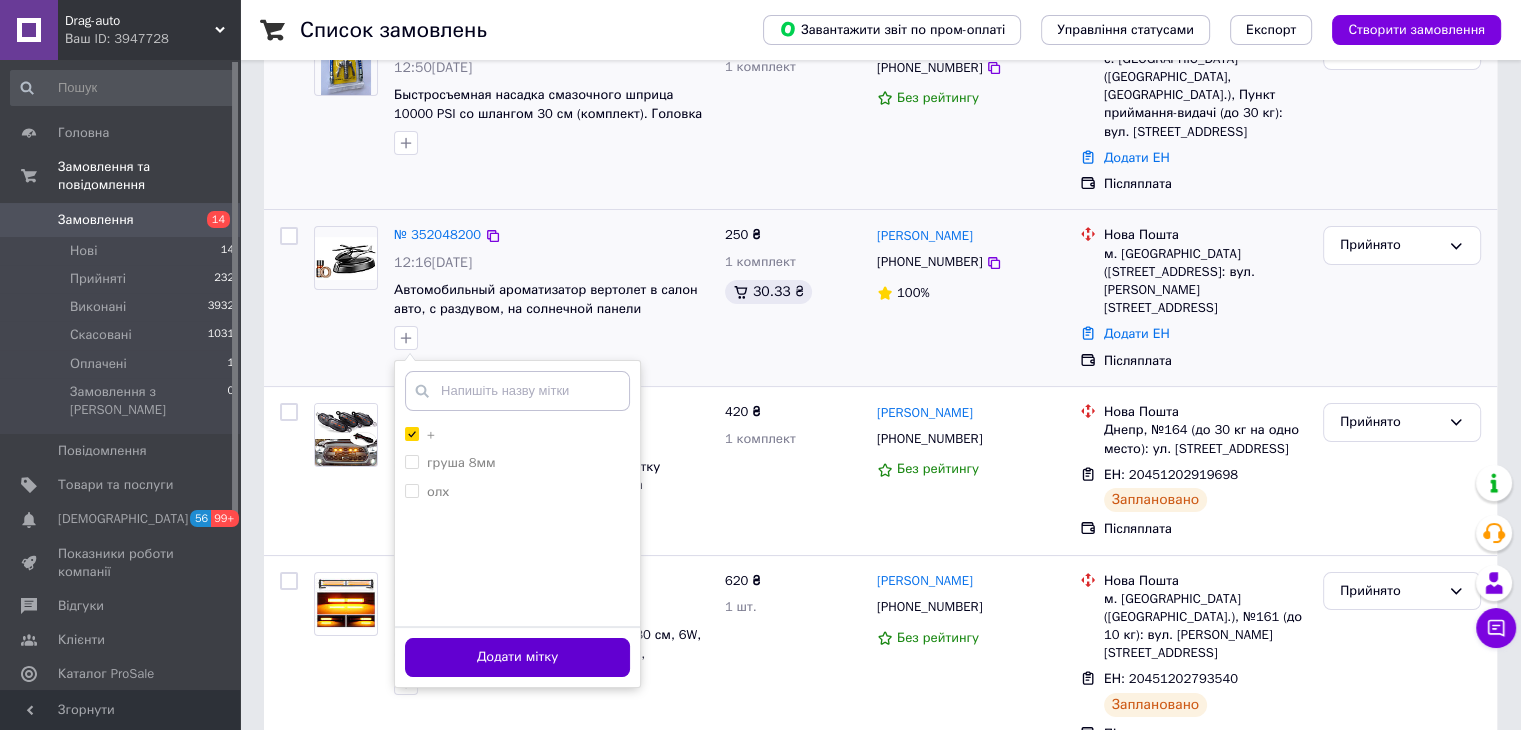 click on "Додати мітку" at bounding box center (517, 657) 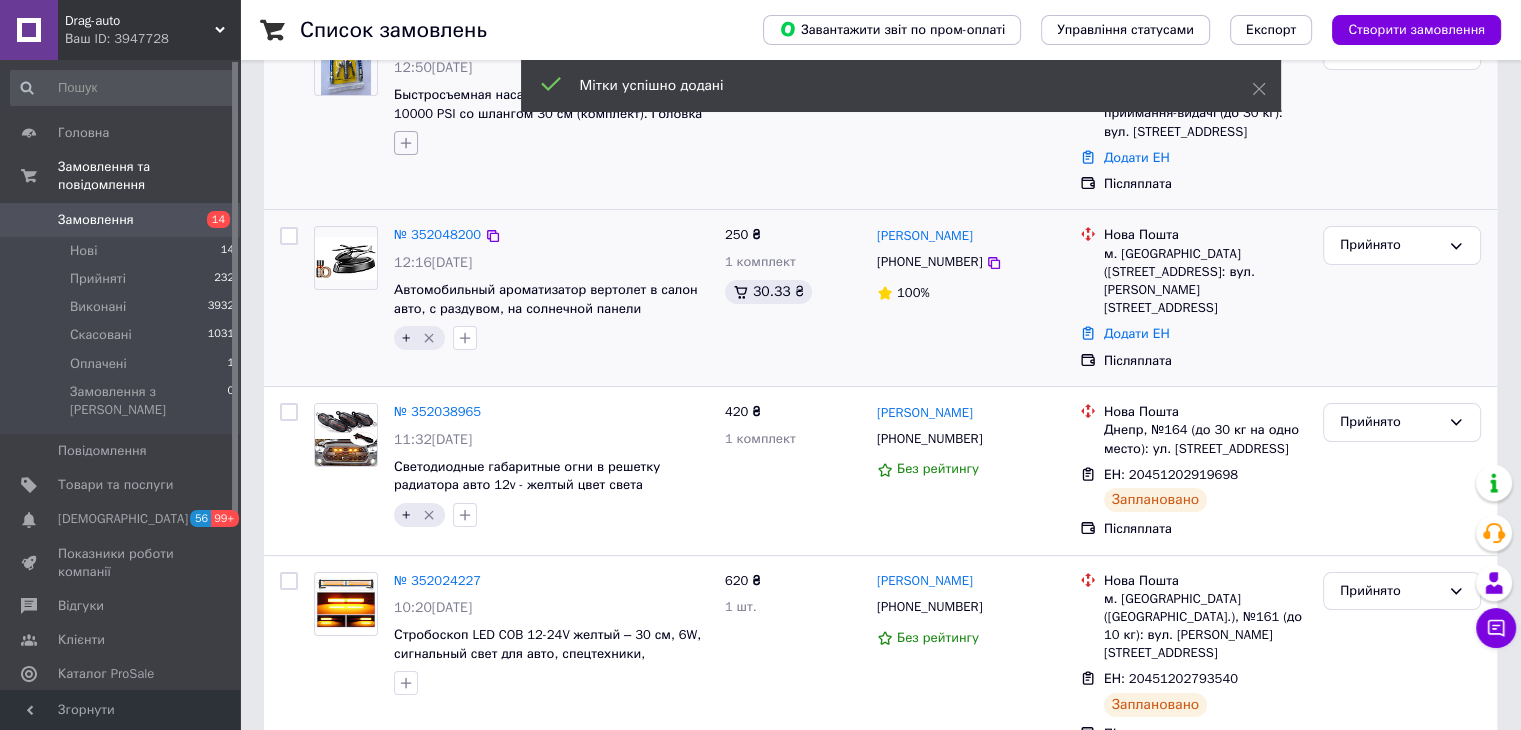 click 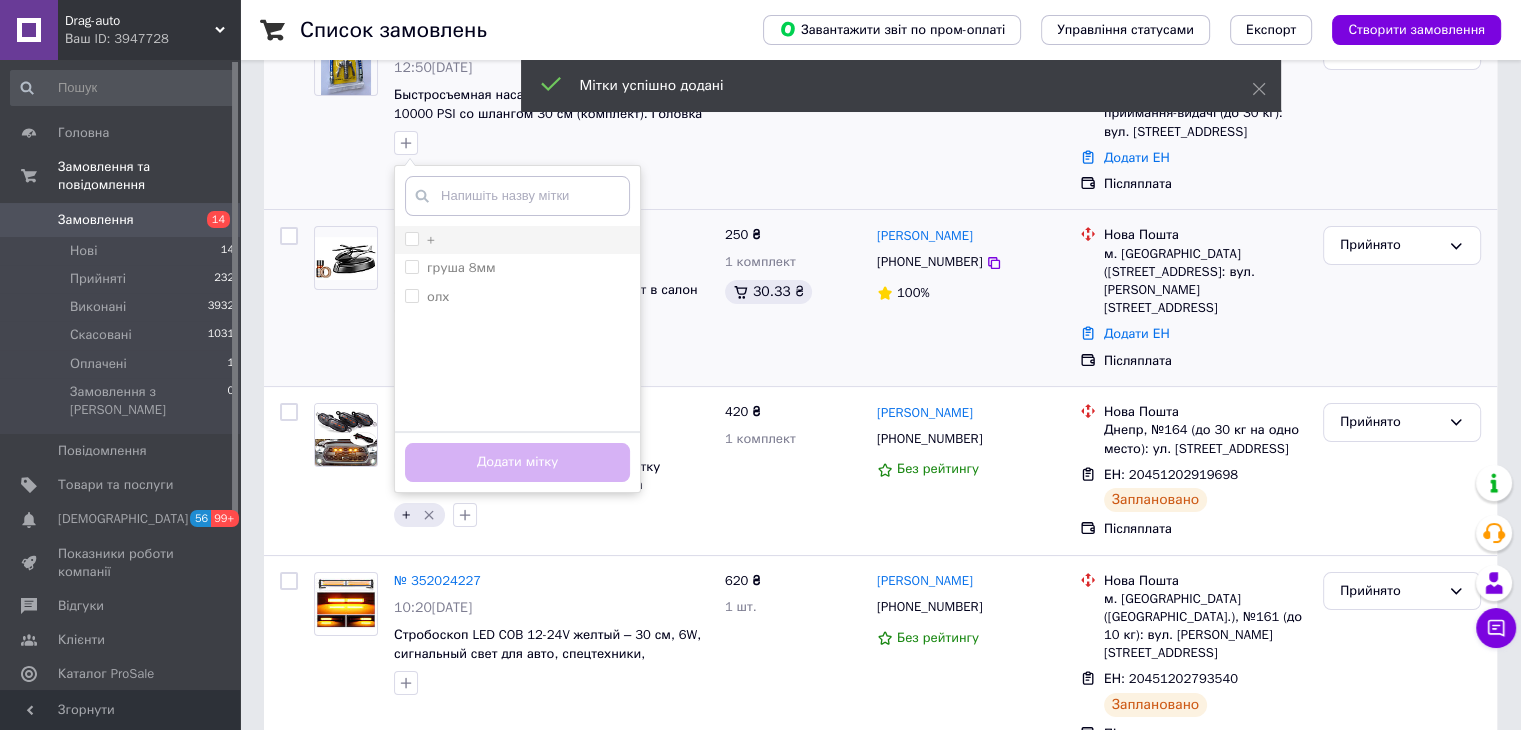 click on "+" at bounding box center [411, 238] 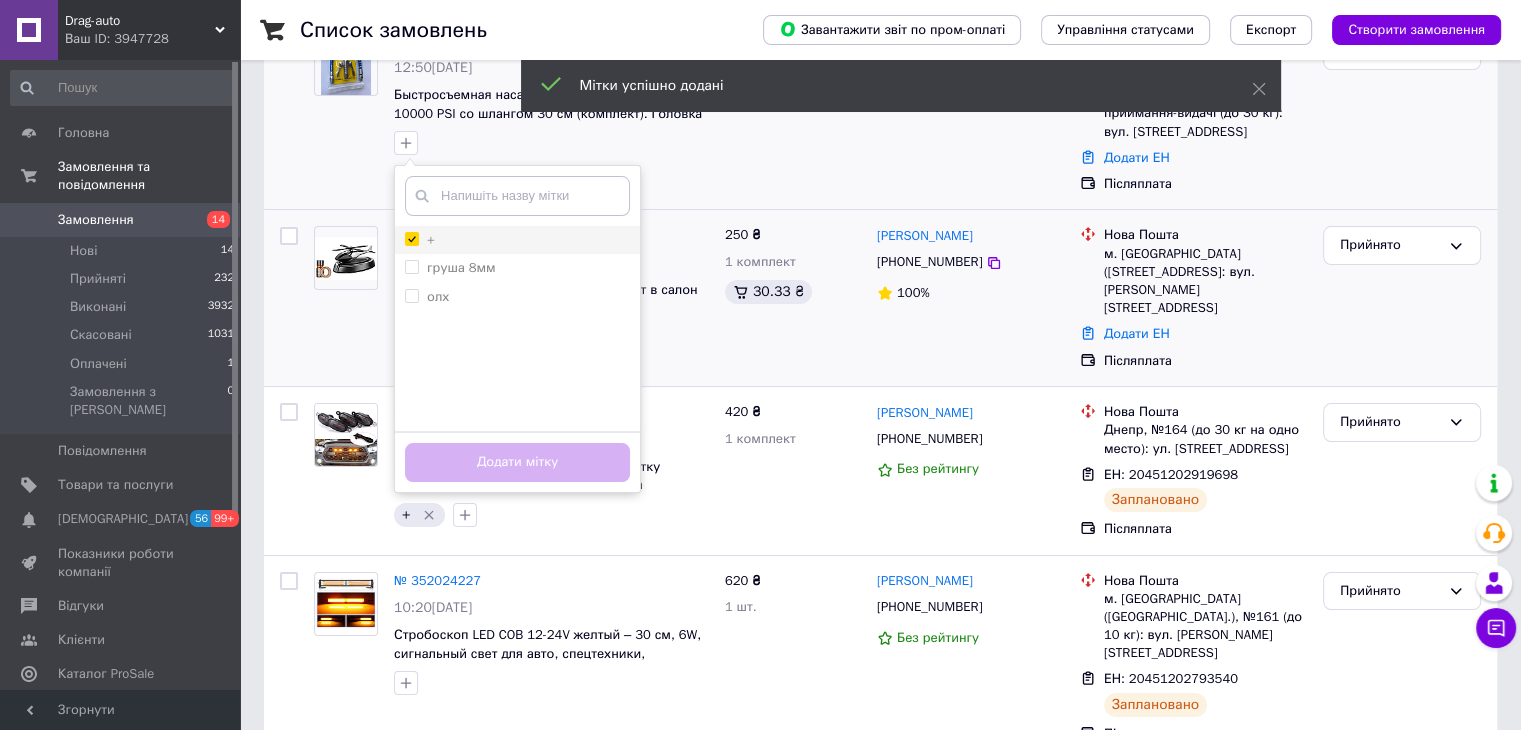 checkbox on "true" 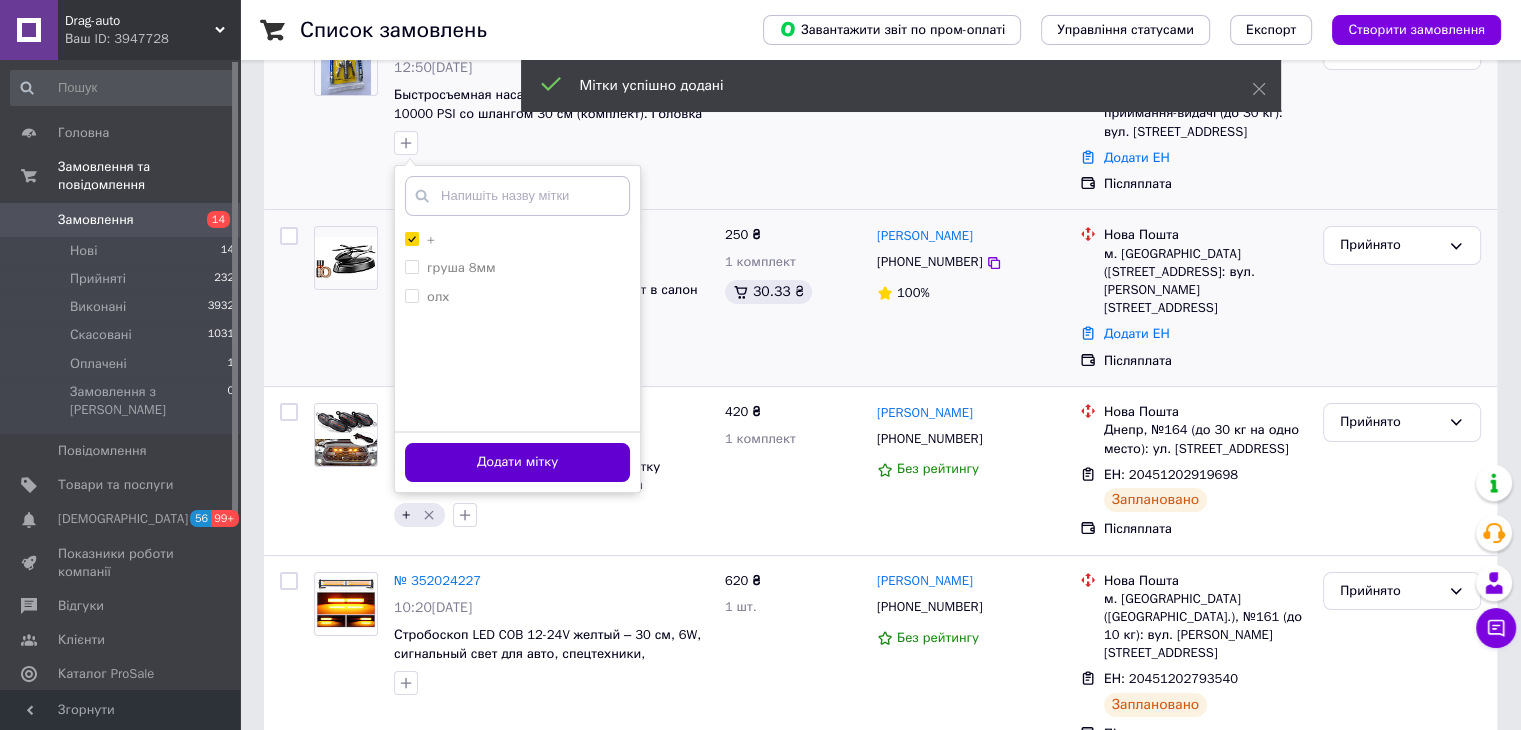 click on "Додати мітку" at bounding box center [517, 462] 